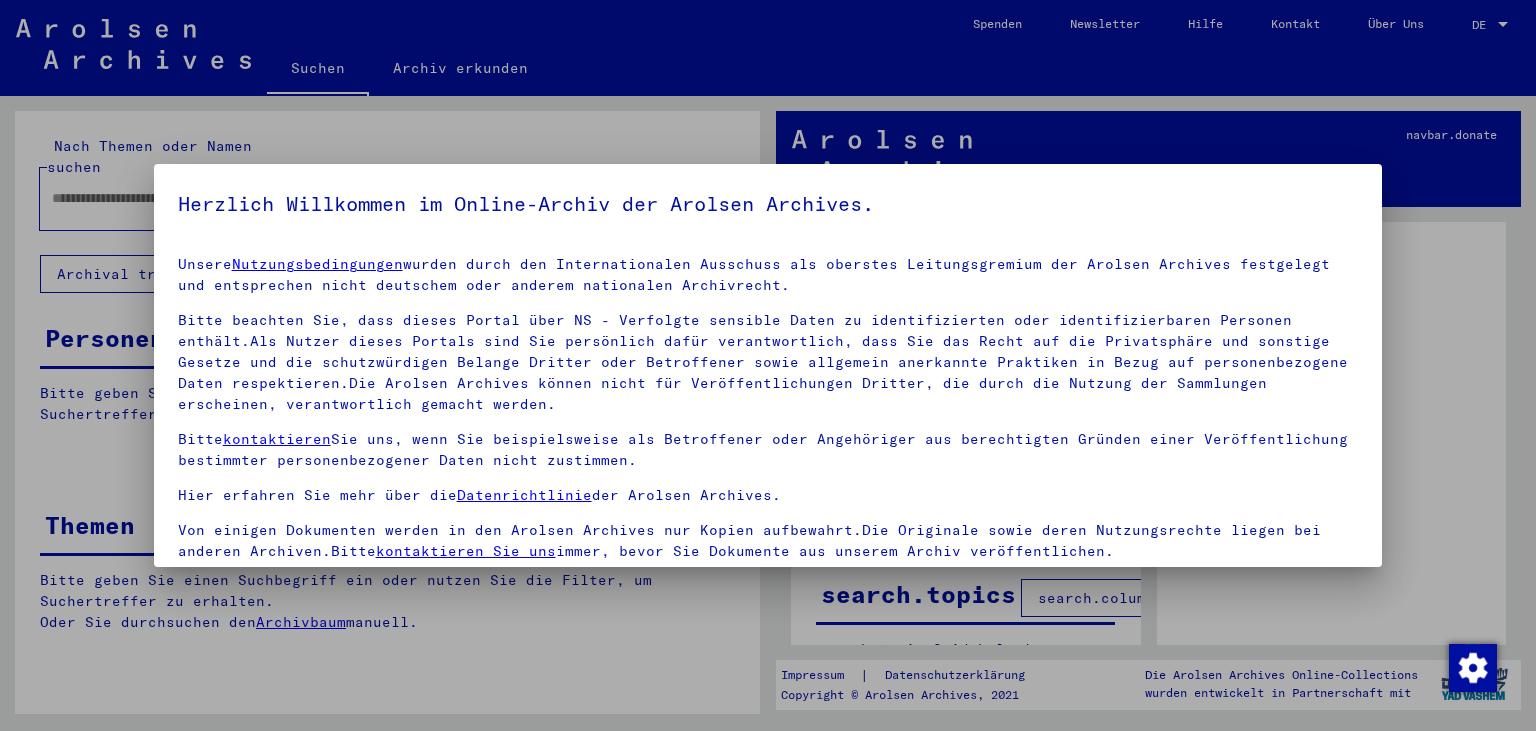 scroll, scrollTop: 0, scrollLeft: 0, axis: both 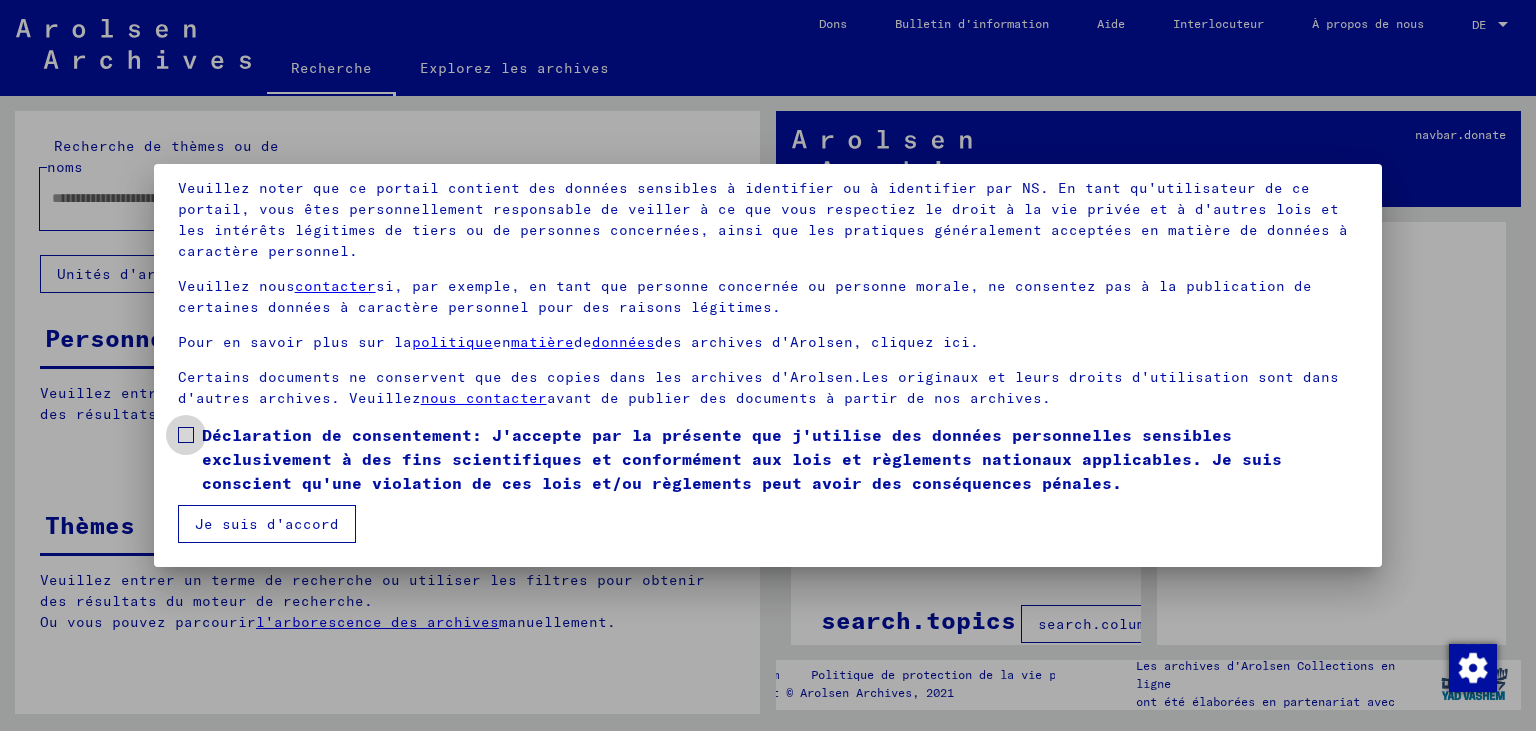 click on "Déclaration de consentement: J'accepte par la présente que j'utilise des données personnelles sensibles exclusivement à des fins scientifiques et conformément aux lois et règlements nationaux applicables. Je suis conscient qu'une violation de ces lois et/ou règlements peut avoir des conséquences pénales." at bounding box center [780, 459] 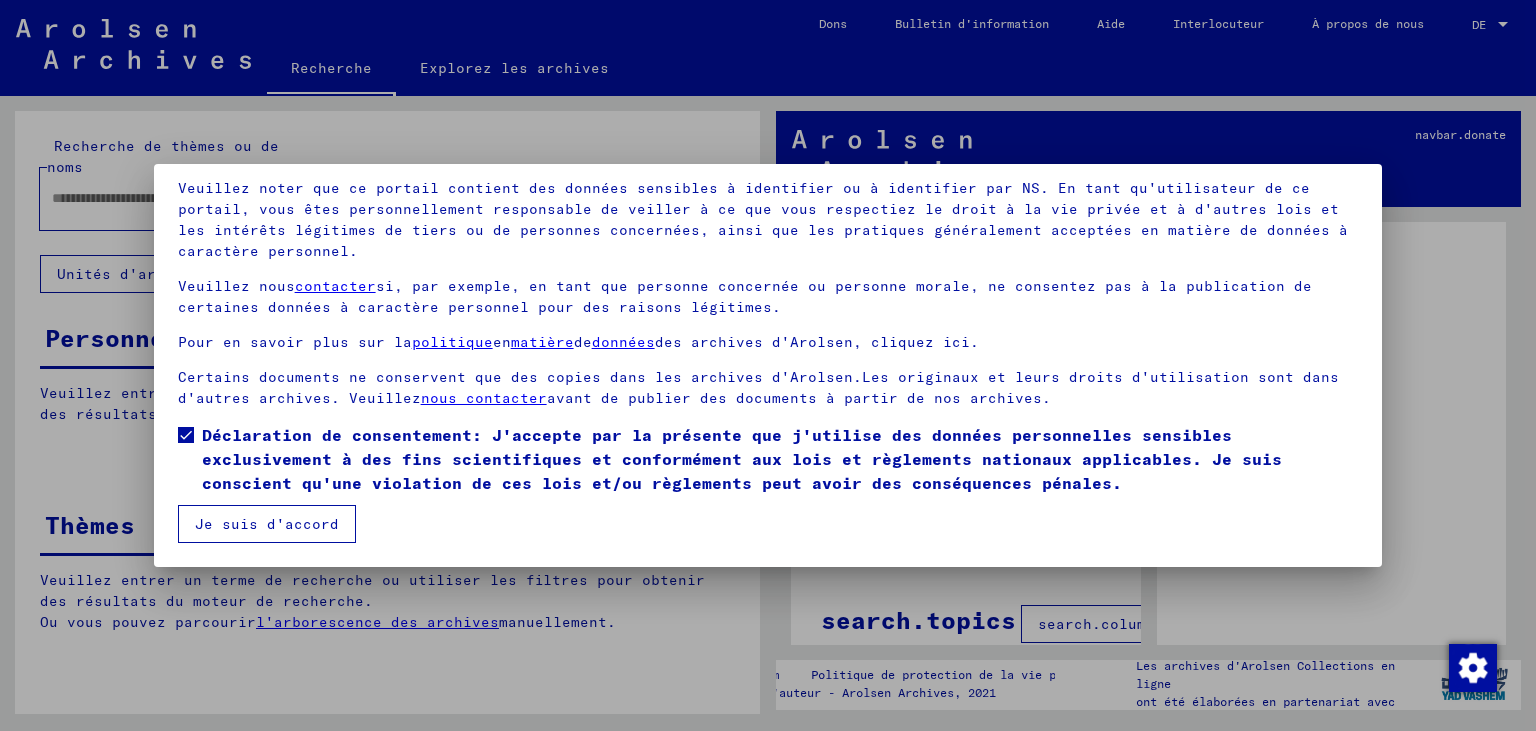 click on "Je suis d'accord" at bounding box center [267, 524] 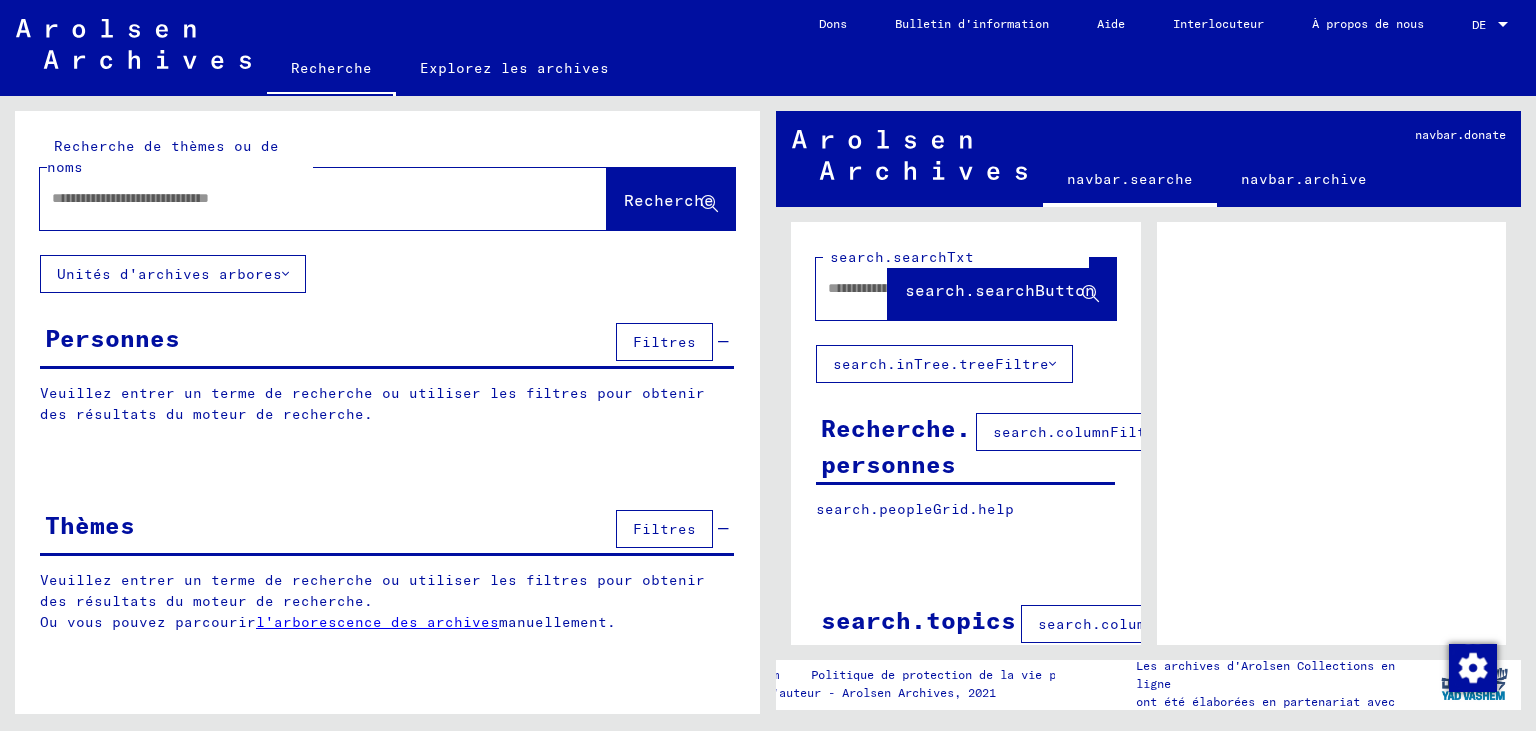 click at bounding box center [305, 198] 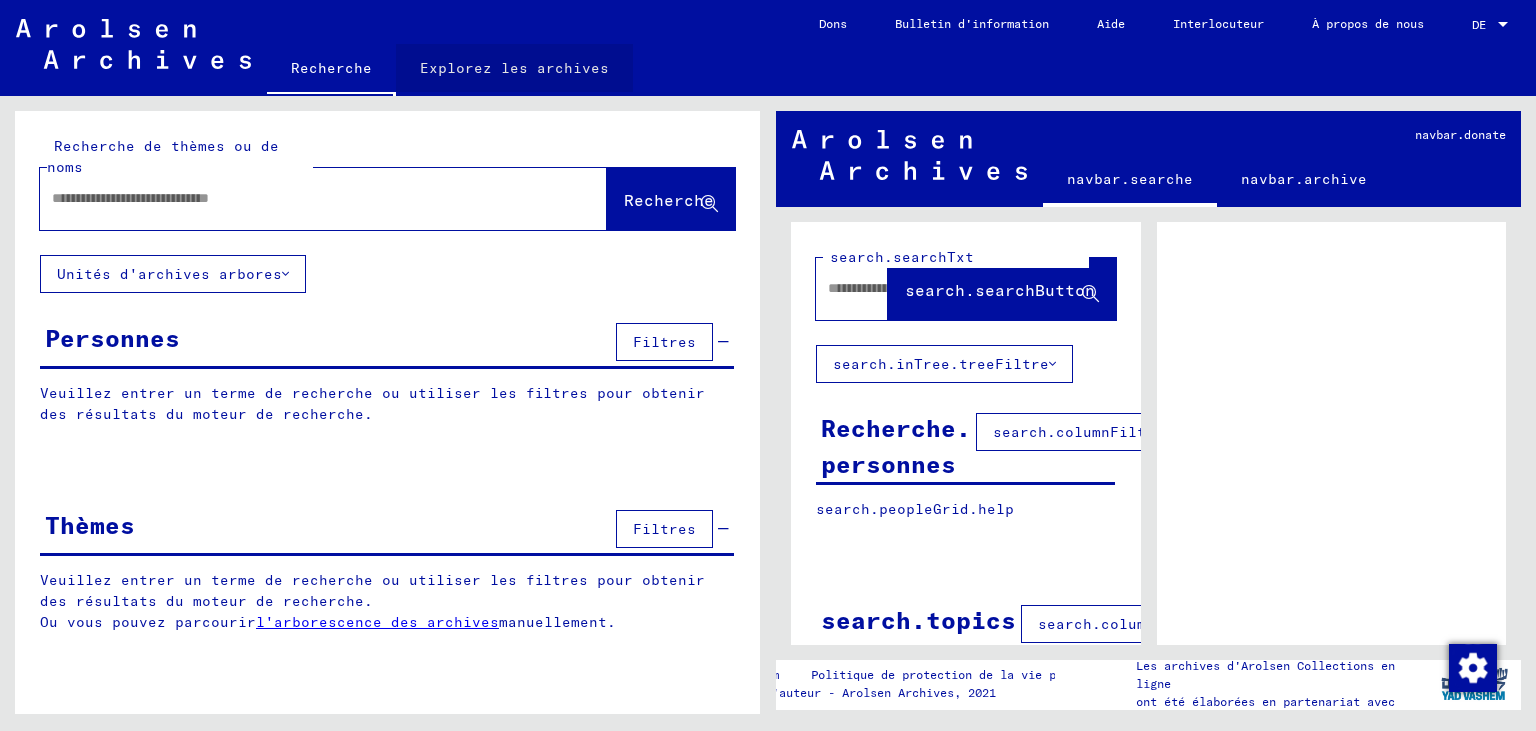 click on "Explorez les archives" 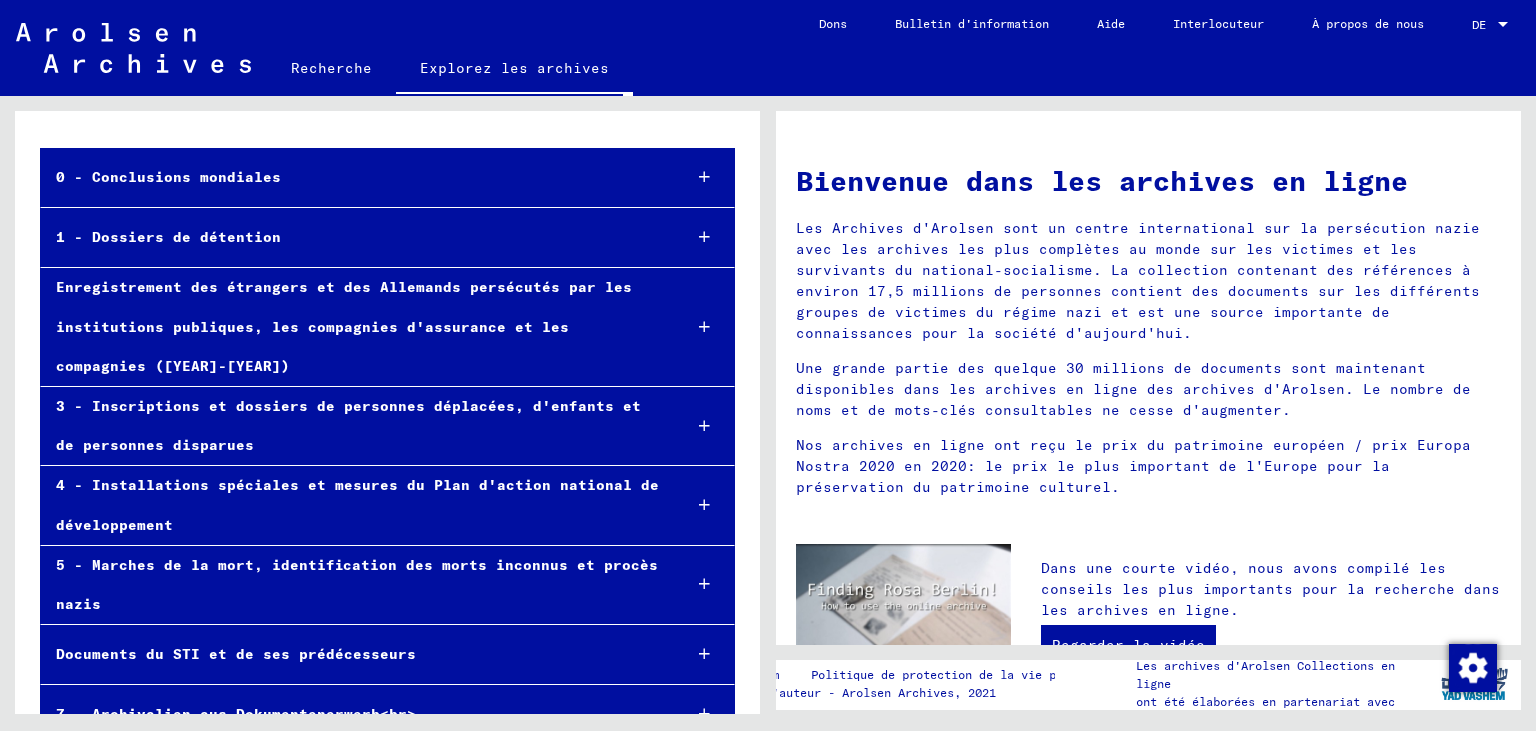 scroll, scrollTop: 69, scrollLeft: 0, axis: vertical 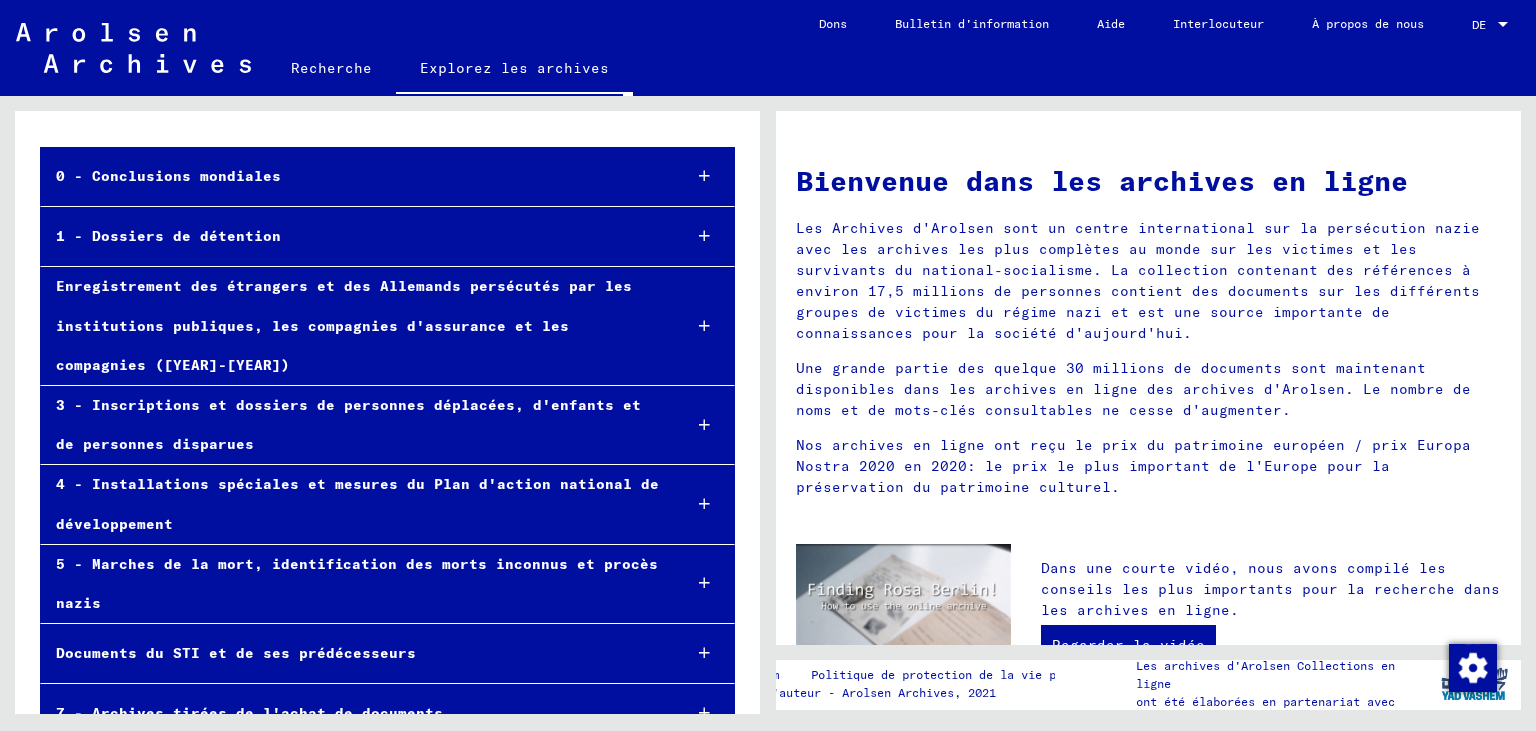 click on "1 - Dossiers de détention" at bounding box center [353, 236] 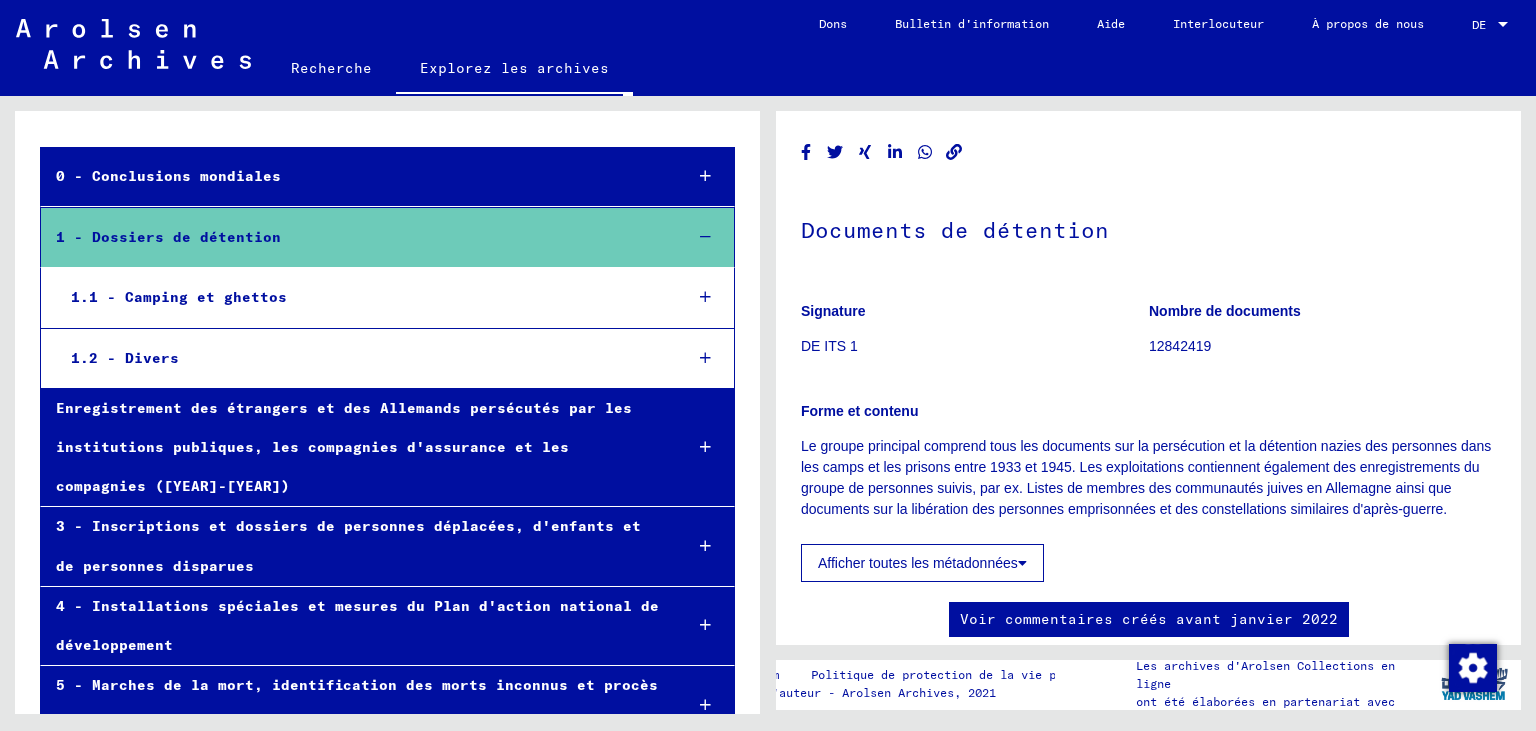 click on "1.1 - Camping et ghettos" at bounding box center (361, 297) 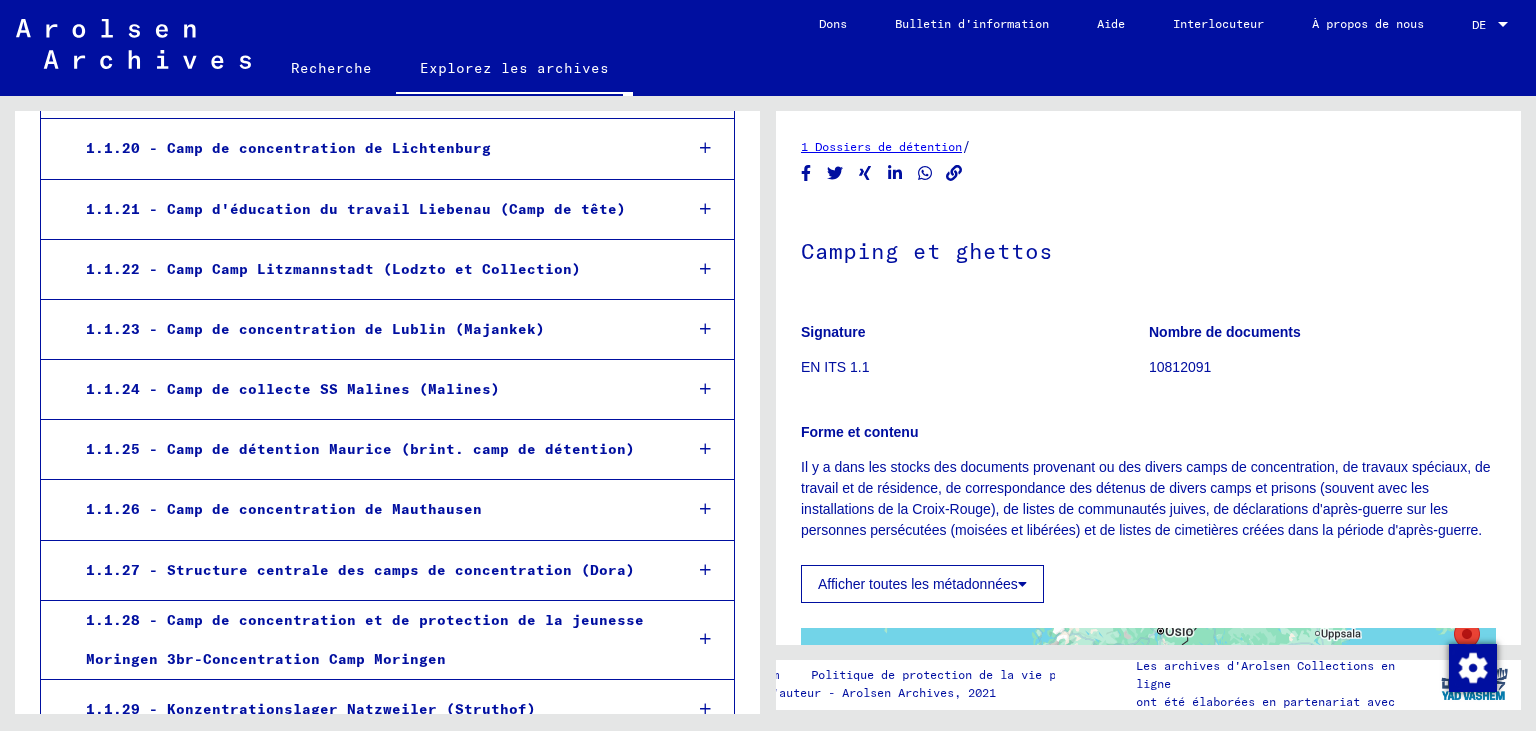 scroll, scrollTop: 1484, scrollLeft: 0, axis: vertical 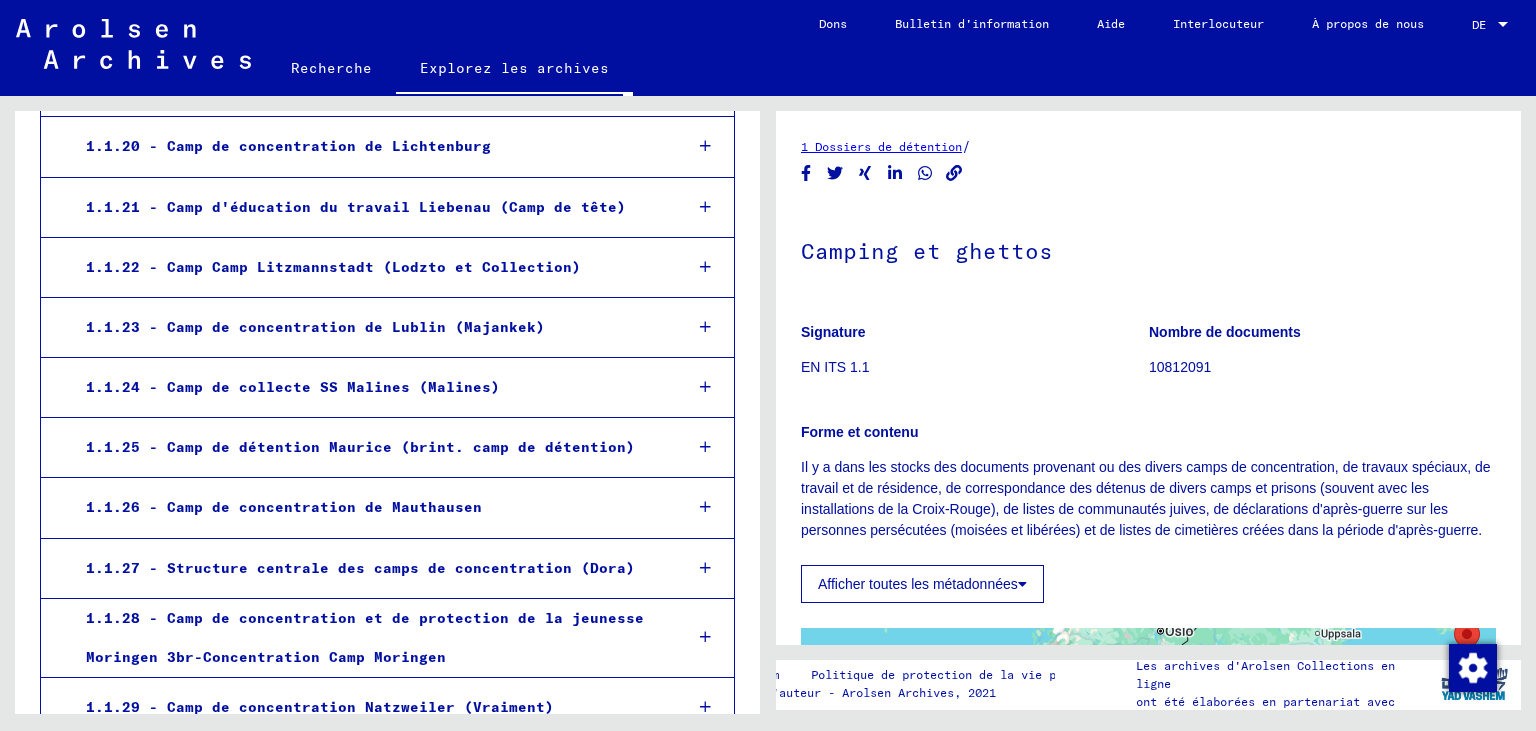 click on "1.1.26 - Camp de concentration de Mauthausen" at bounding box center [368, 507] 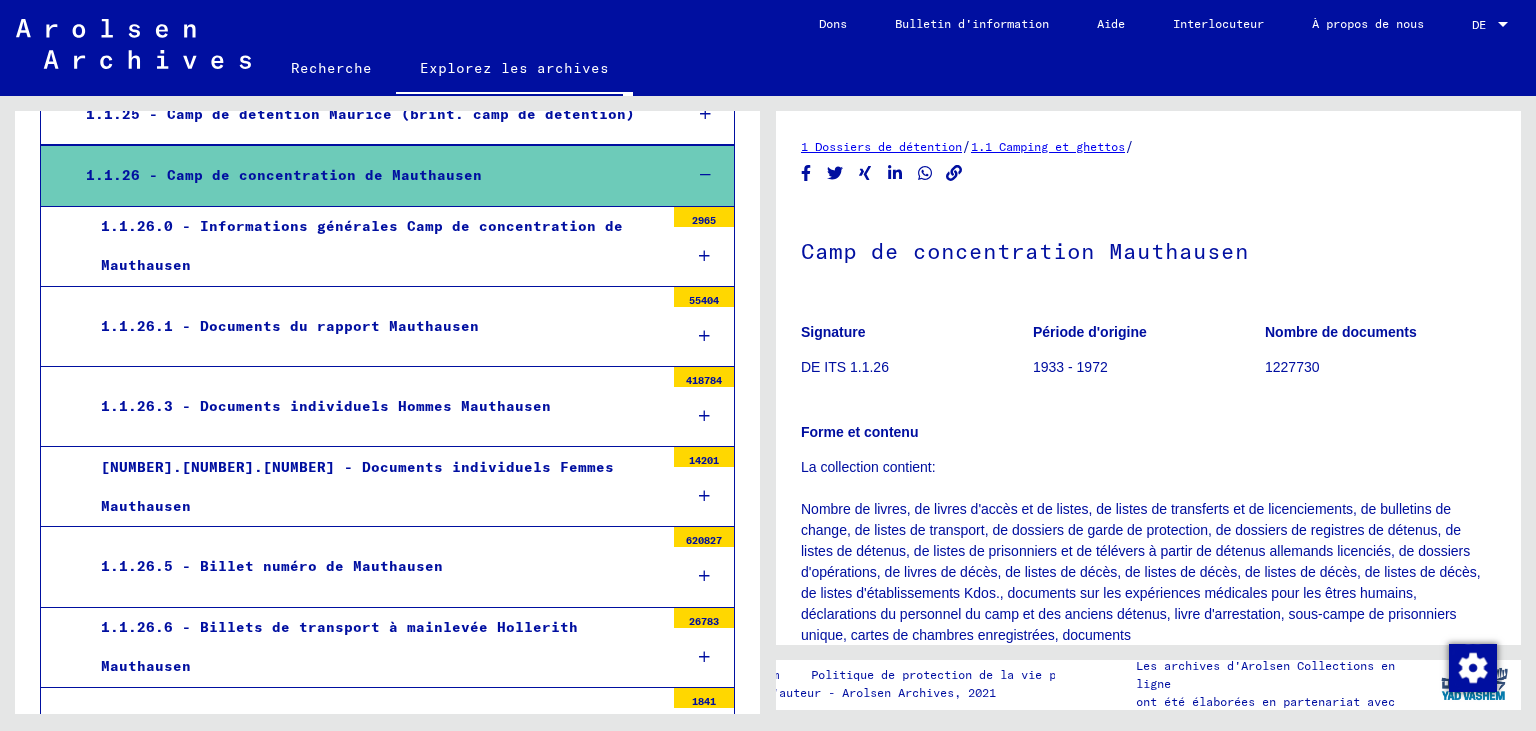 scroll, scrollTop: 1816, scrollLeft: 0, axis: vertical 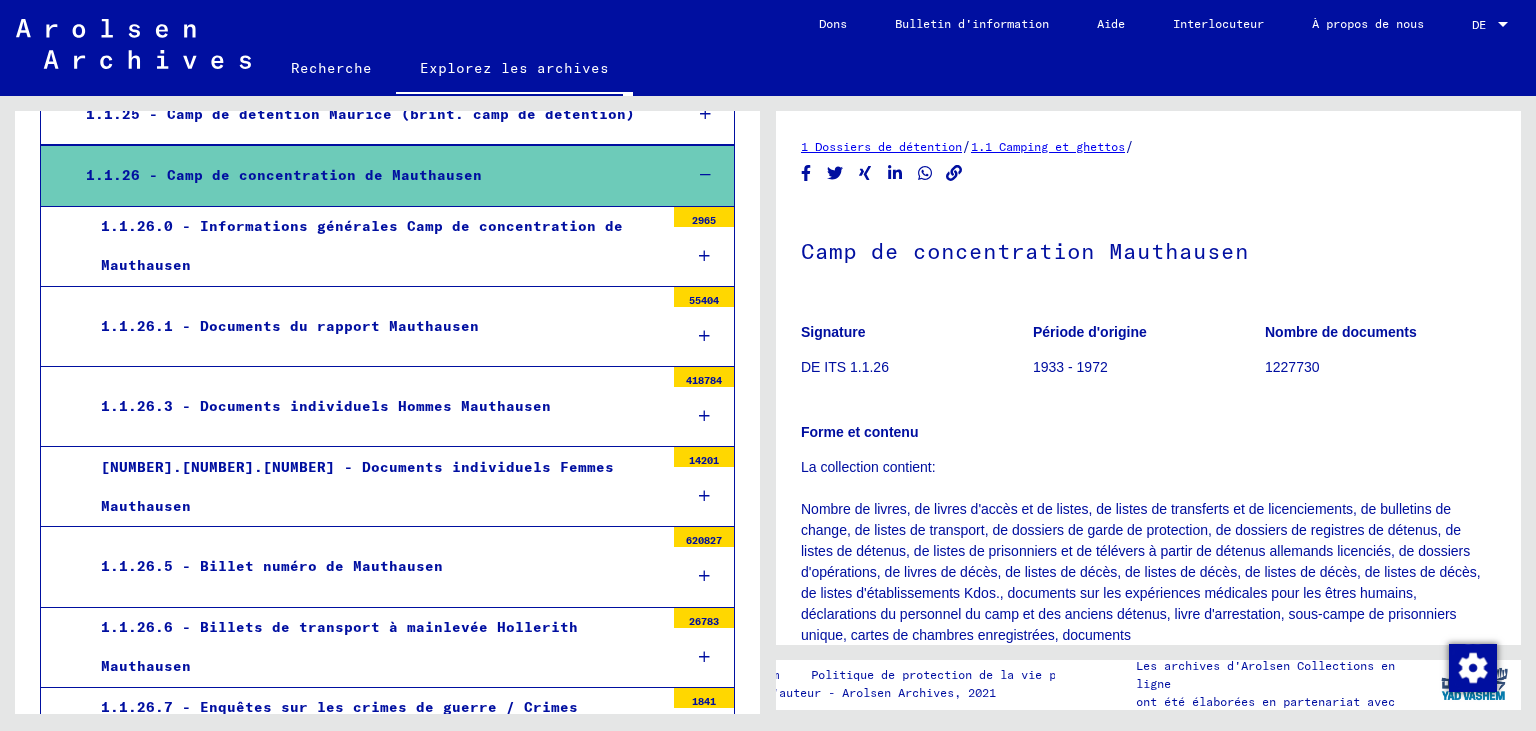 click at bounding box center [704, 416] 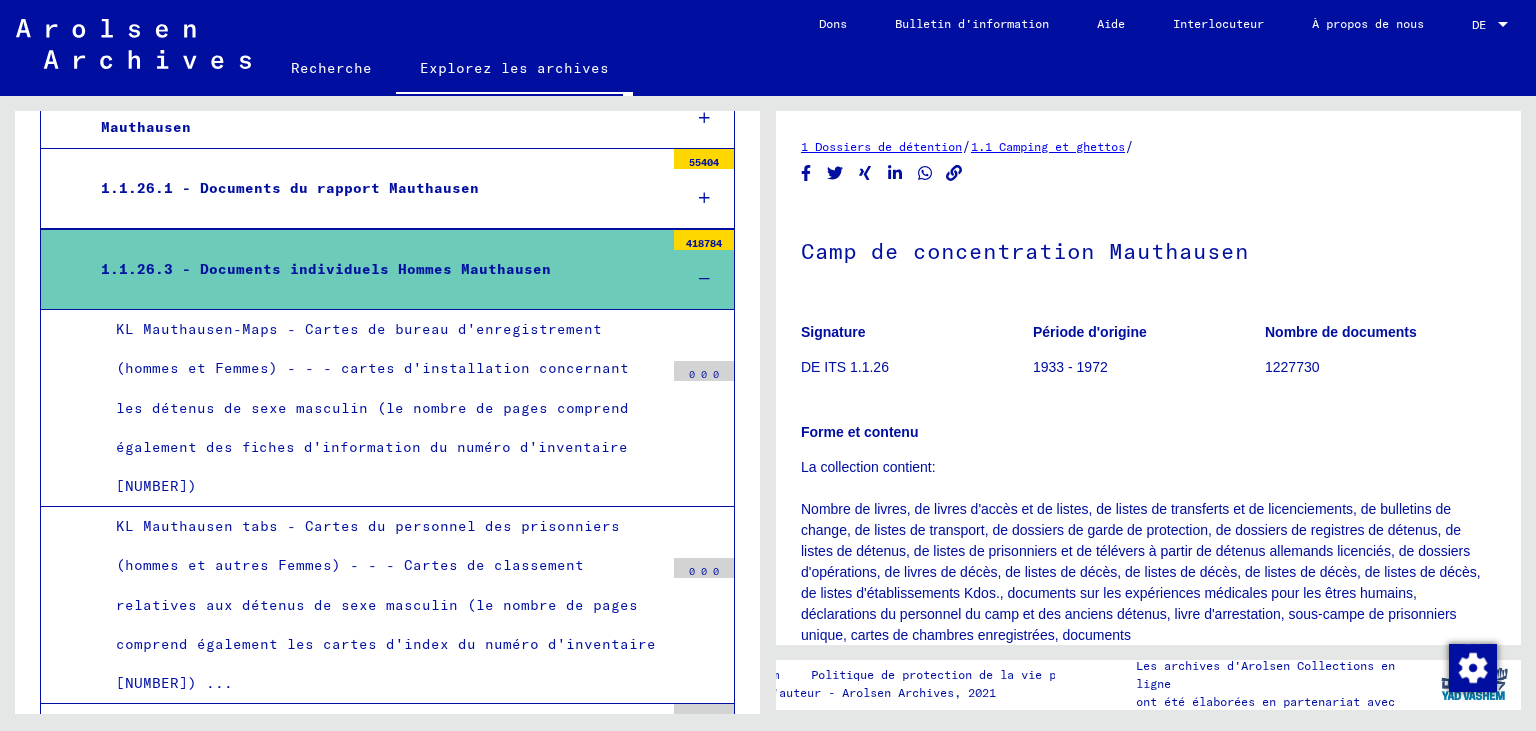 scroll, scrollTop: 1954, scrollLeft: 0, axis: vertical 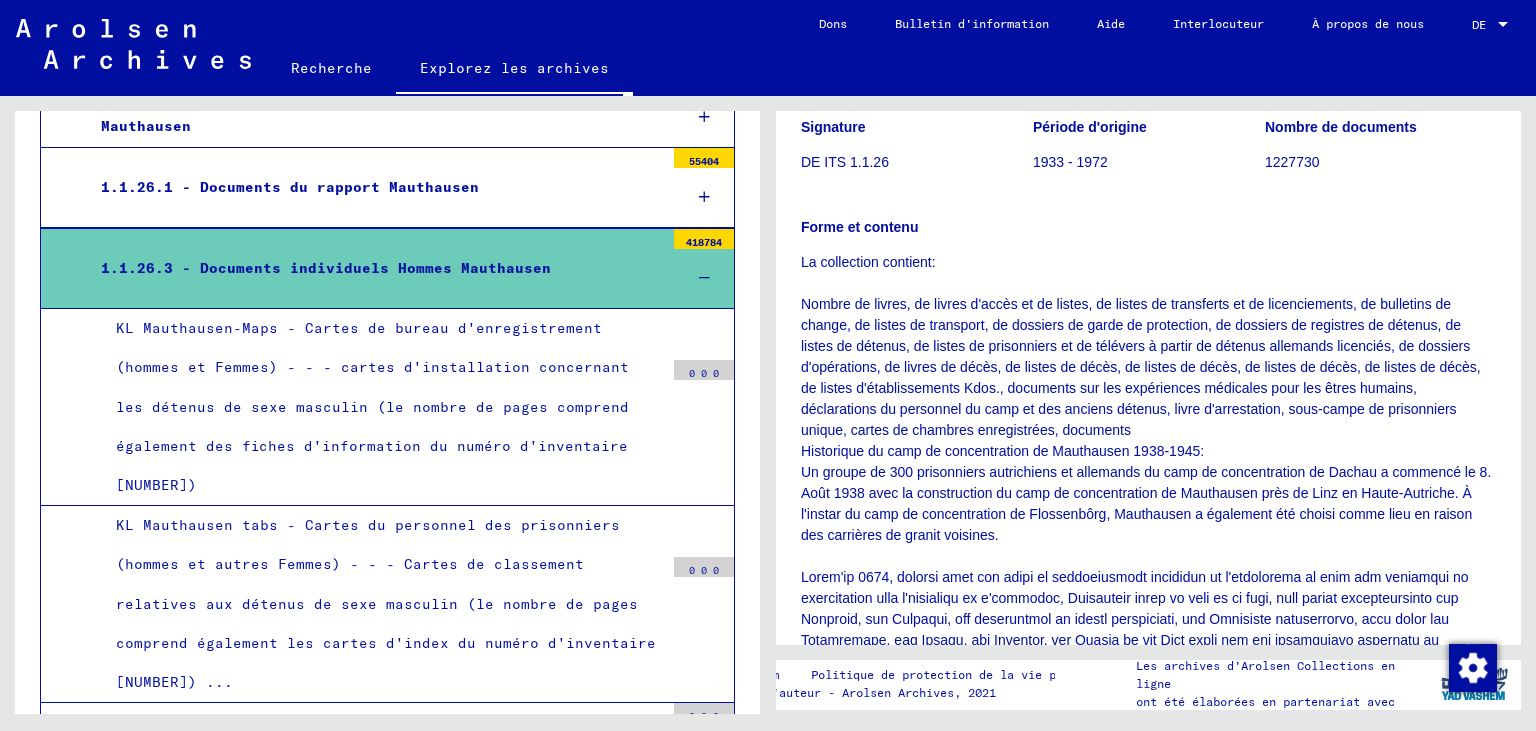click on "KL Mauthausen-Maps - Cartes de bureau d'enregistrement (hommes et Femmes) - - - cartes d'installation concernant les détenus de sexe masculin (le nombre de pages comprend également des fiches d'information du numéro d'inventaire [NUMBER])" at bounding box center [382, 407] 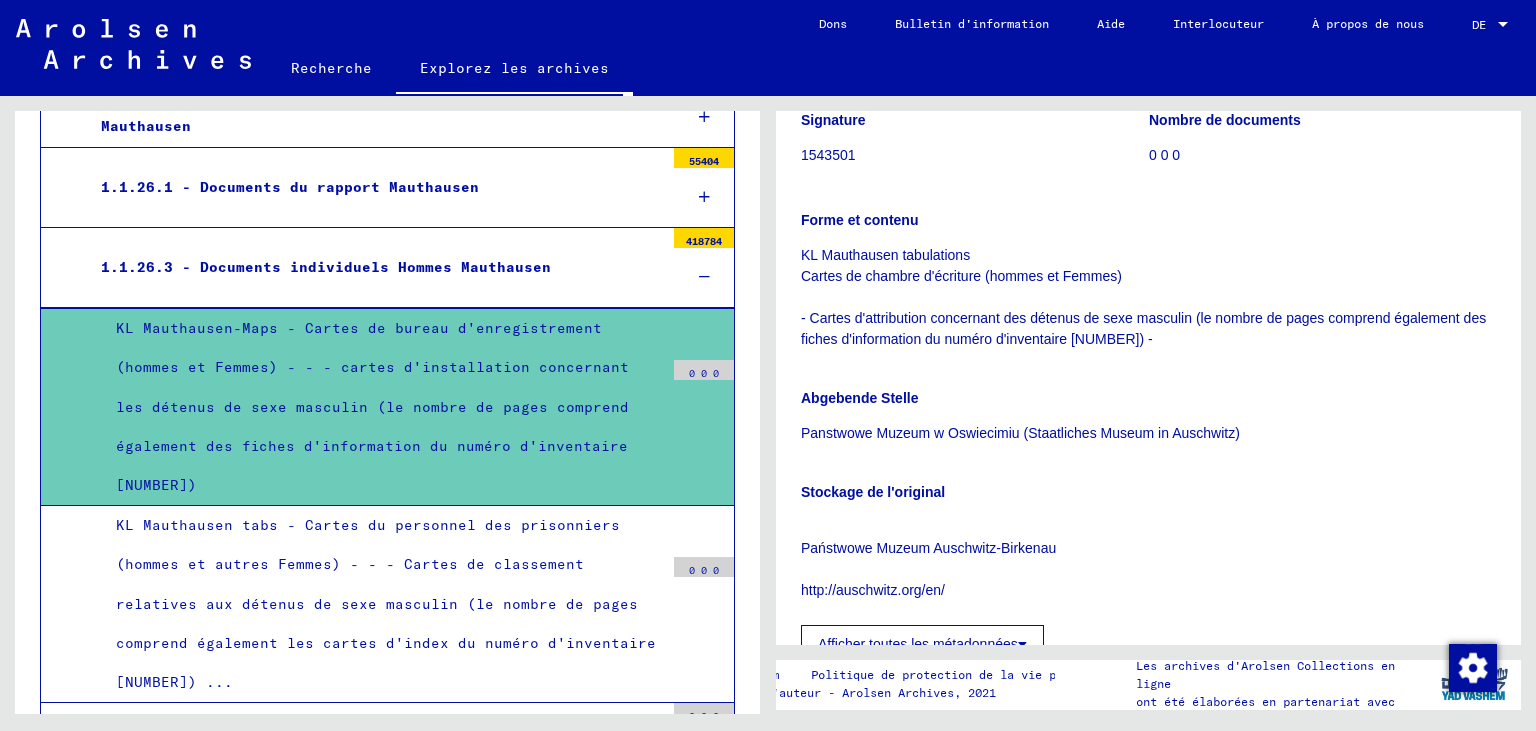 scroll, scrollTop: 378, scrollLeft: 0, axis: vertical 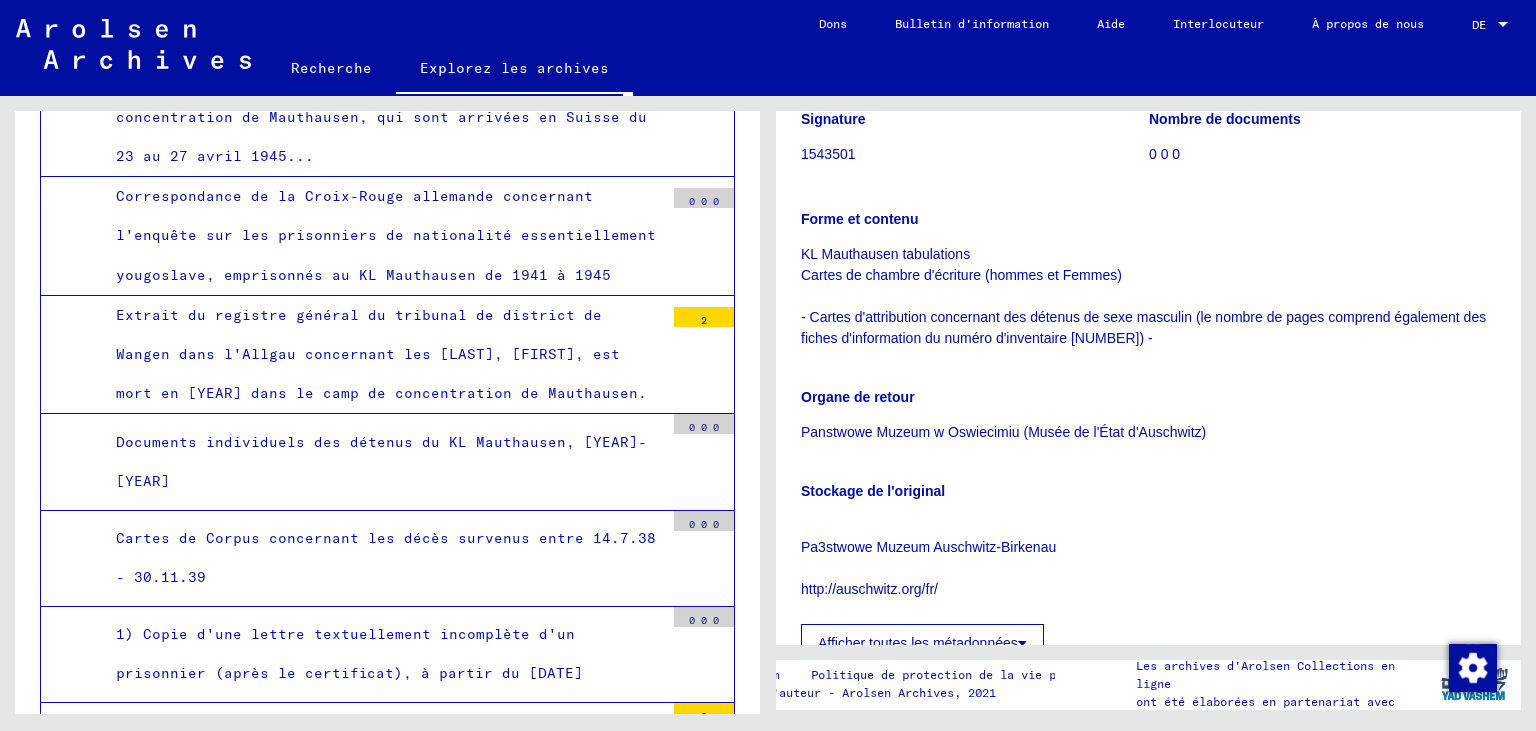 click on "Déclaration de sécurité sociale du [DATE] ainsi que l'extrait du prisonnier du détenu" at bounding box center (382, 750) 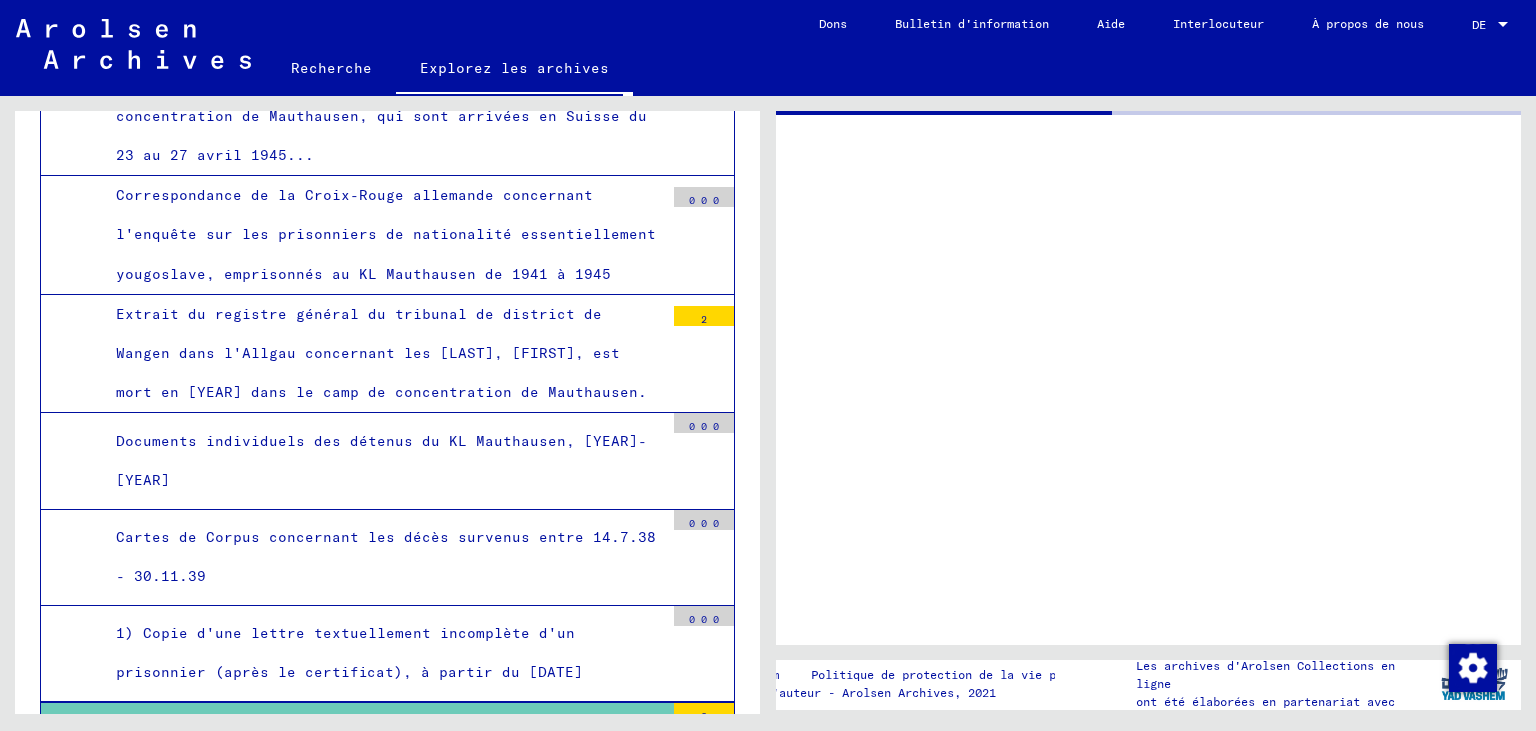 scroll, scrollTop: 3461, scrollLeft: 0, axis: vertical 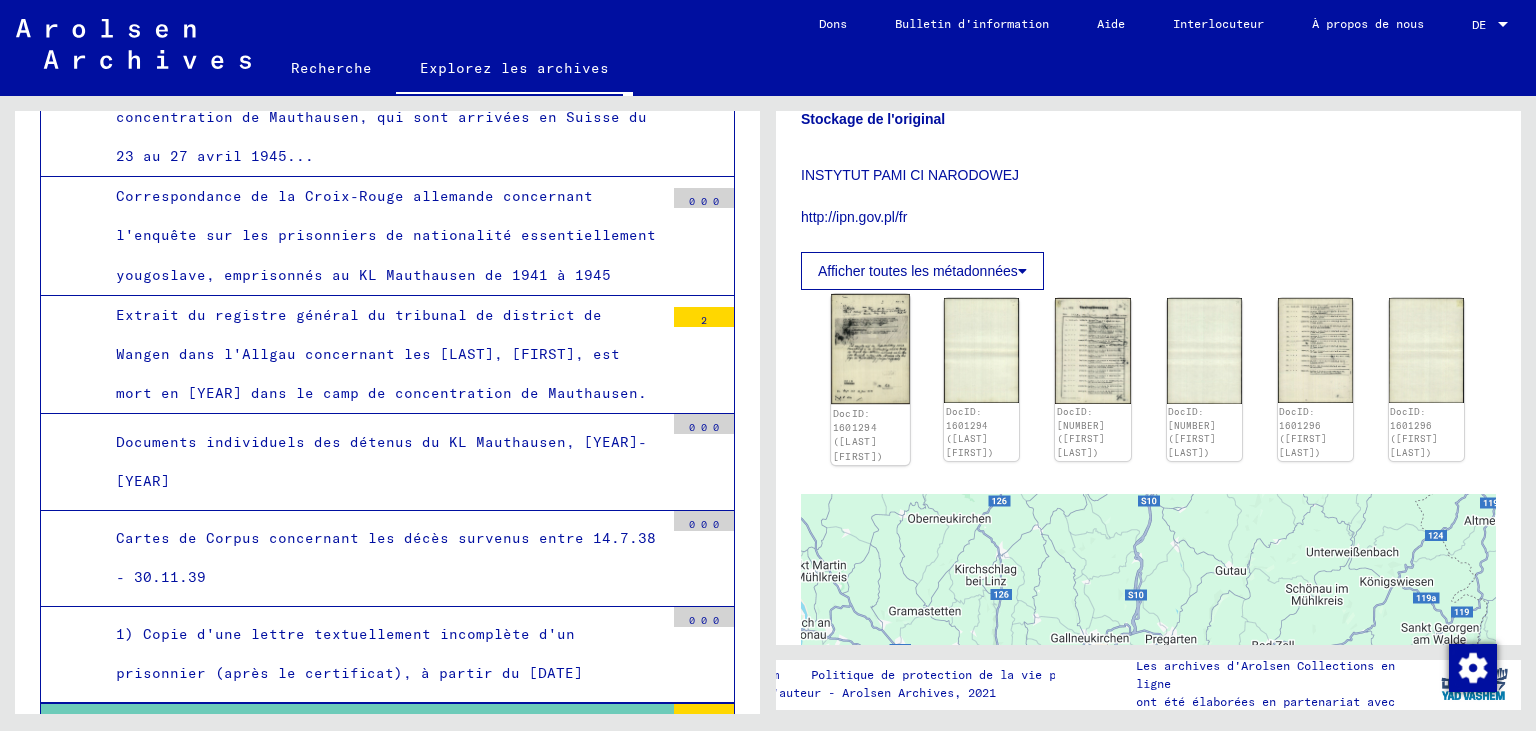 click 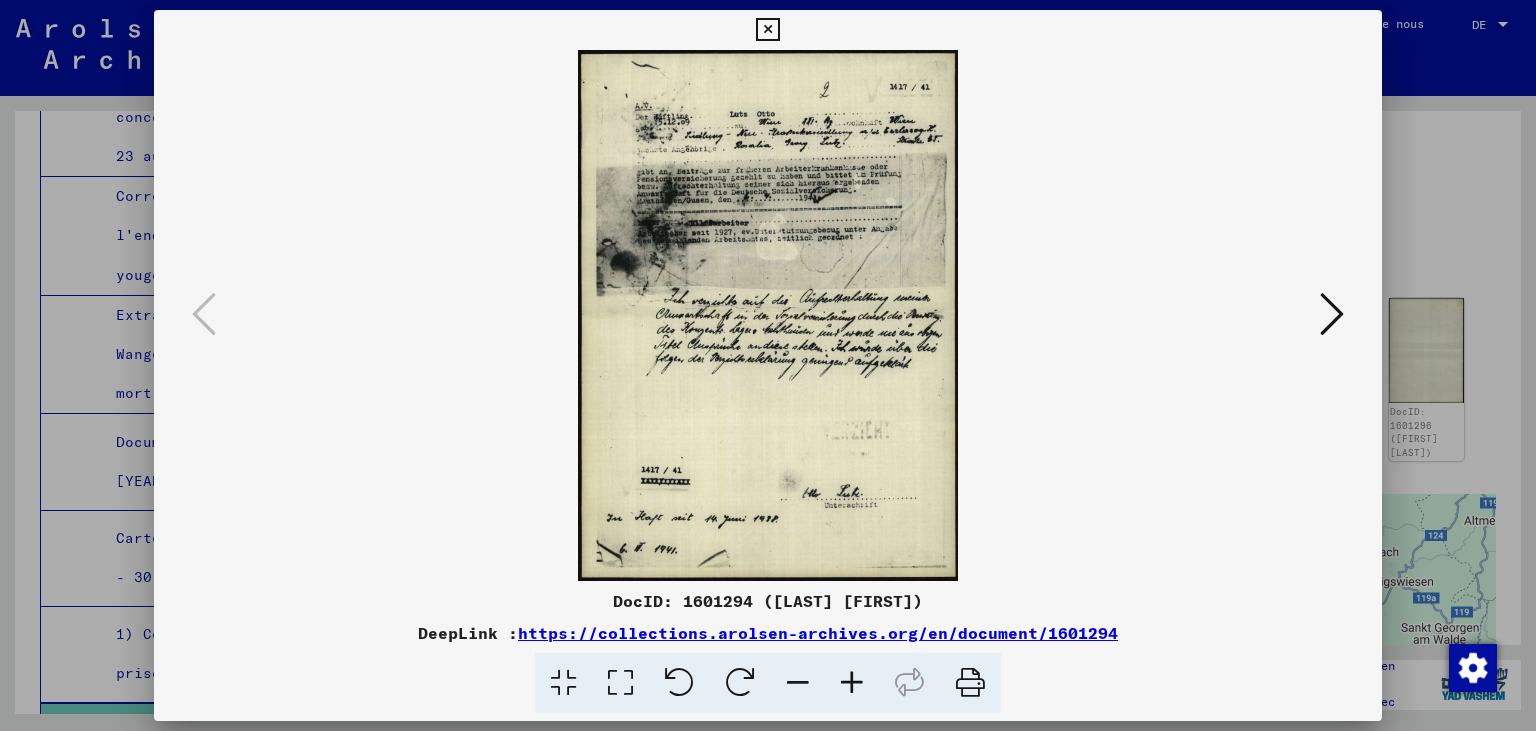 type 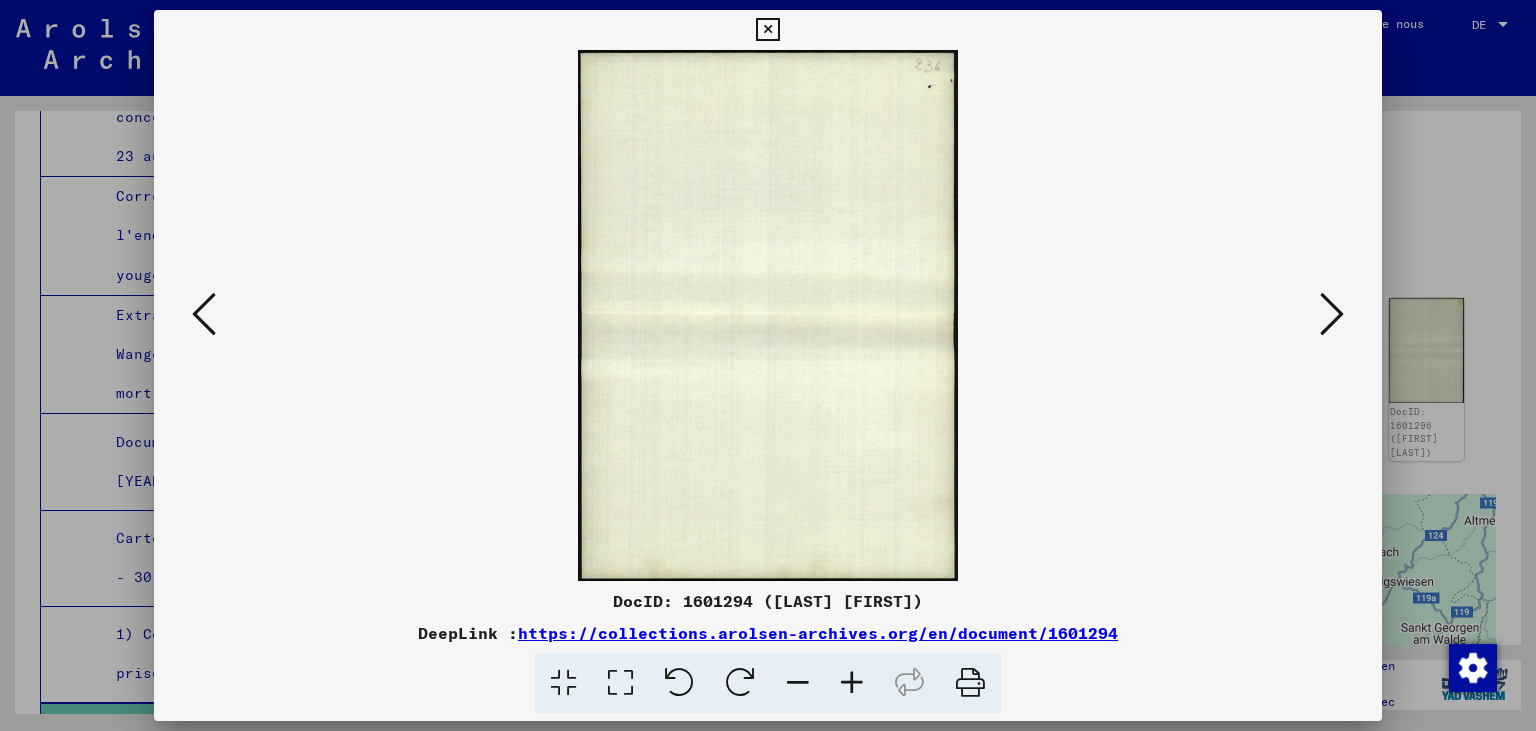 click at bounding box center (1332, 314) 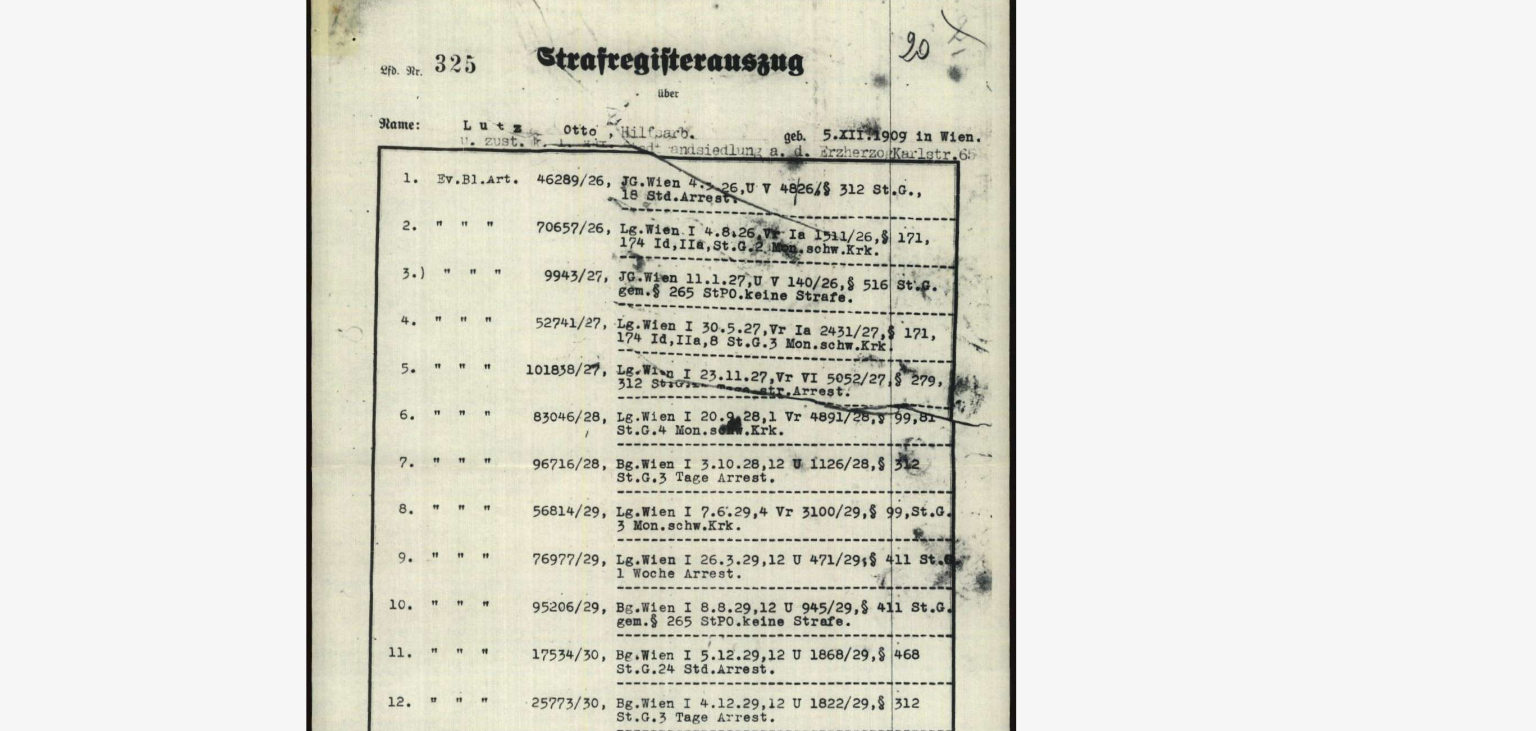 scroll, scrollTop: 3461, scrollLeft: 0, axis: vertical 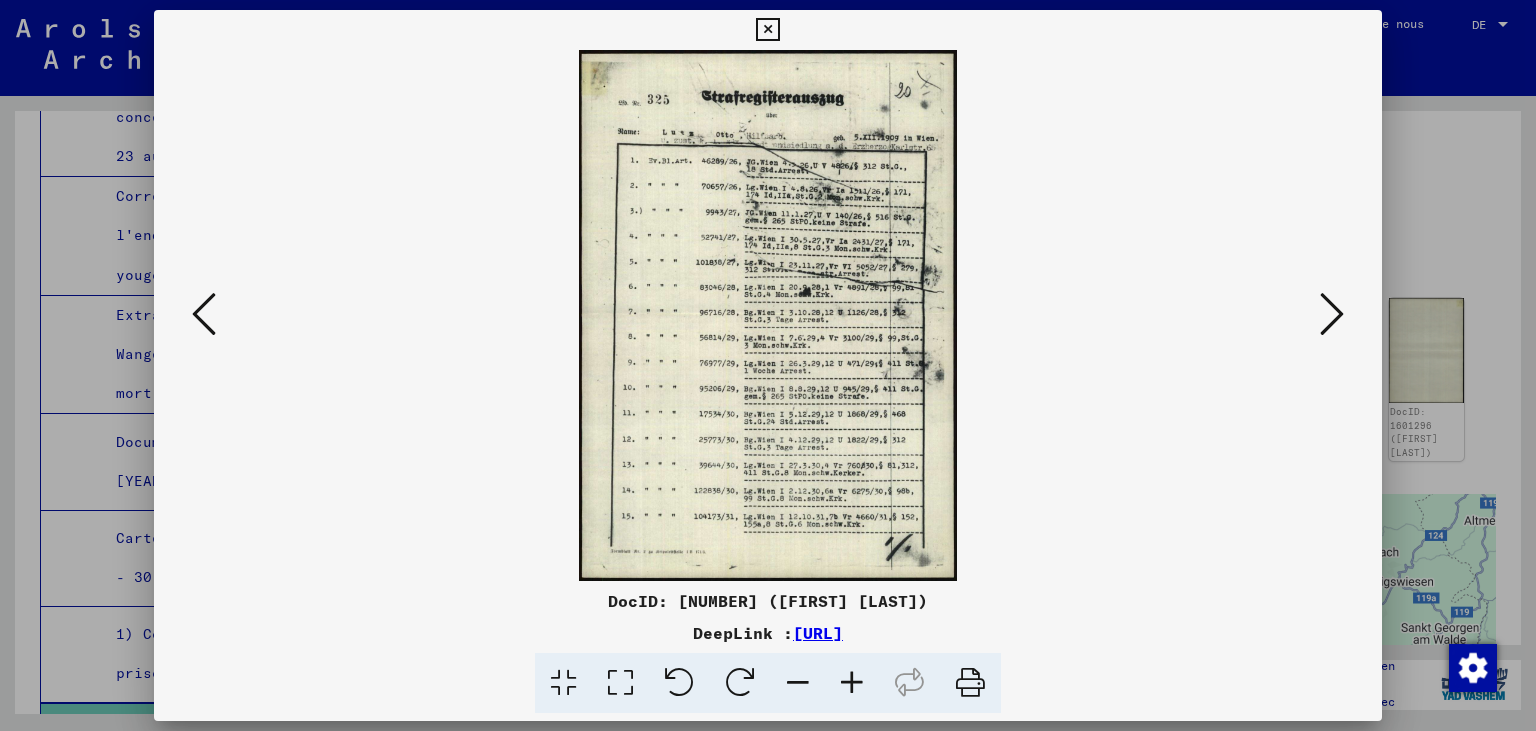 click at bounding box center (1332, 314) 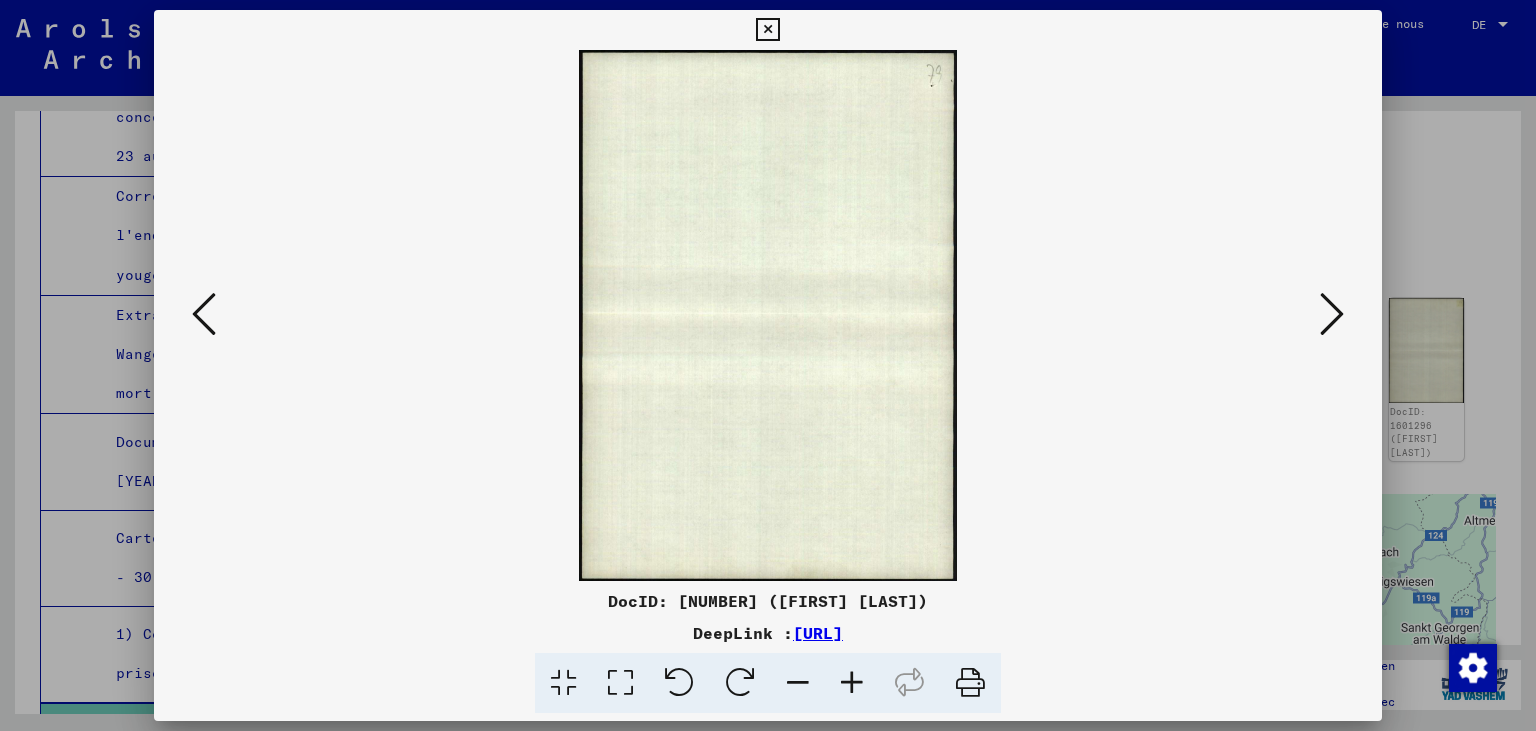 click at bounding box center [1332, 314] 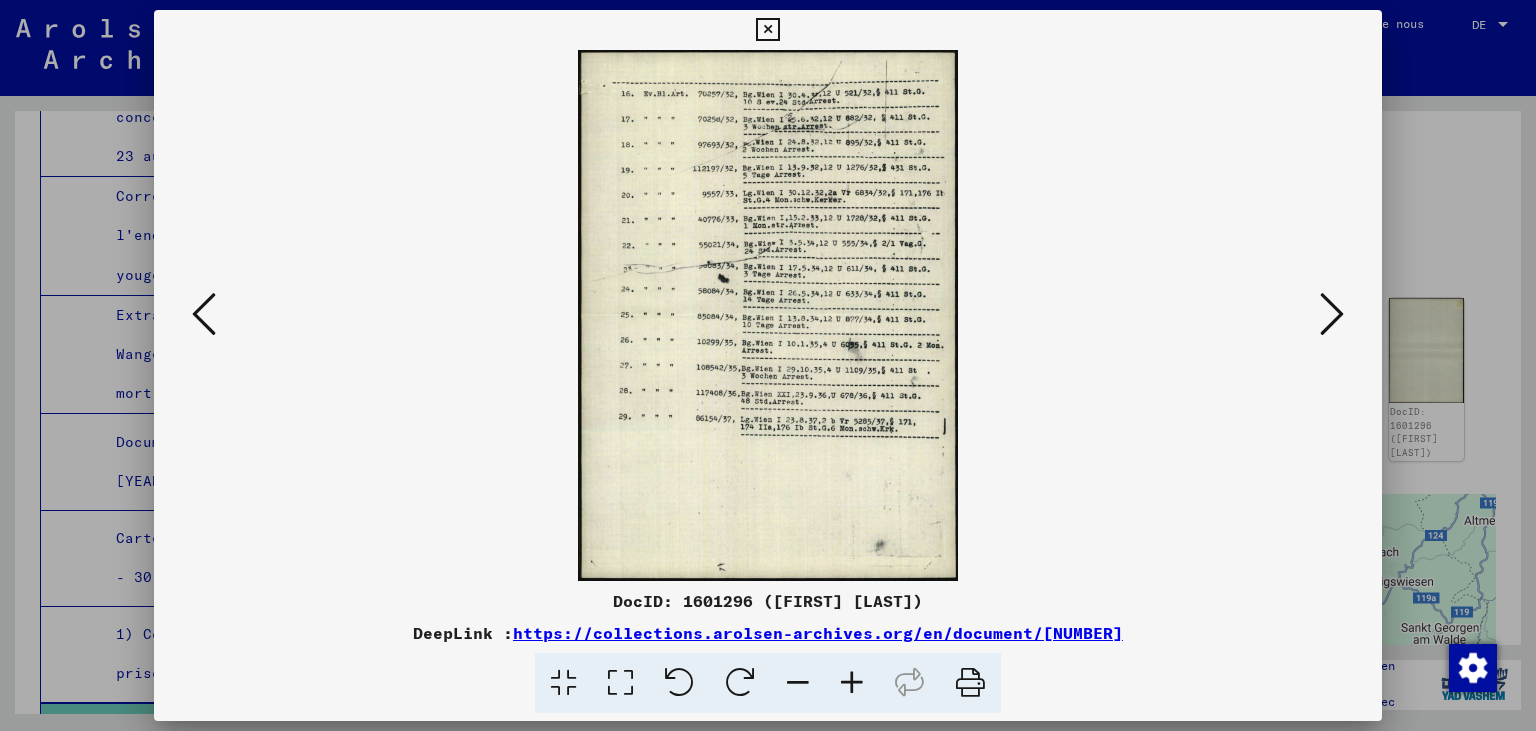 click at bounding box center (1332, 314) 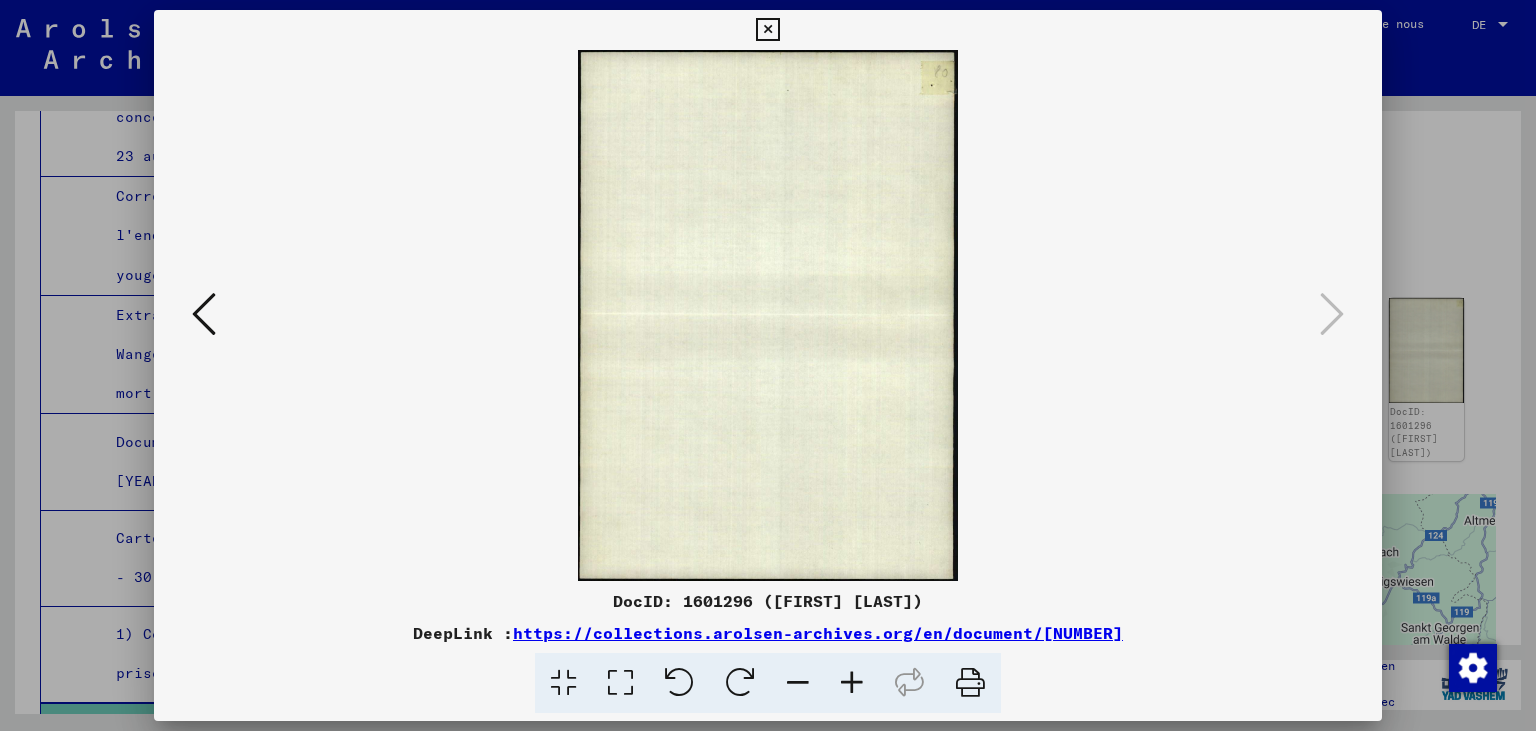 click at bounding box center (767, 30) 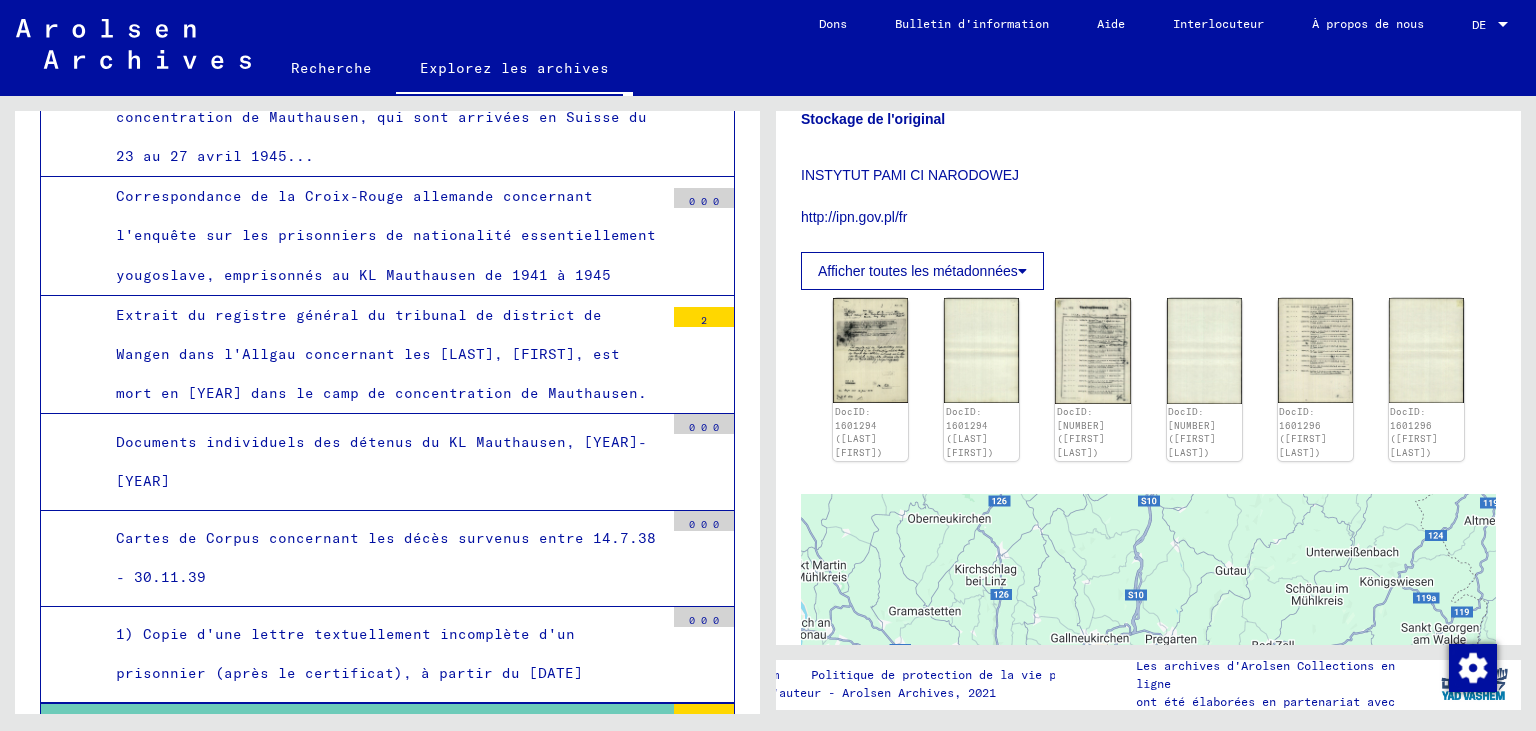 click on "Extrait du registre général du tribunal de district de Wangen dans l'Allgau concernant les [LAST], [FIRST], est mort en [YEAR] dans le camp de concentration de Mauthausen." at bounding box center [382, 355] 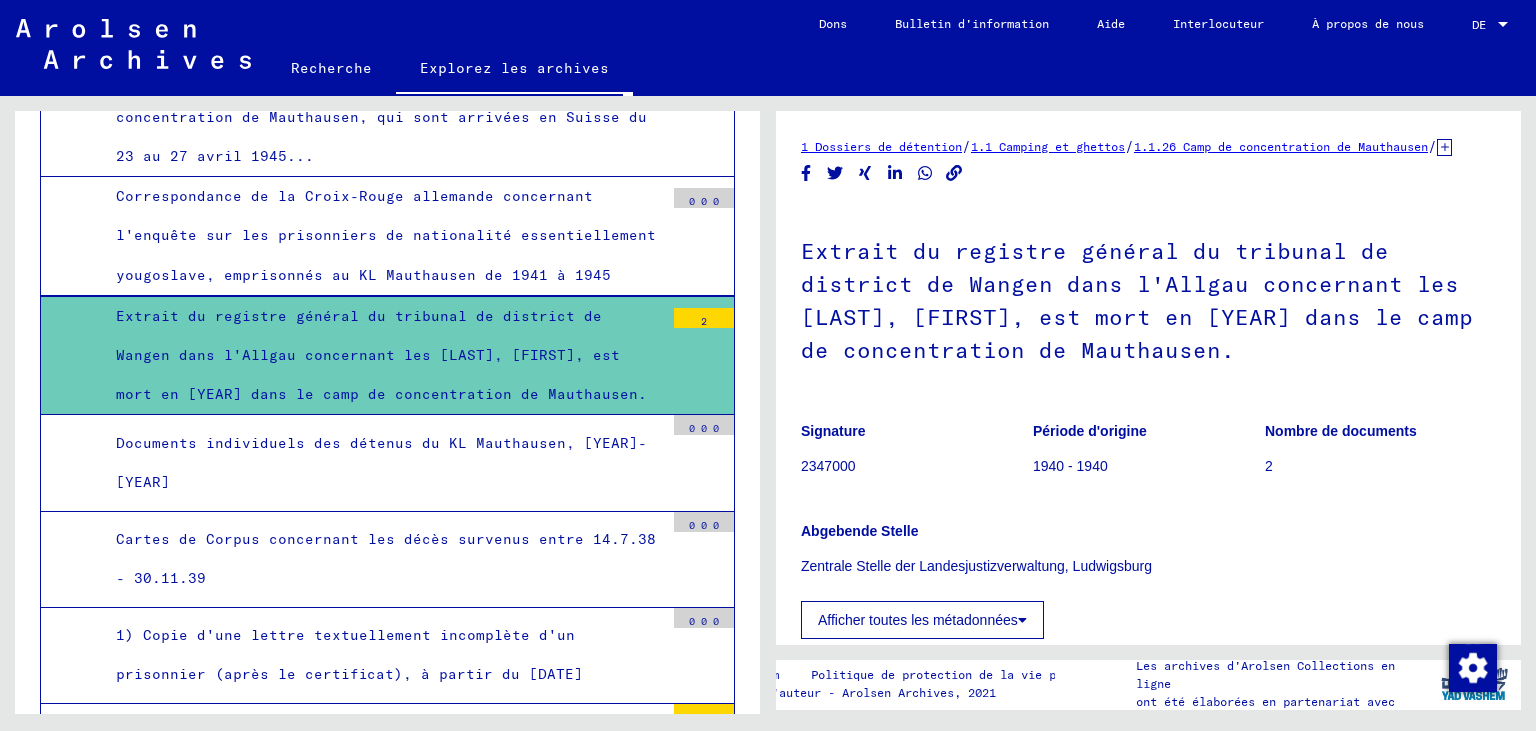 scroll, scrollTop: 418, scrollLeft: 0, axis: vertical 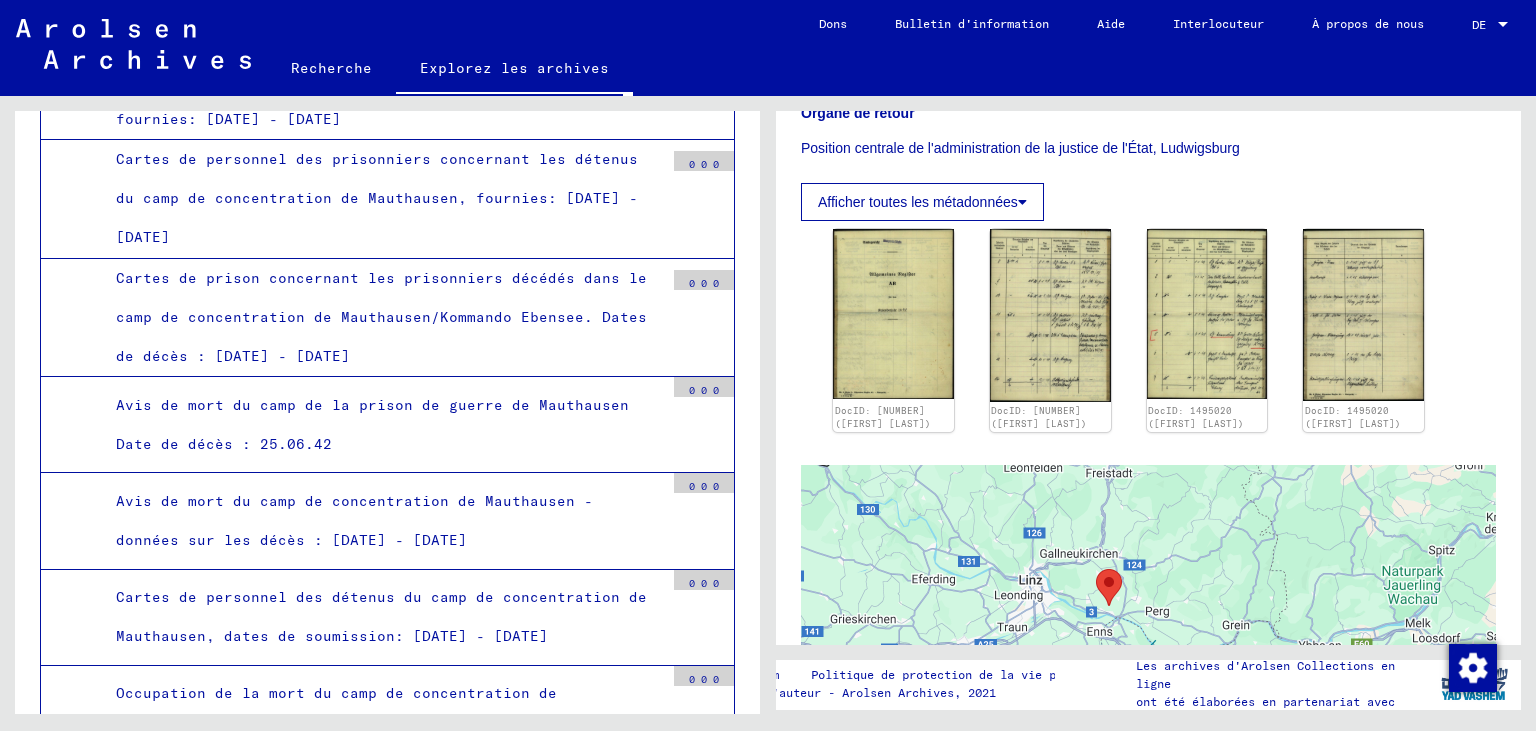 click on "Occupation de la mort du camp de concentration de Mauthausen, dates de décès : 27.07.40 - 05.05.43" at bounding box center (382, 713) 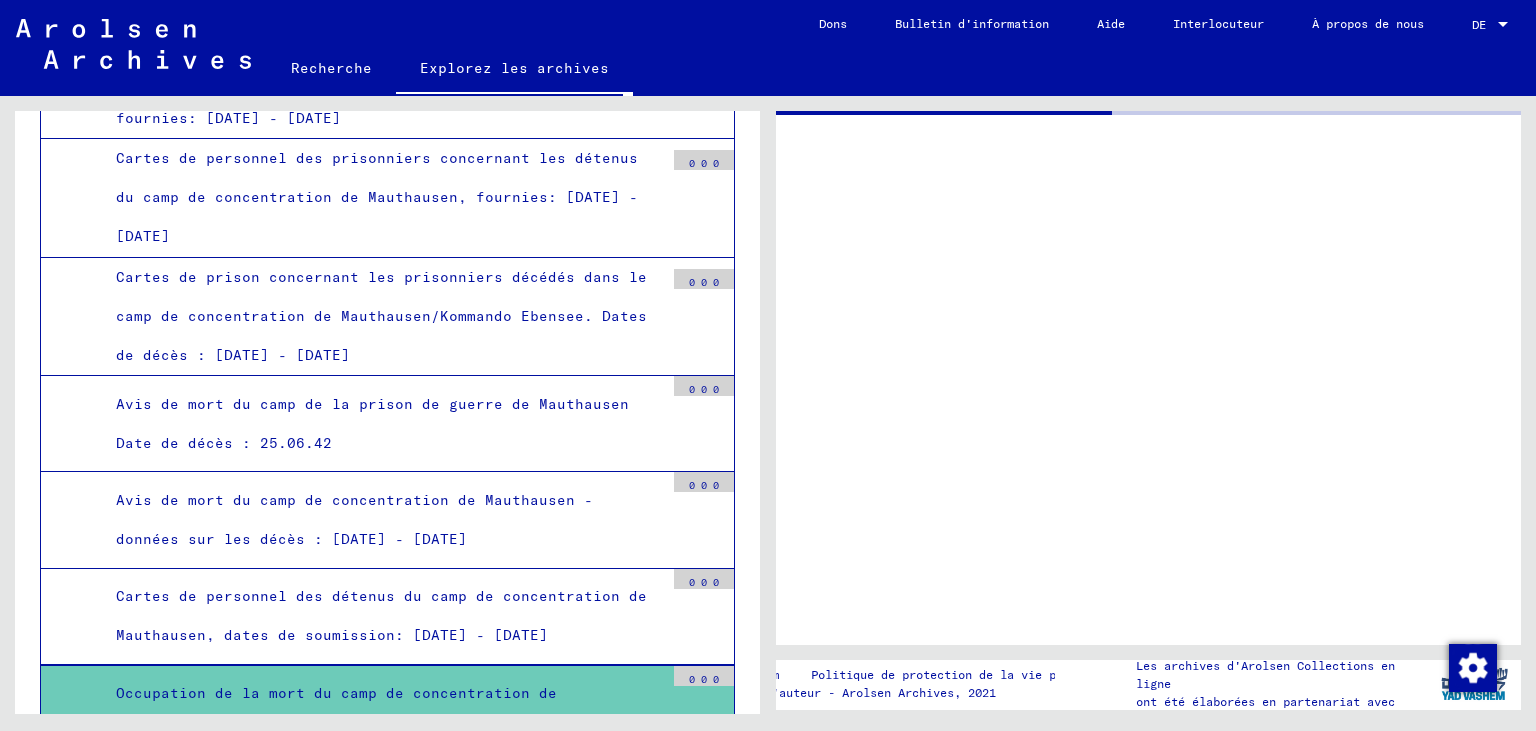 scroll, scrollTop: 5119, scrollLeft: 0, axis: vertical 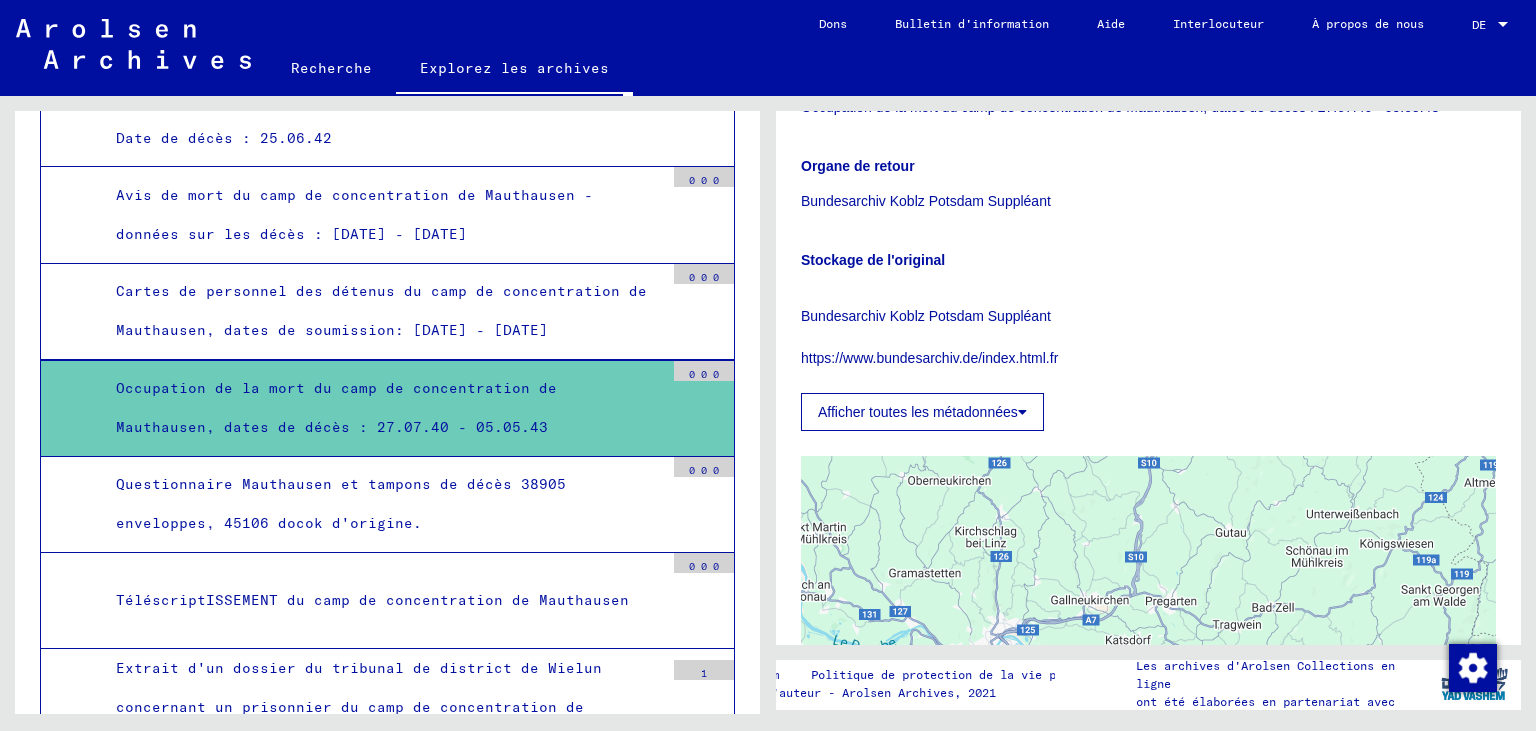 click on "Documents individuels concernant les détenus - KL Mauthausen" at bounding box center (382, 903) 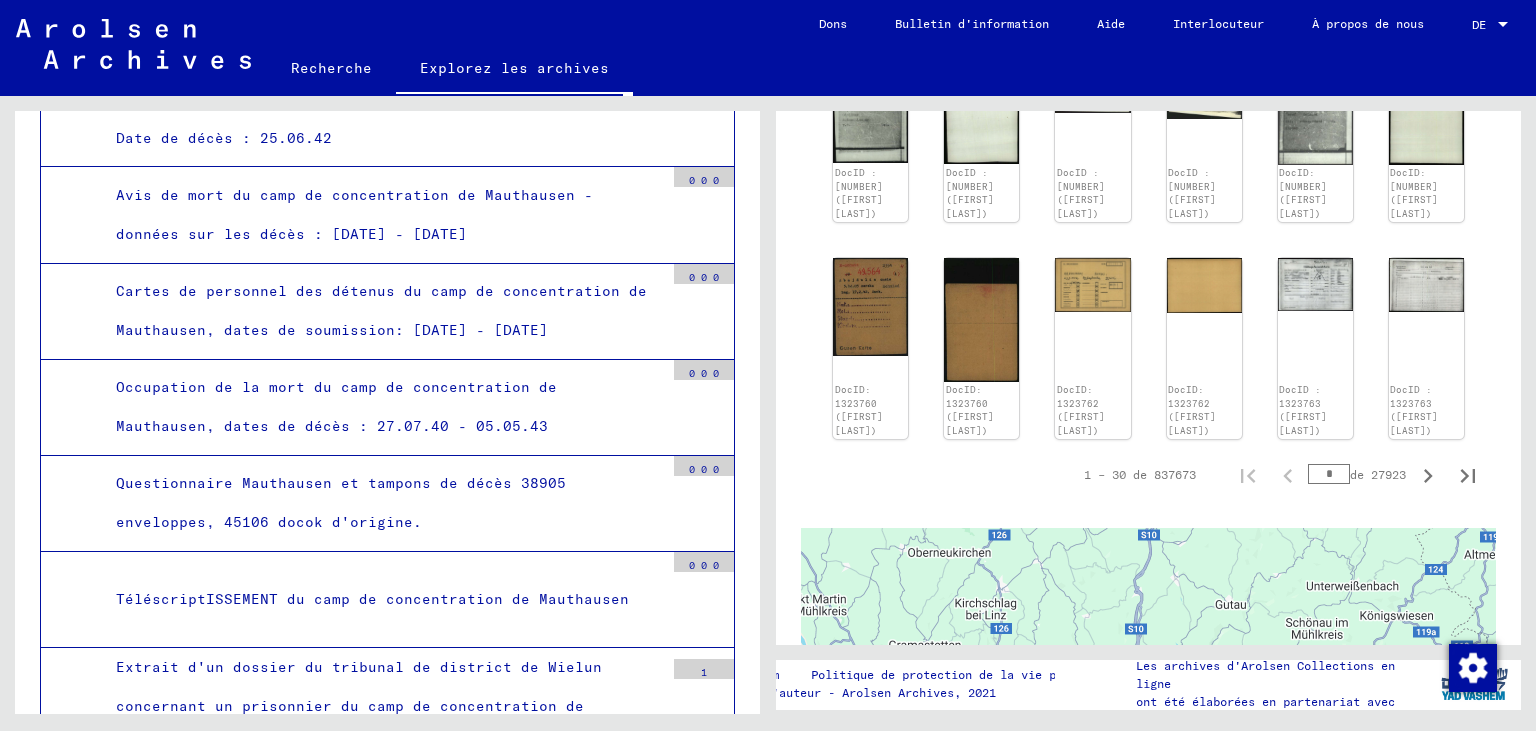 scroll, scrollTop: 1294, scrollLeft: 0, axis: vertical 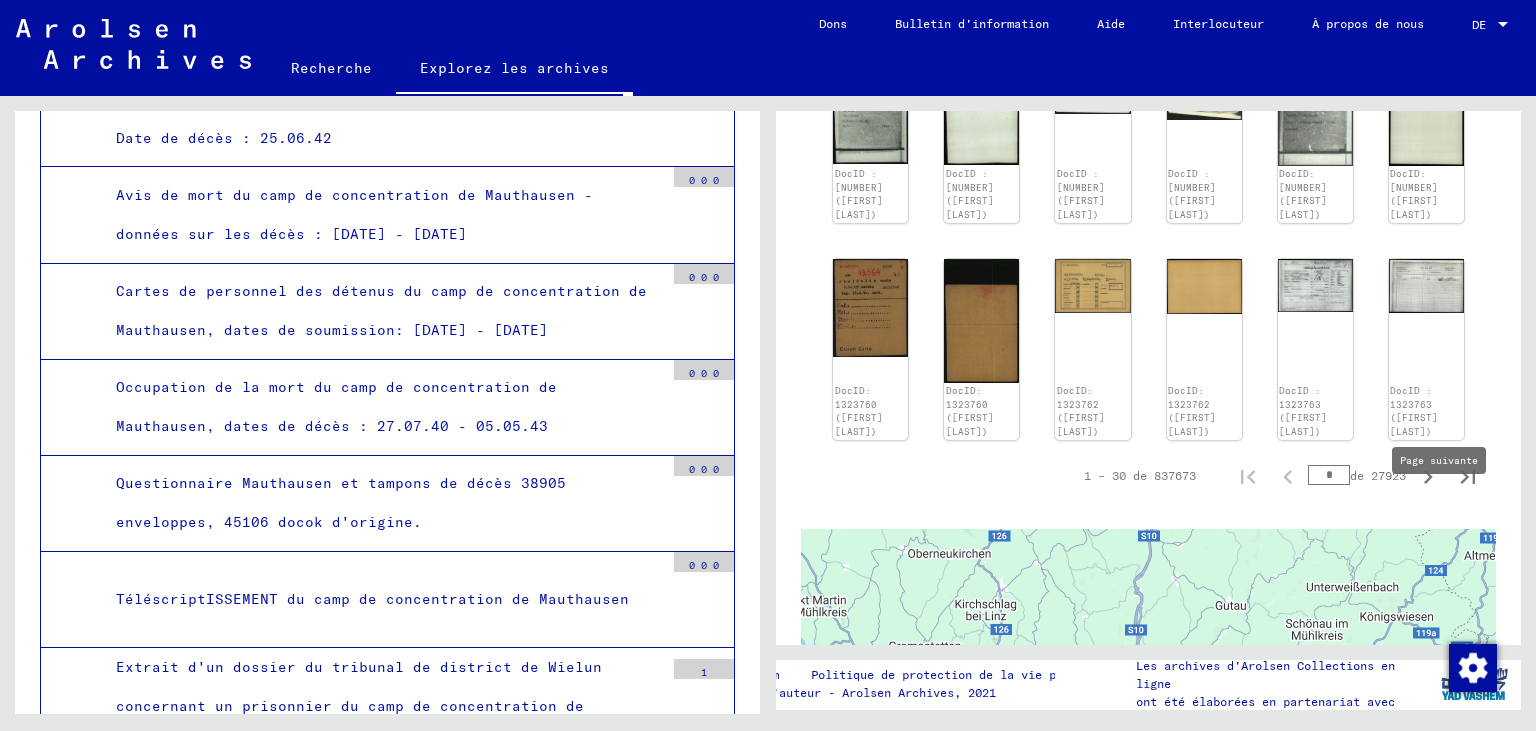 click 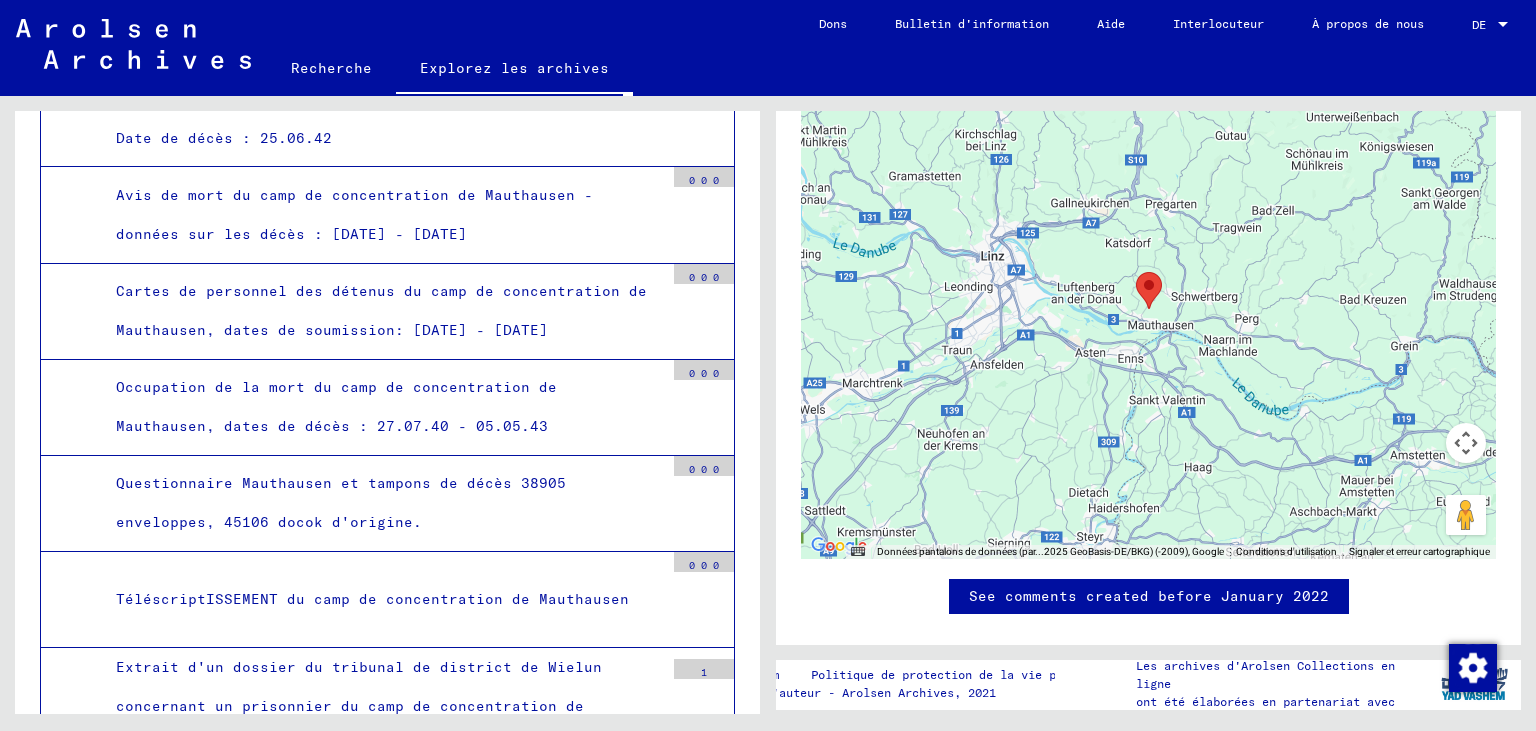 scroll, scrollTop: 1729, scrollLeft: 0, axis: vertical 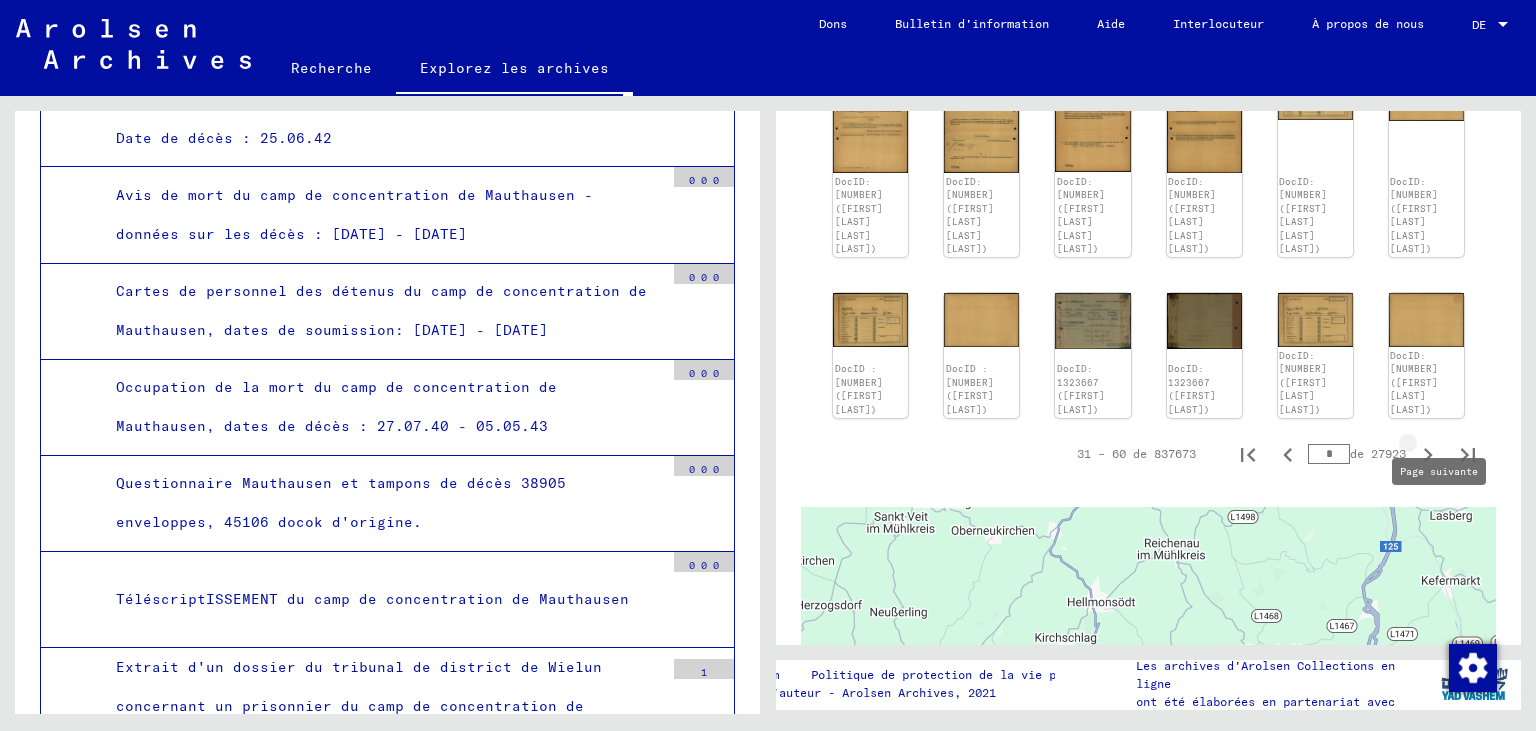 click 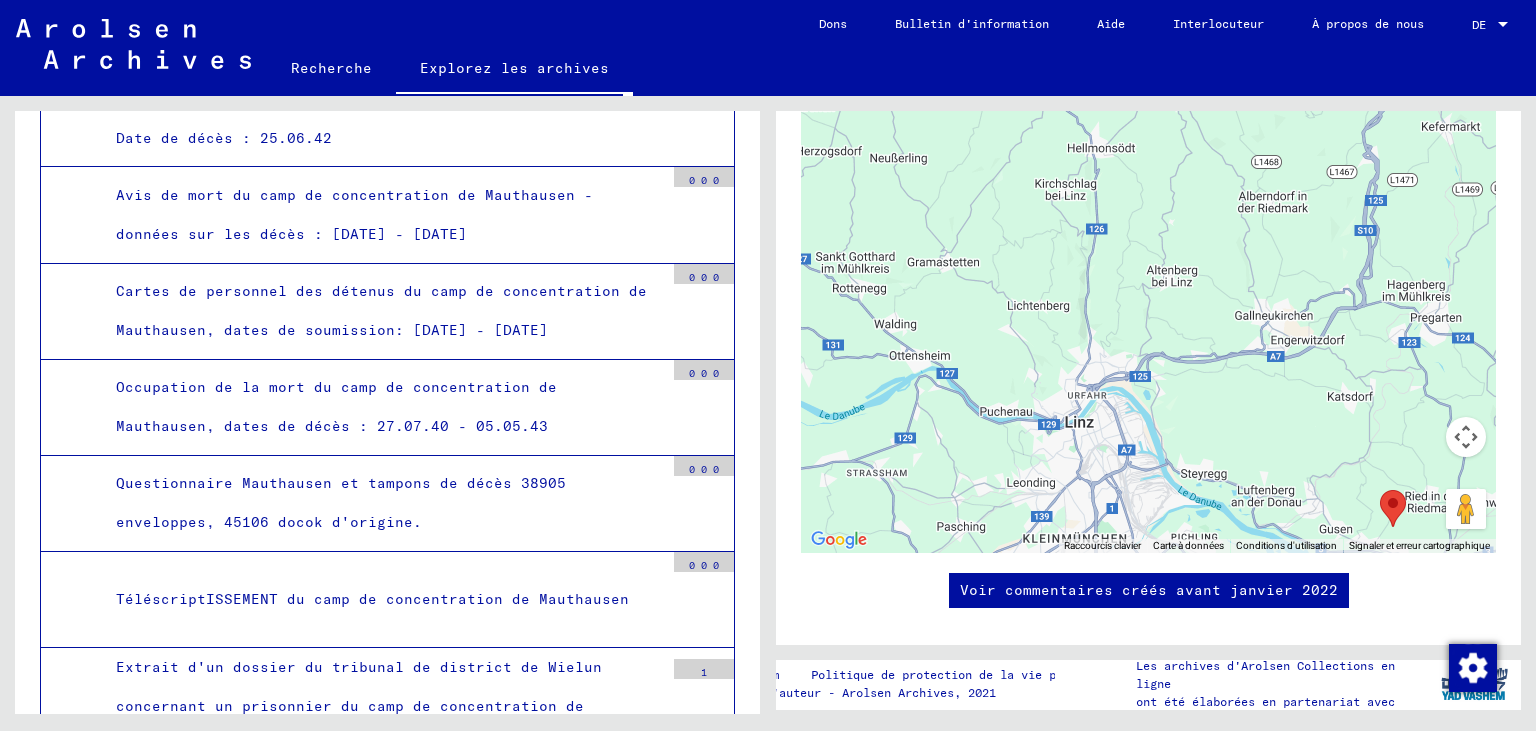 scroll, scrollTop: 1828, scrollLeft: 0, axis: vertical 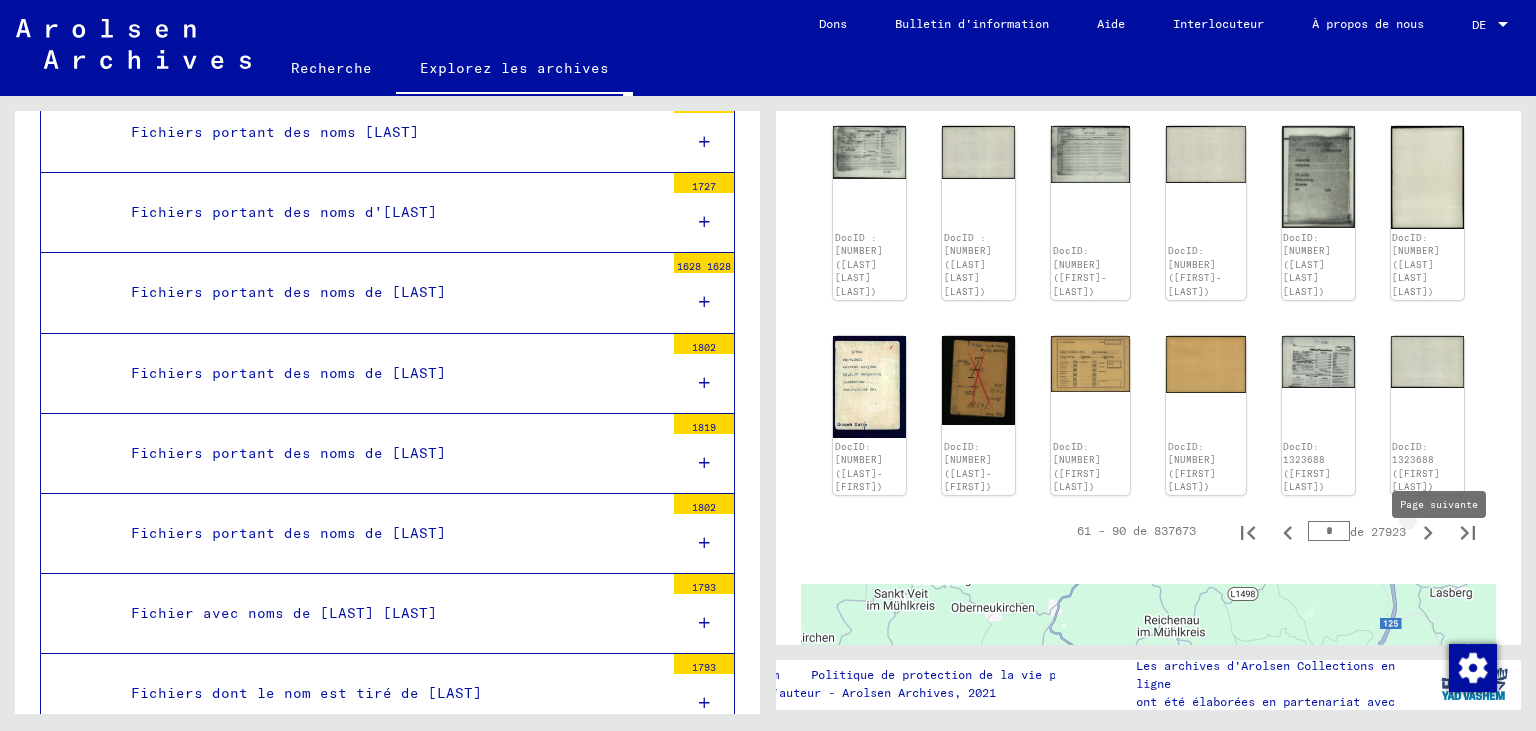 click 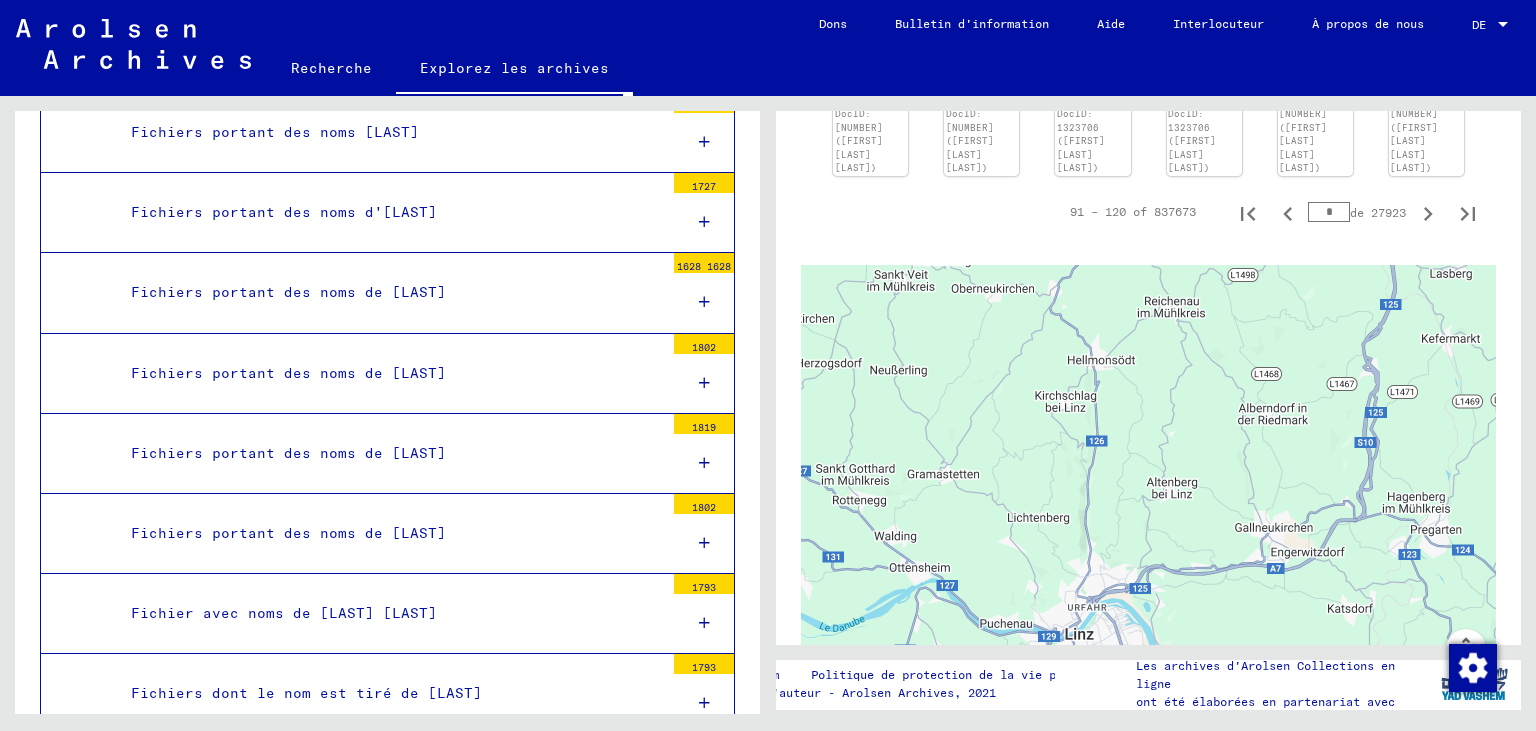 scroll, scrollTop: 1741, scrollLeft: 0, axis: vertical 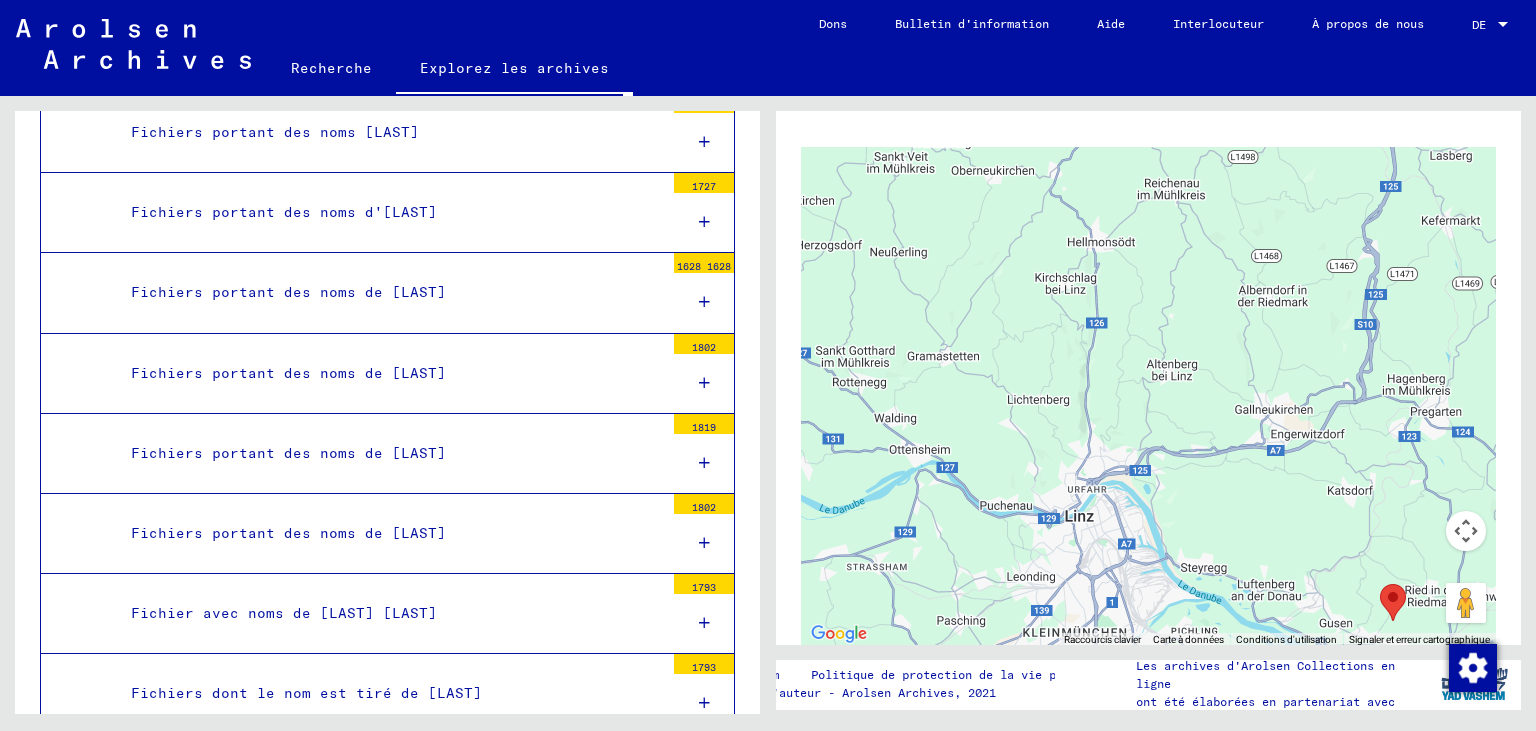 drag, startPoint x: 1518, startPoint y: 417, endPoint x: 1486, endPoint y: 214, distance: 205.50668 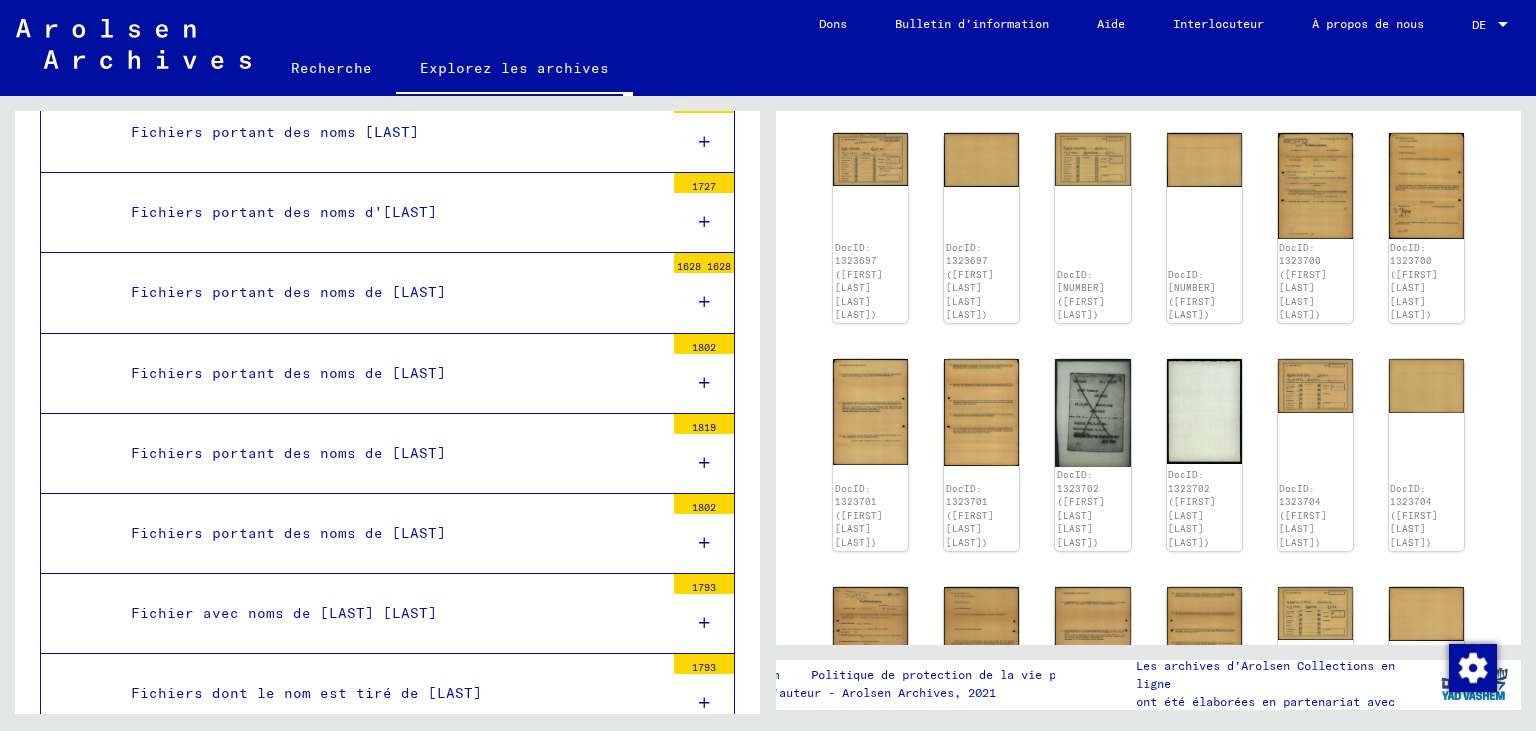 scroll, scrollTop: 73, scrollLeft: 0, axis: vertical 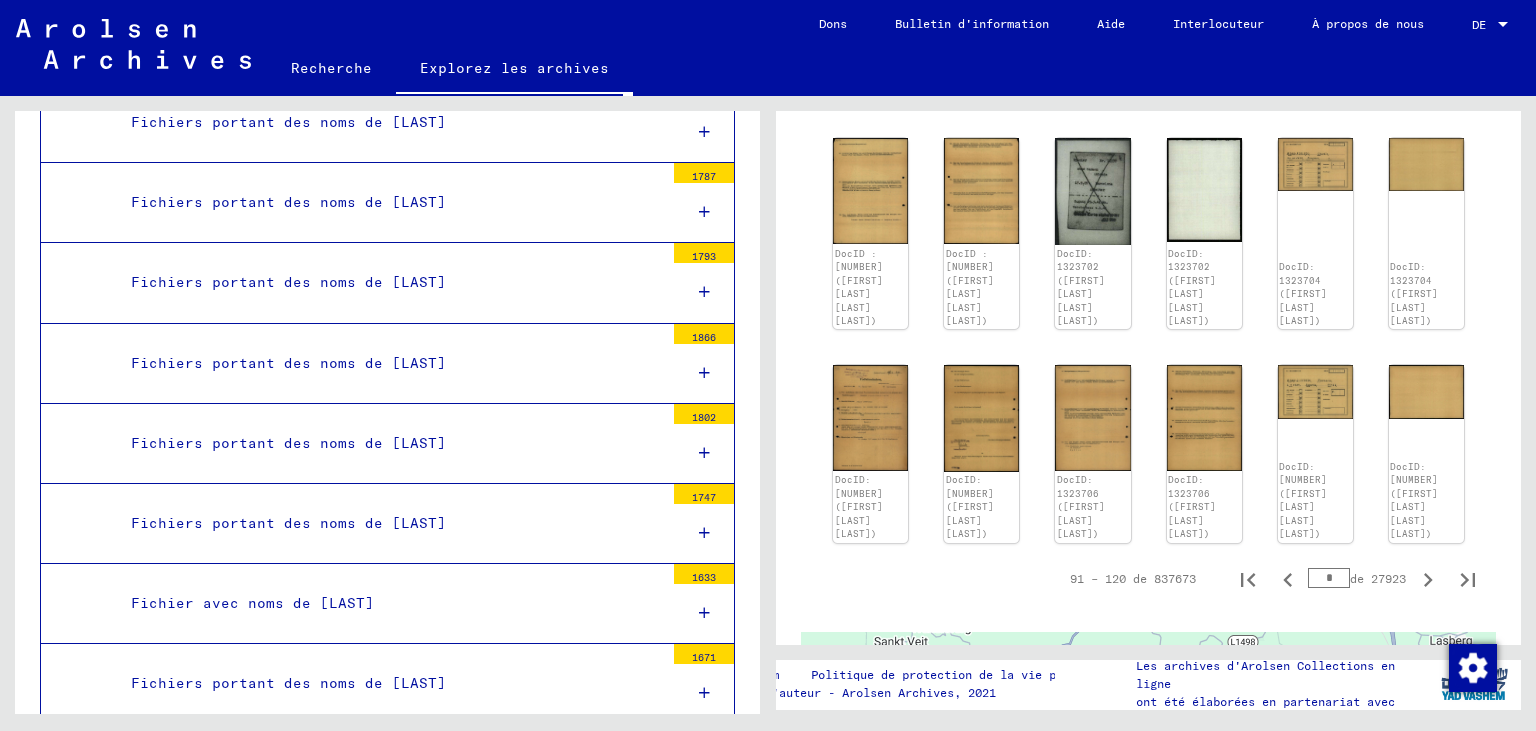 click on "Fichiers portant des noms de [LAST]" at bounding box center [390, 683] 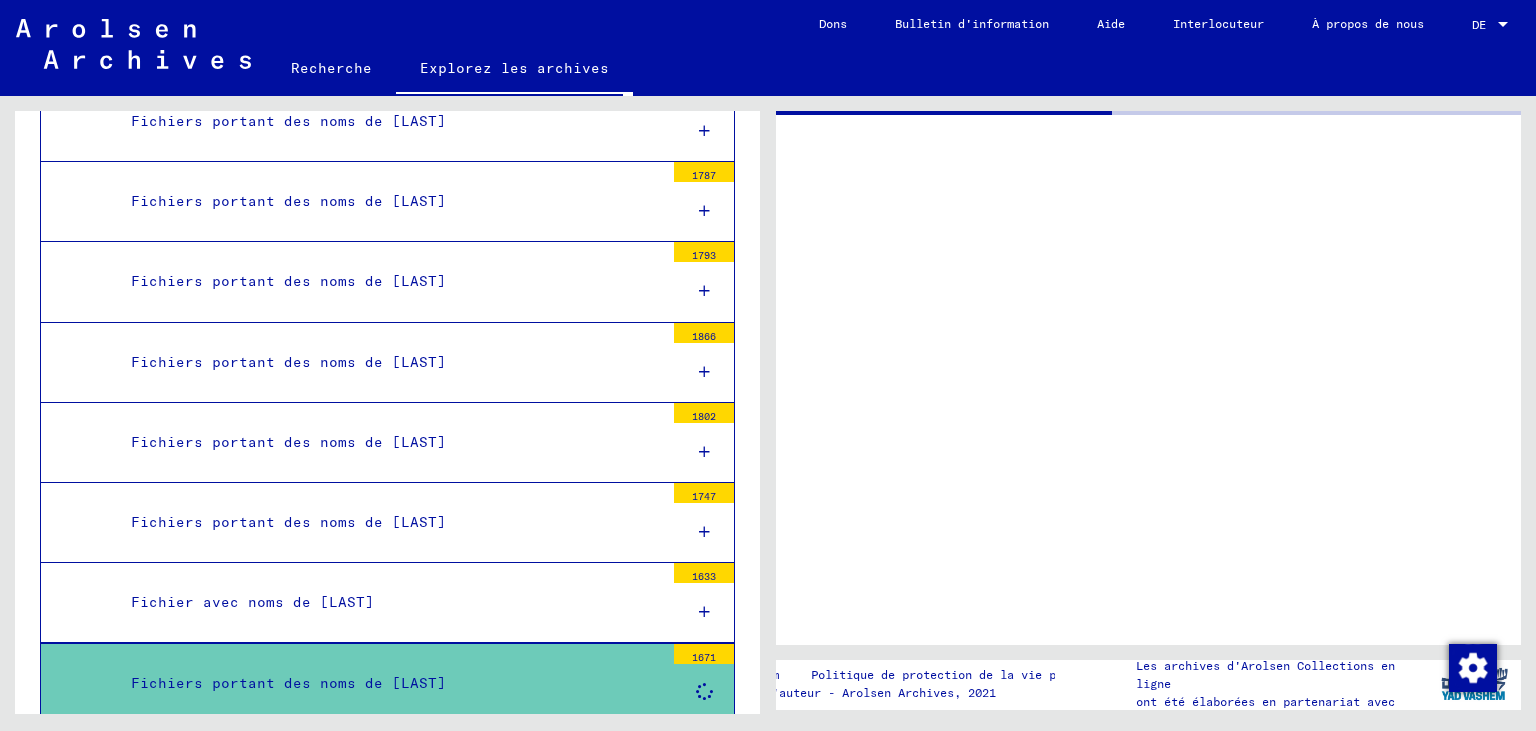 scroll, scrollTop: 12620, scrollLeft: 0, axis: vertical 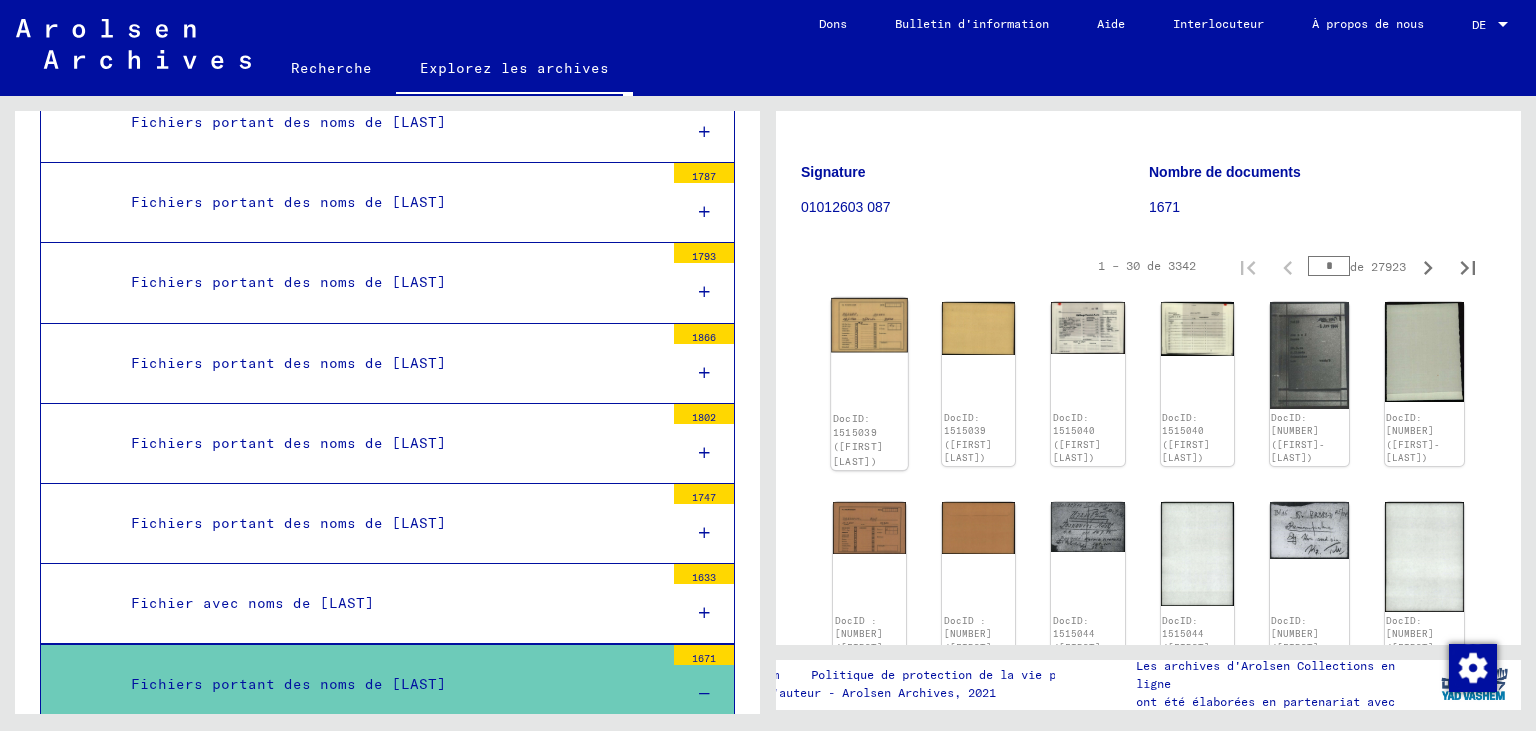 click 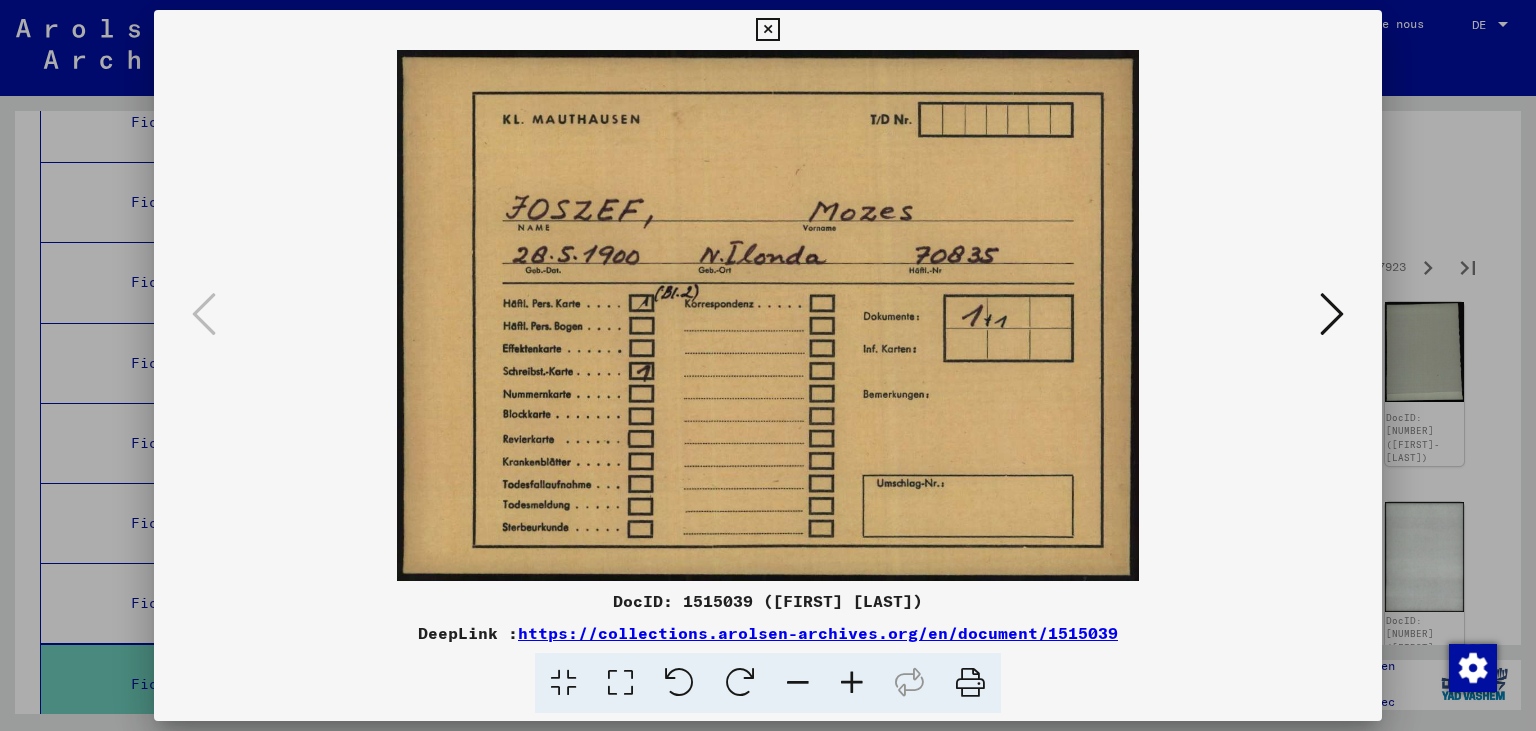 click at bounding box center (1332, 314) 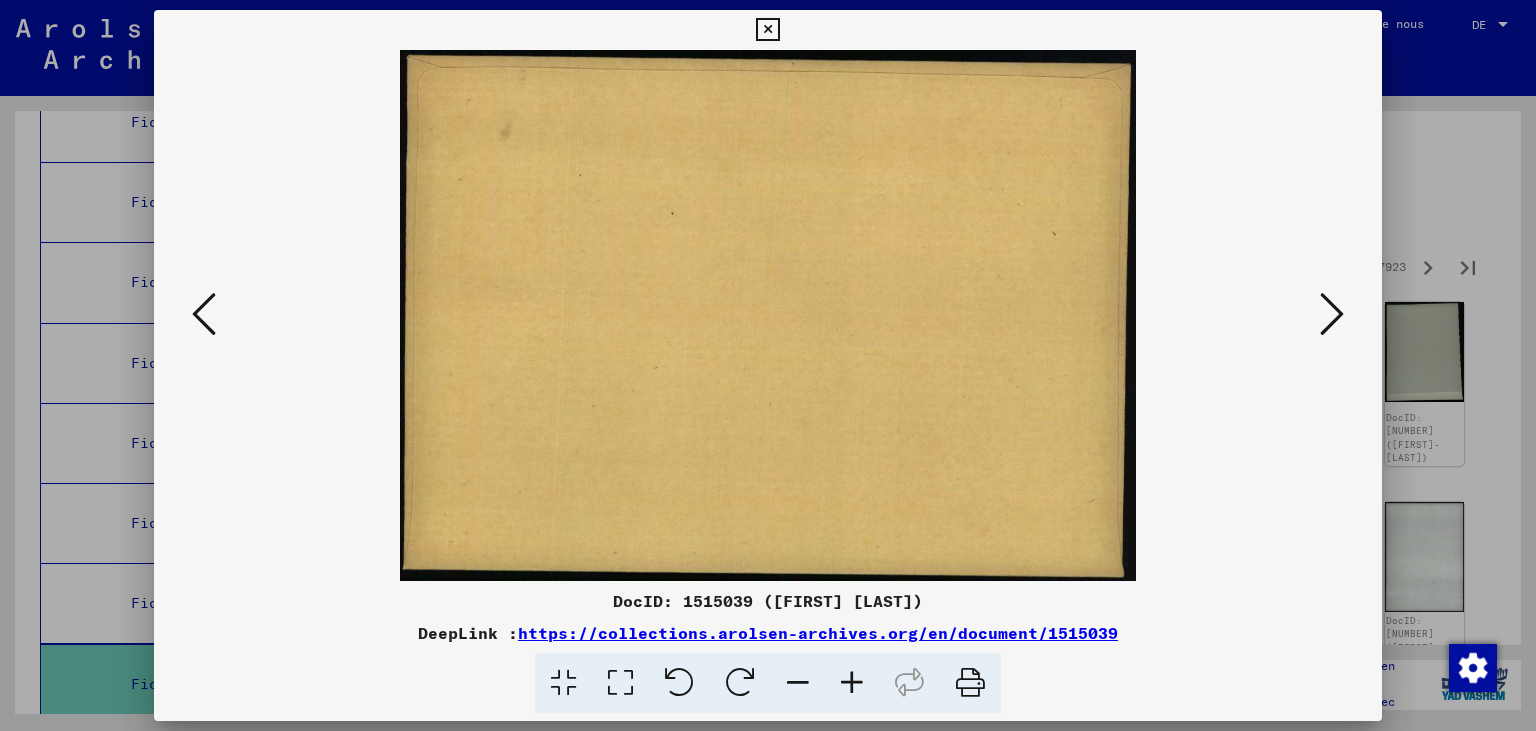 click at bounding box center (1332, 314) 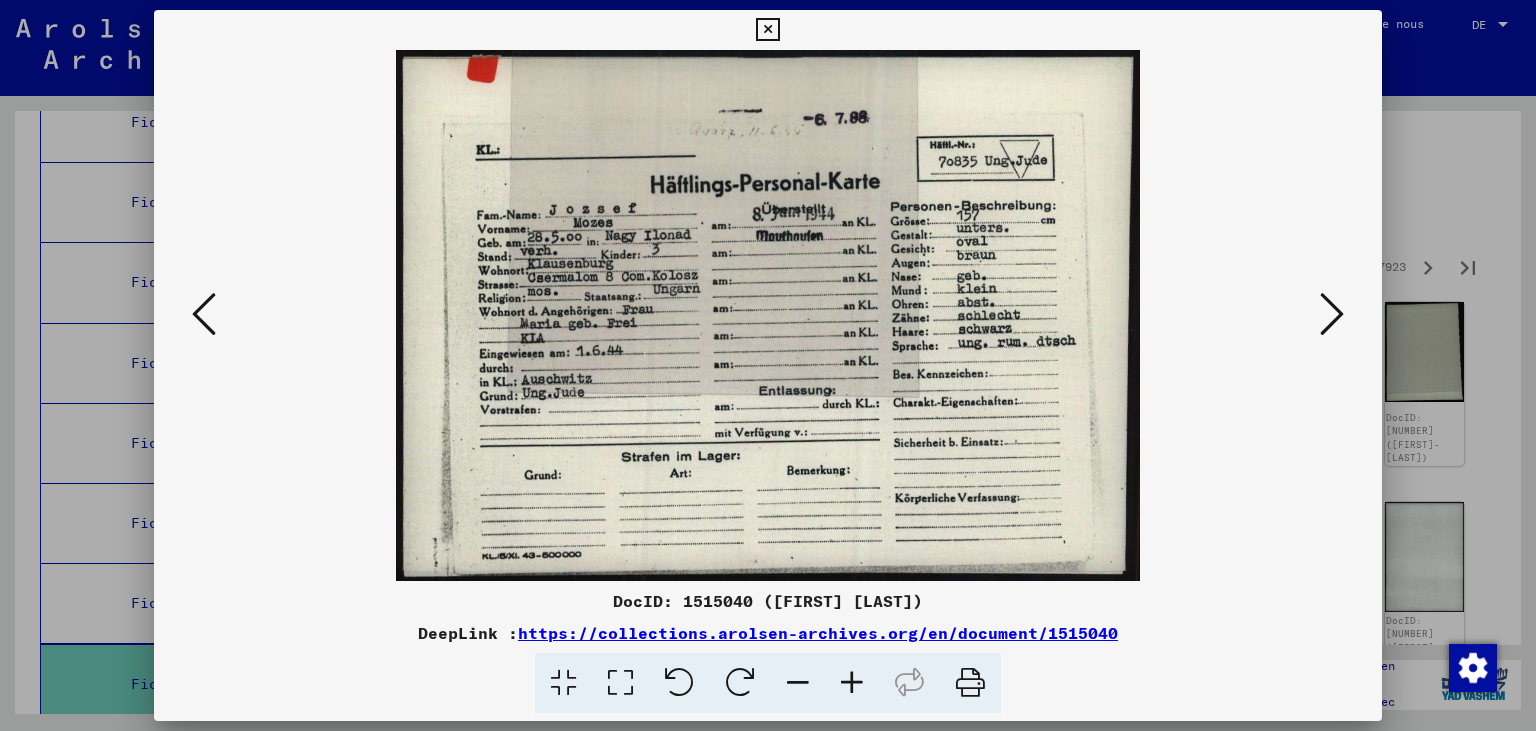 click at bounding box center [1332, 314] 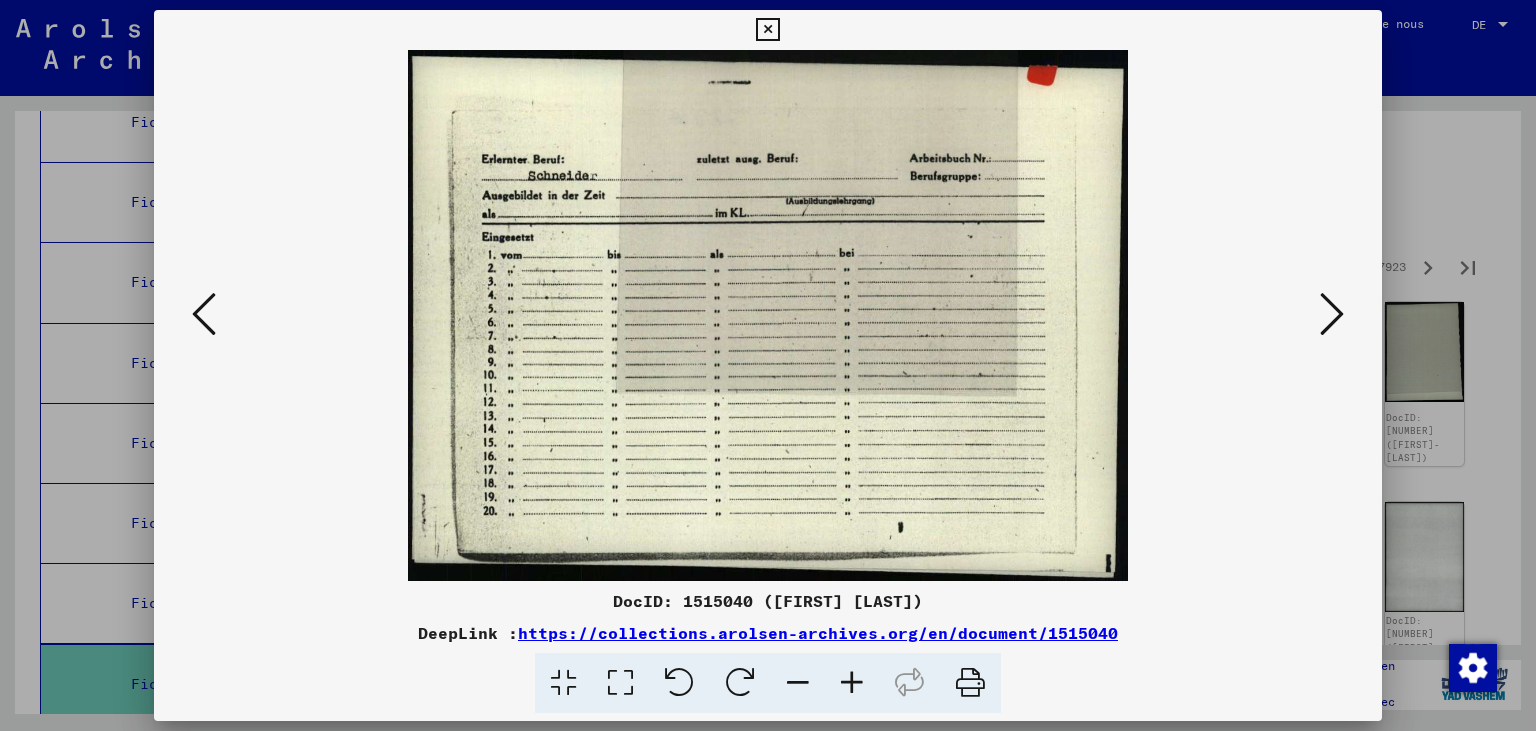 click at bounding box center [1332, 314] 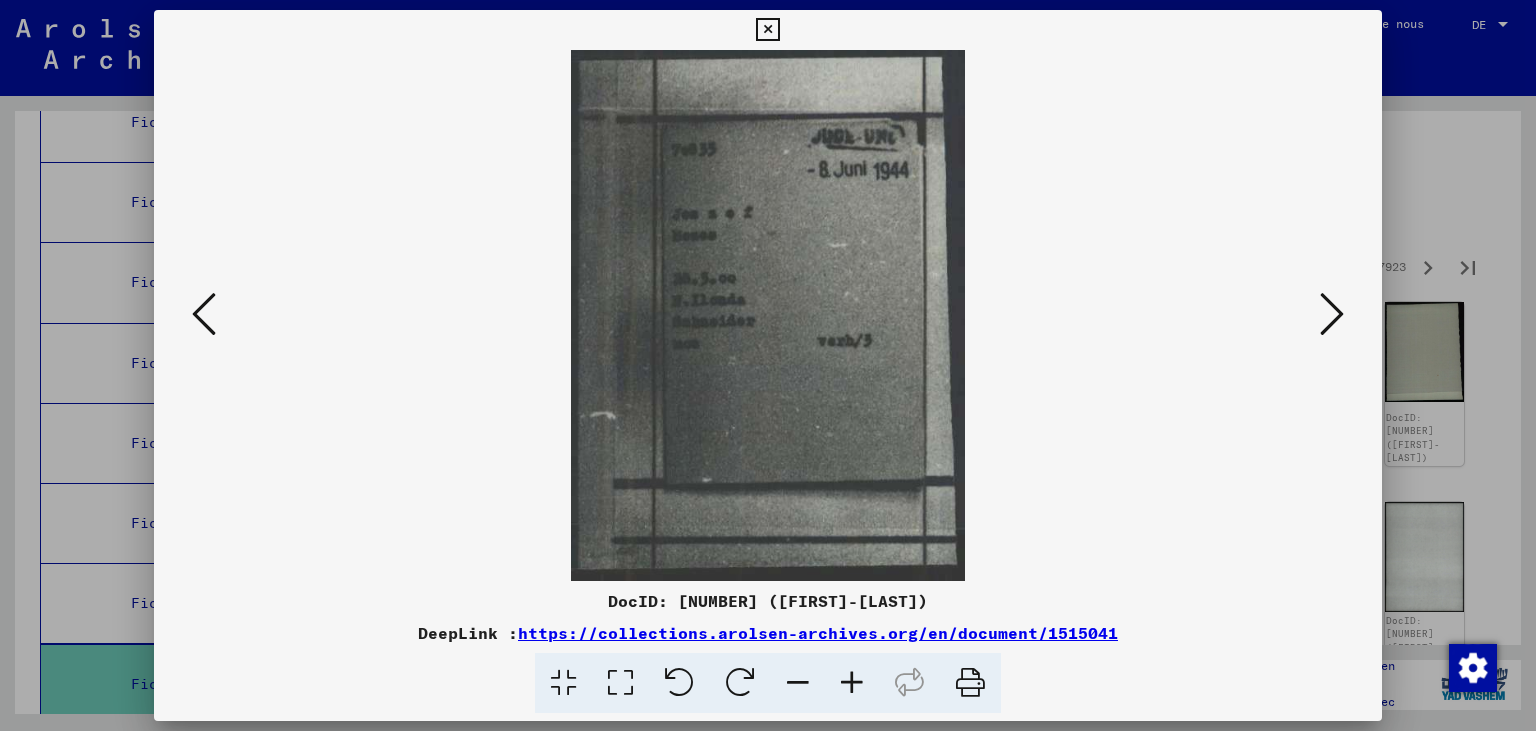 click at bounding box center (1332, 314) 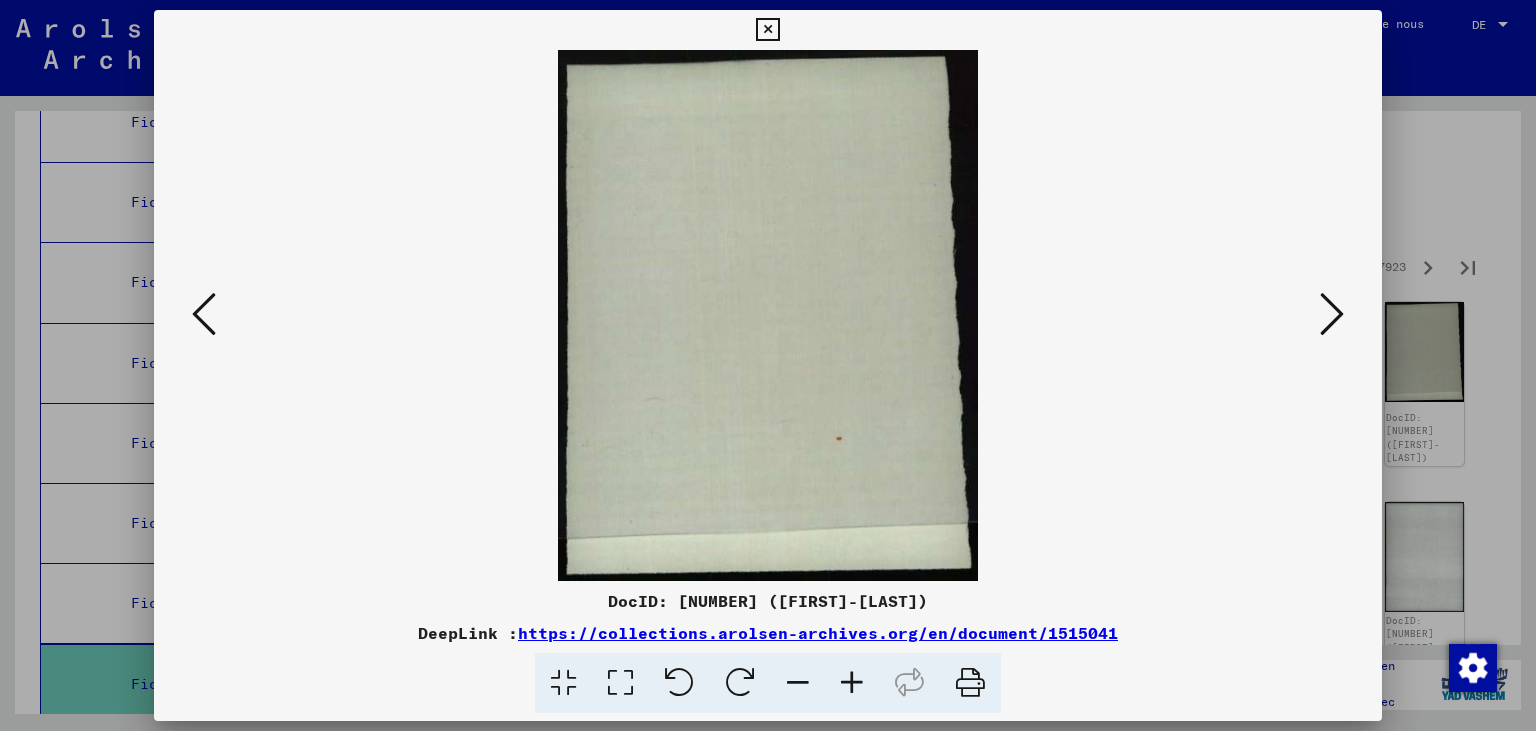 click at bounding box center [1332, 314] 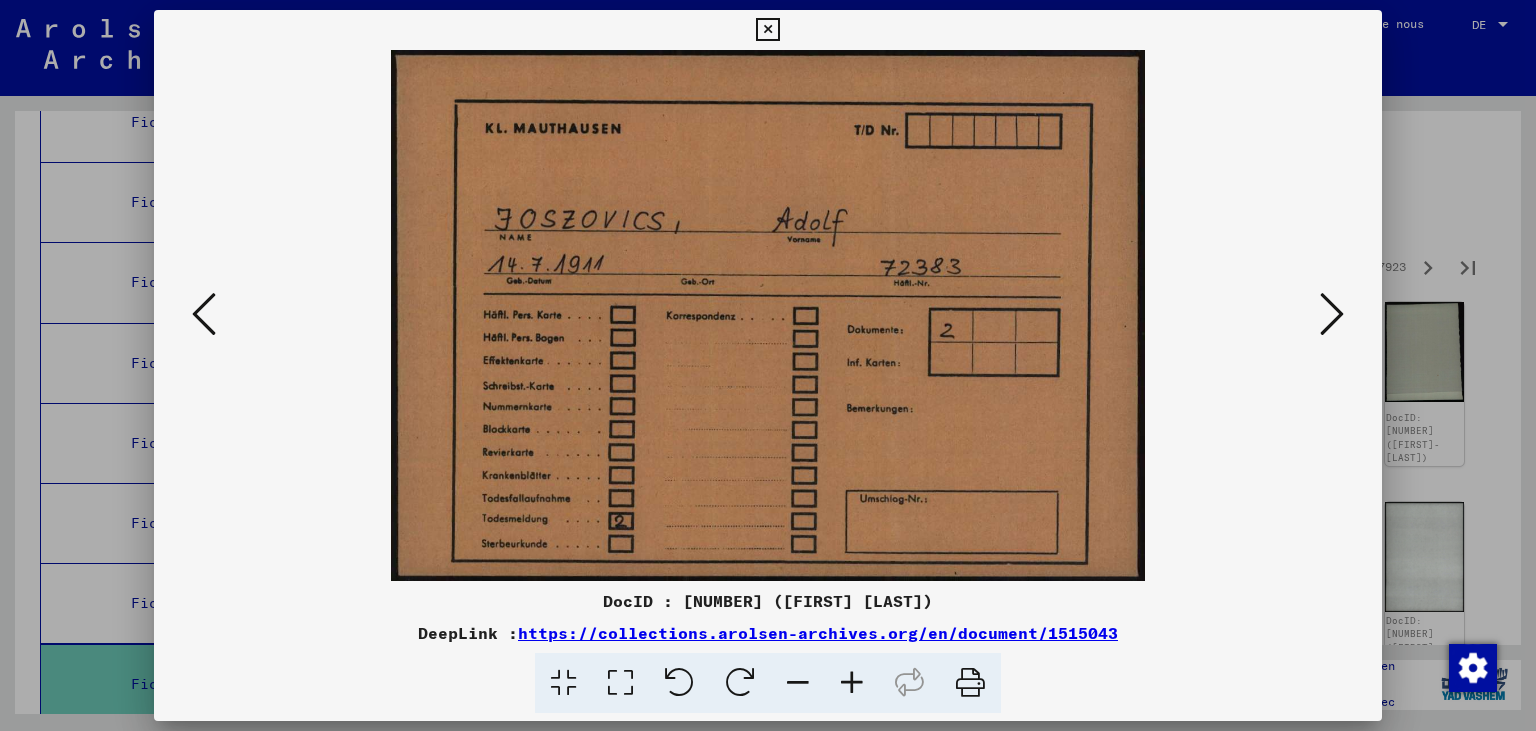 click at bounding box center (1332, 314) 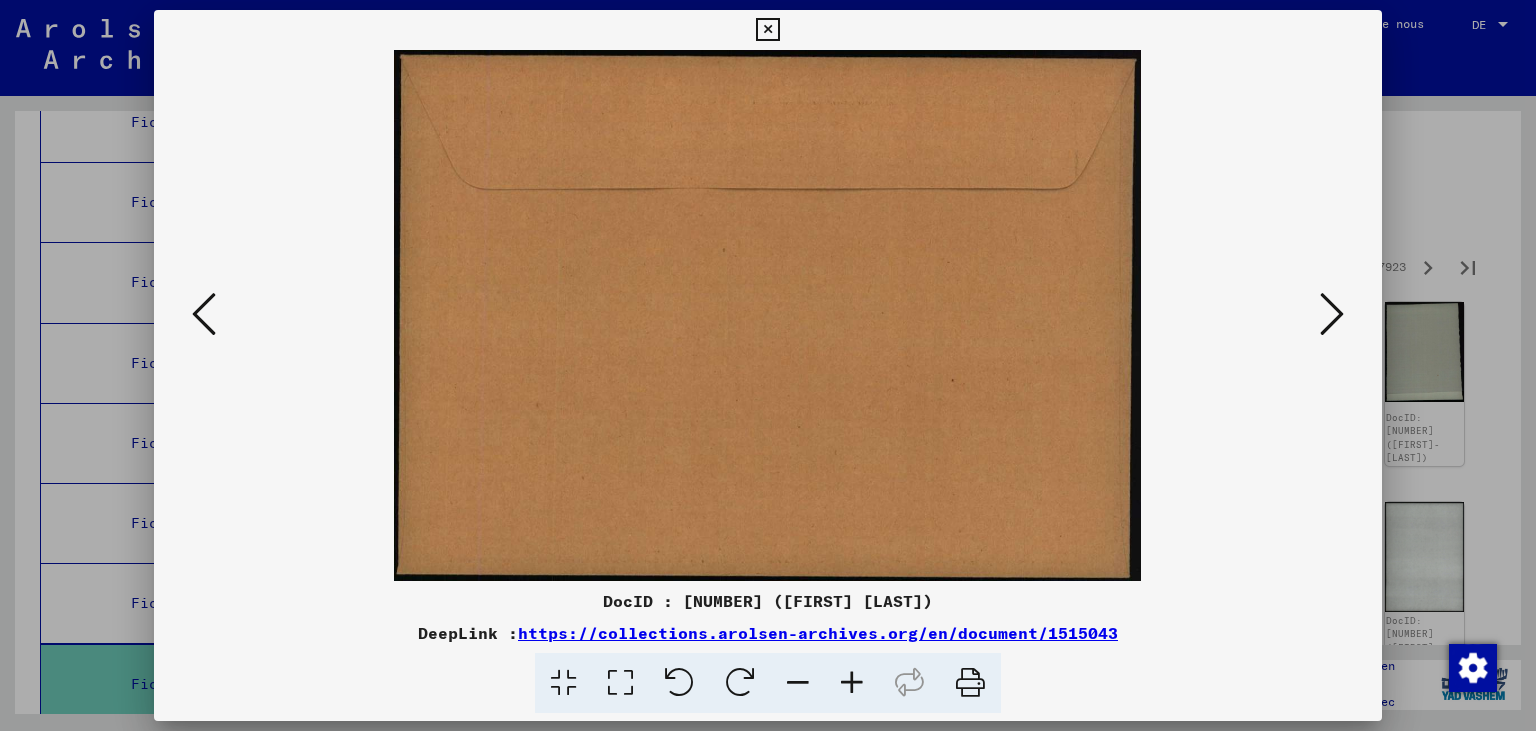 click at bounding box center (1332, 314) 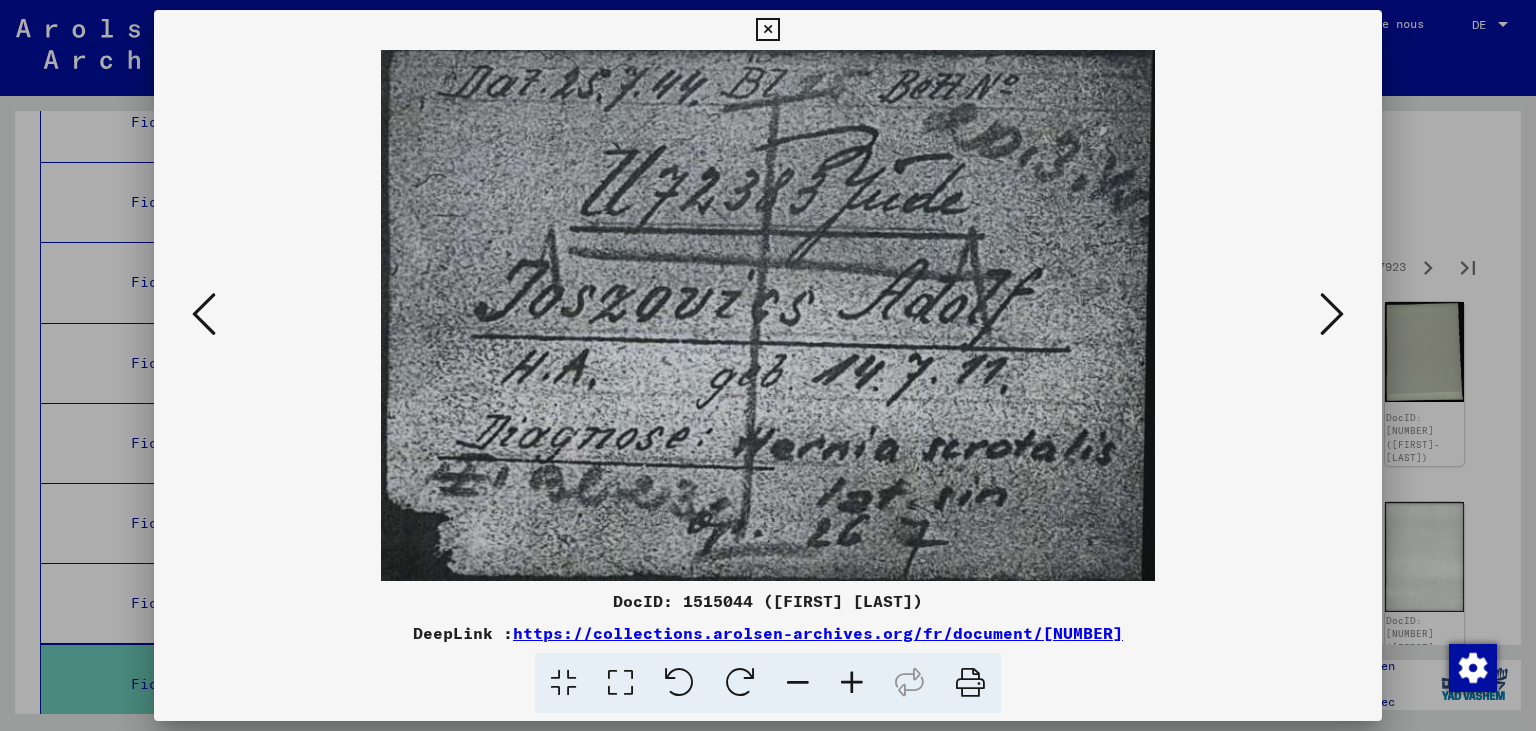 click at bounding box center (1332, 314) 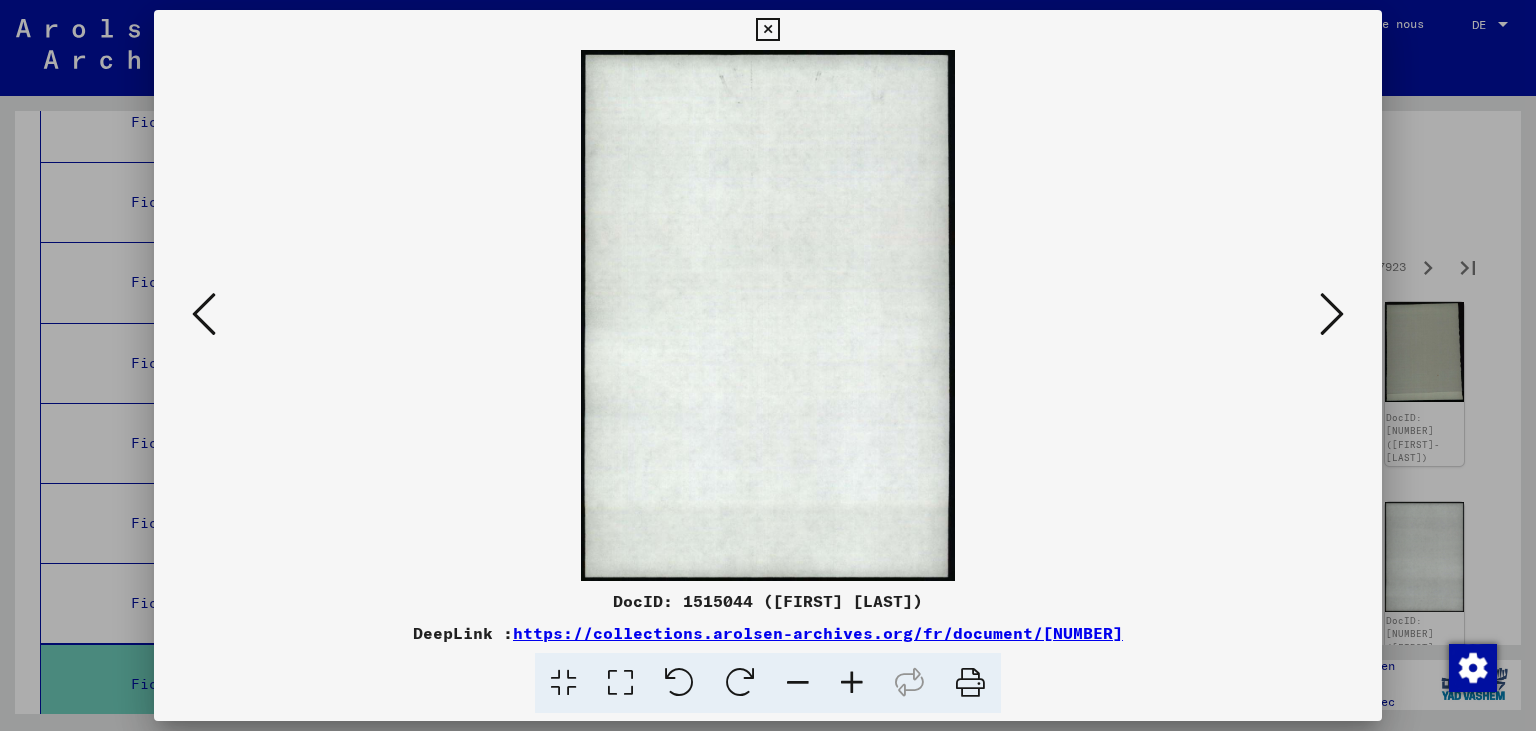 click at bounding box center (1332, 314) 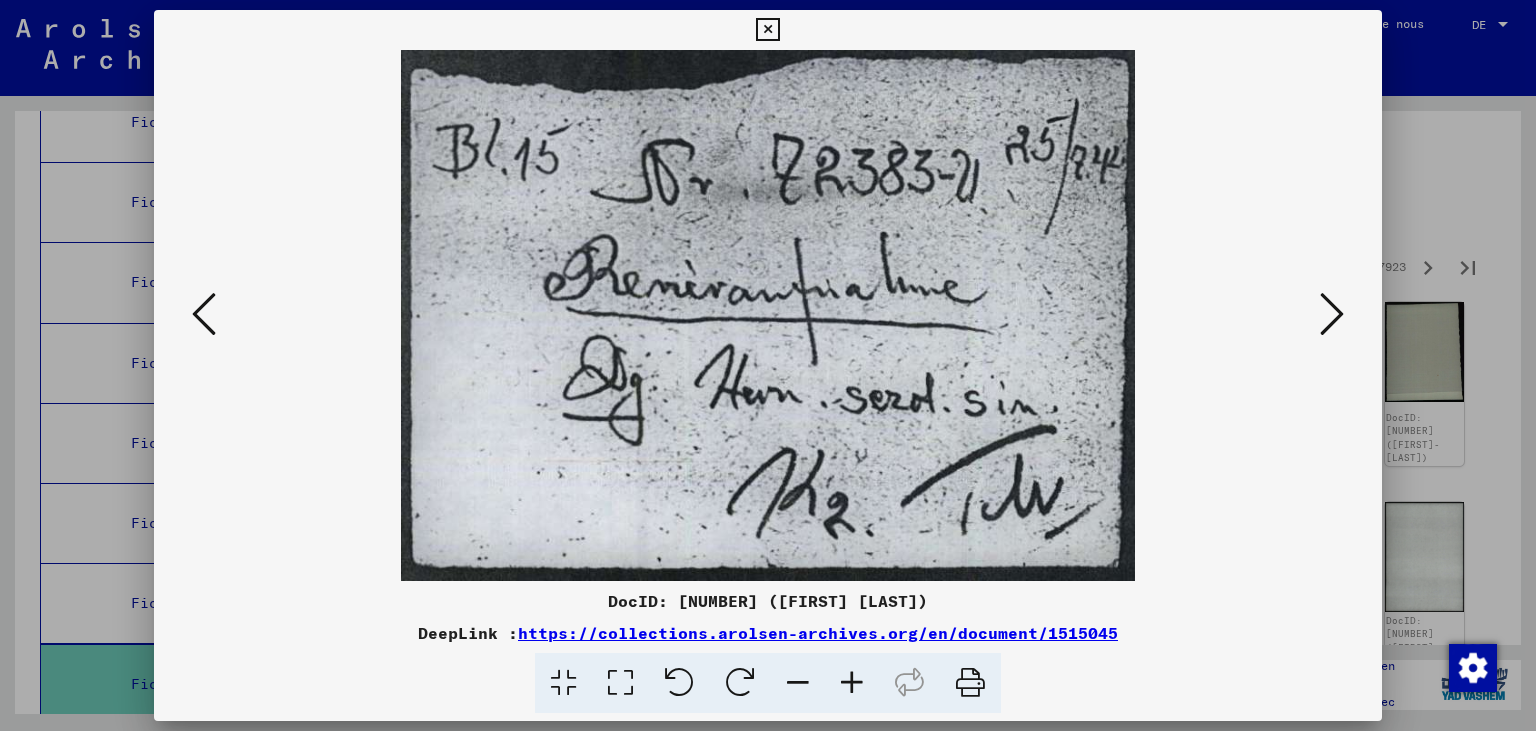 click at bounding box center (1332, 314) 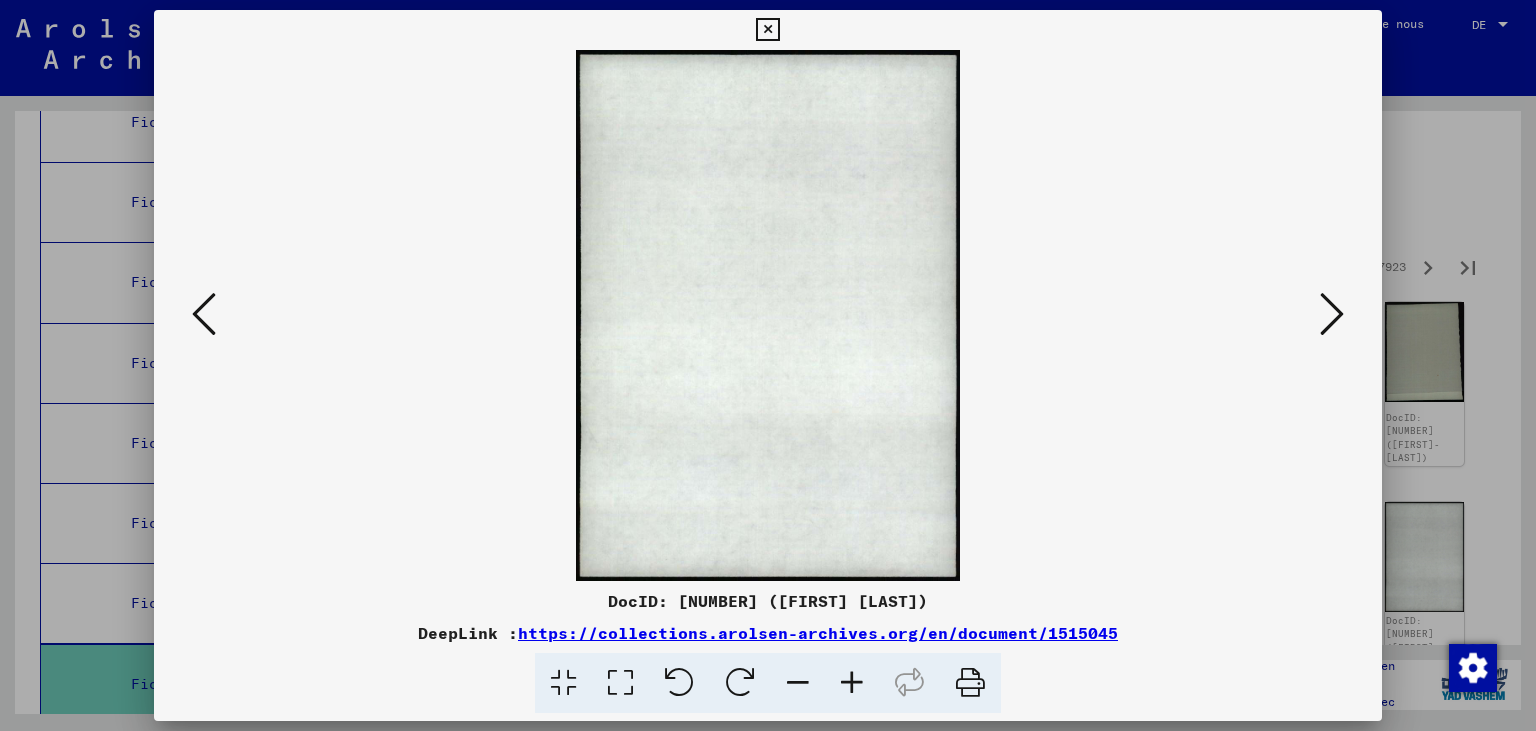 click at bounding box center [1332, 314] 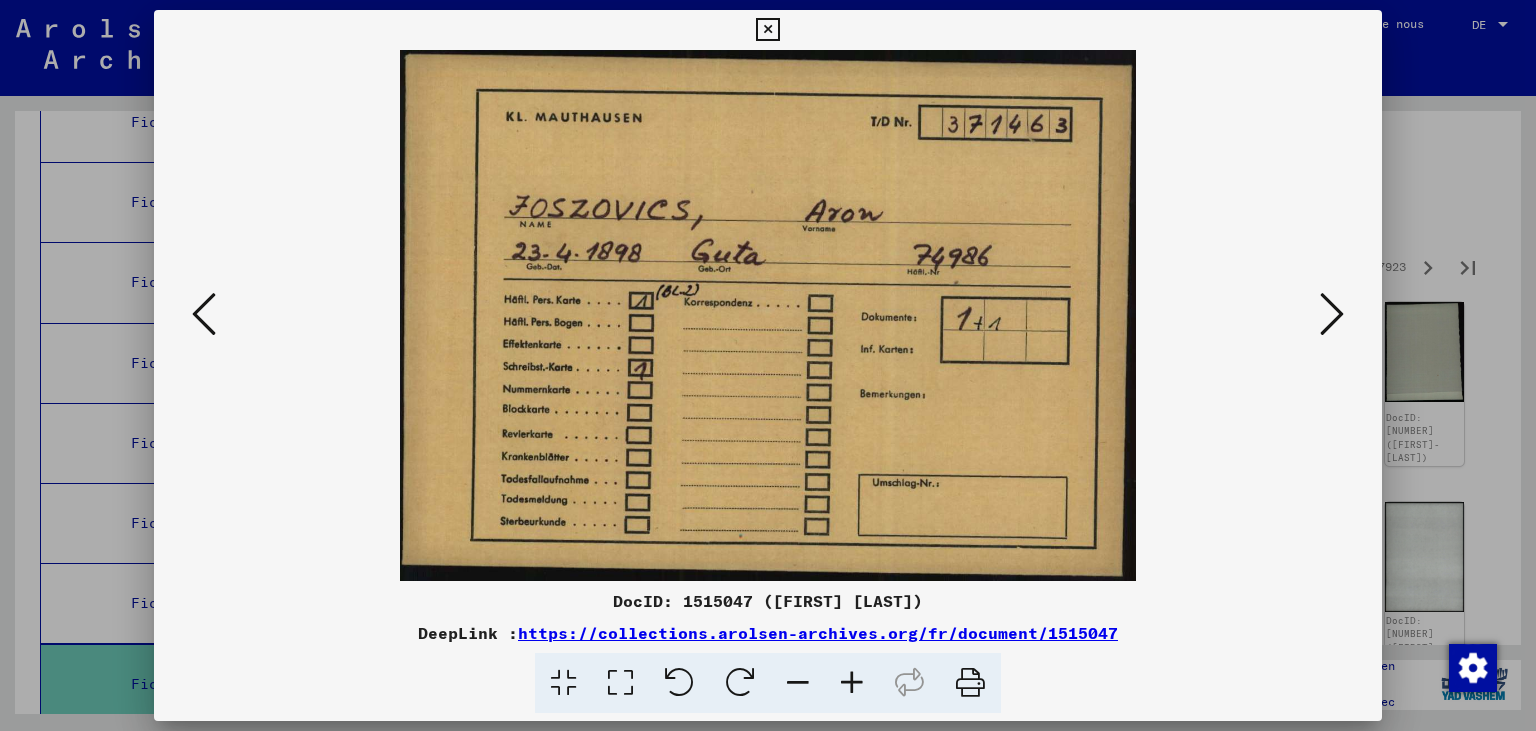 click at bounding box center [1332, 314] 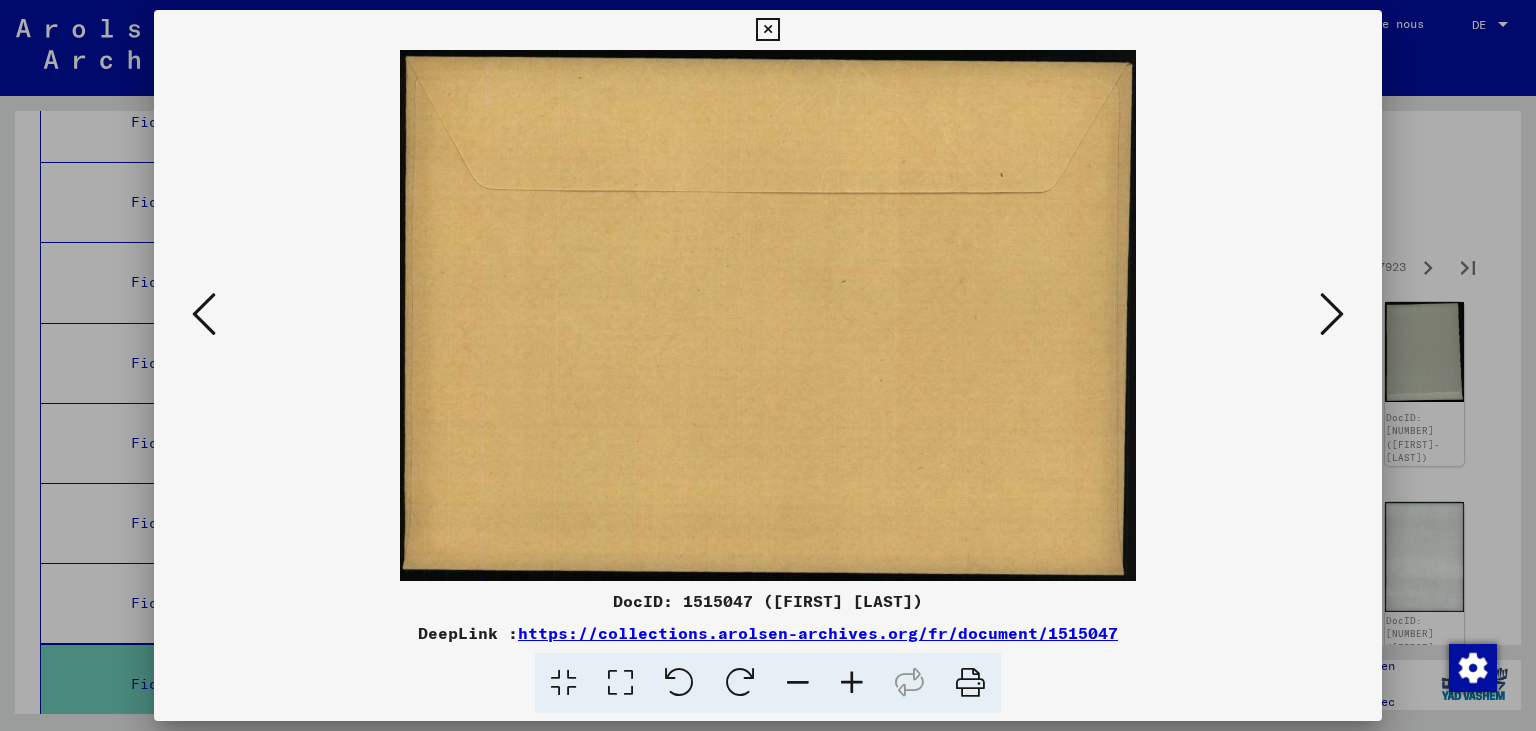 click at bounding box center (1332, 314) 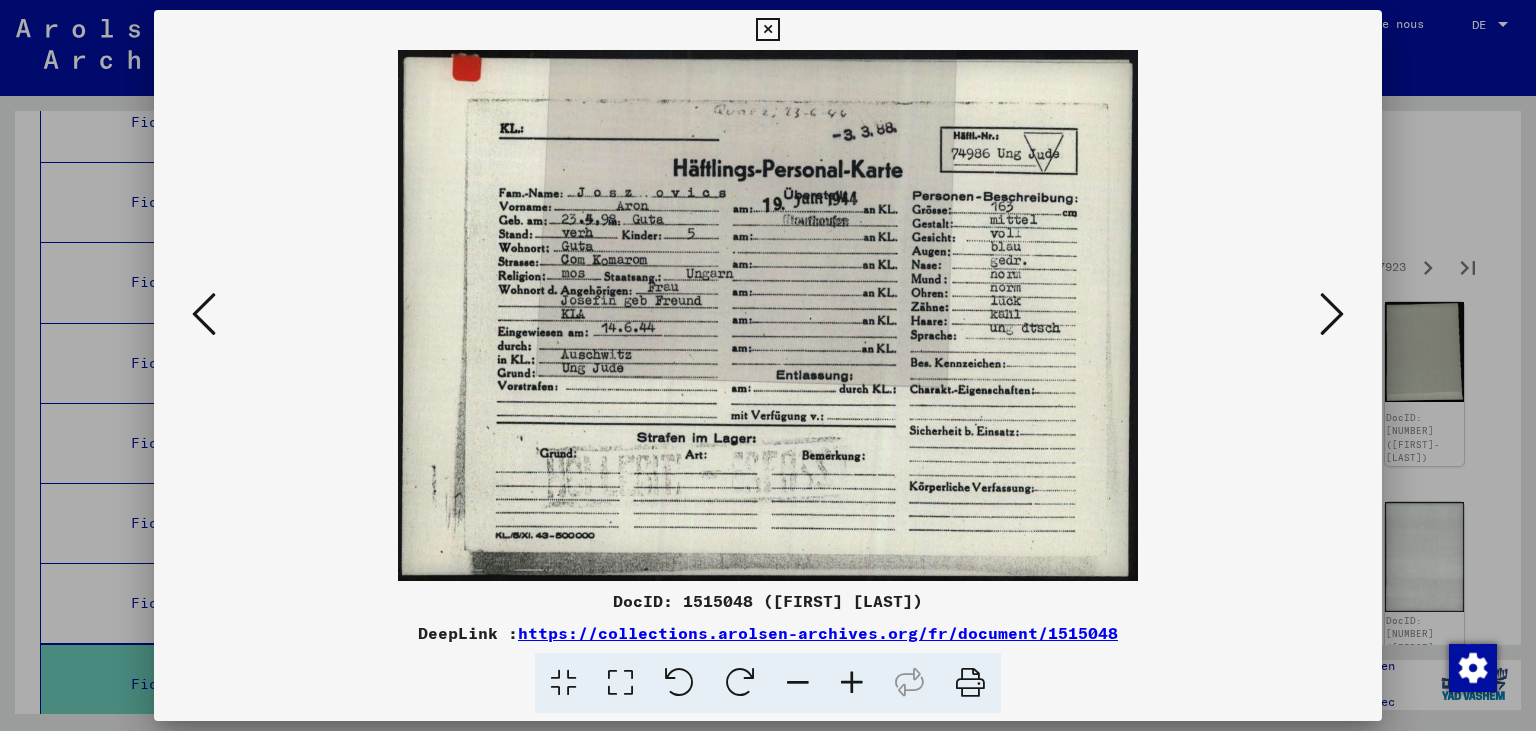 click at bounding box center (1332, 314) 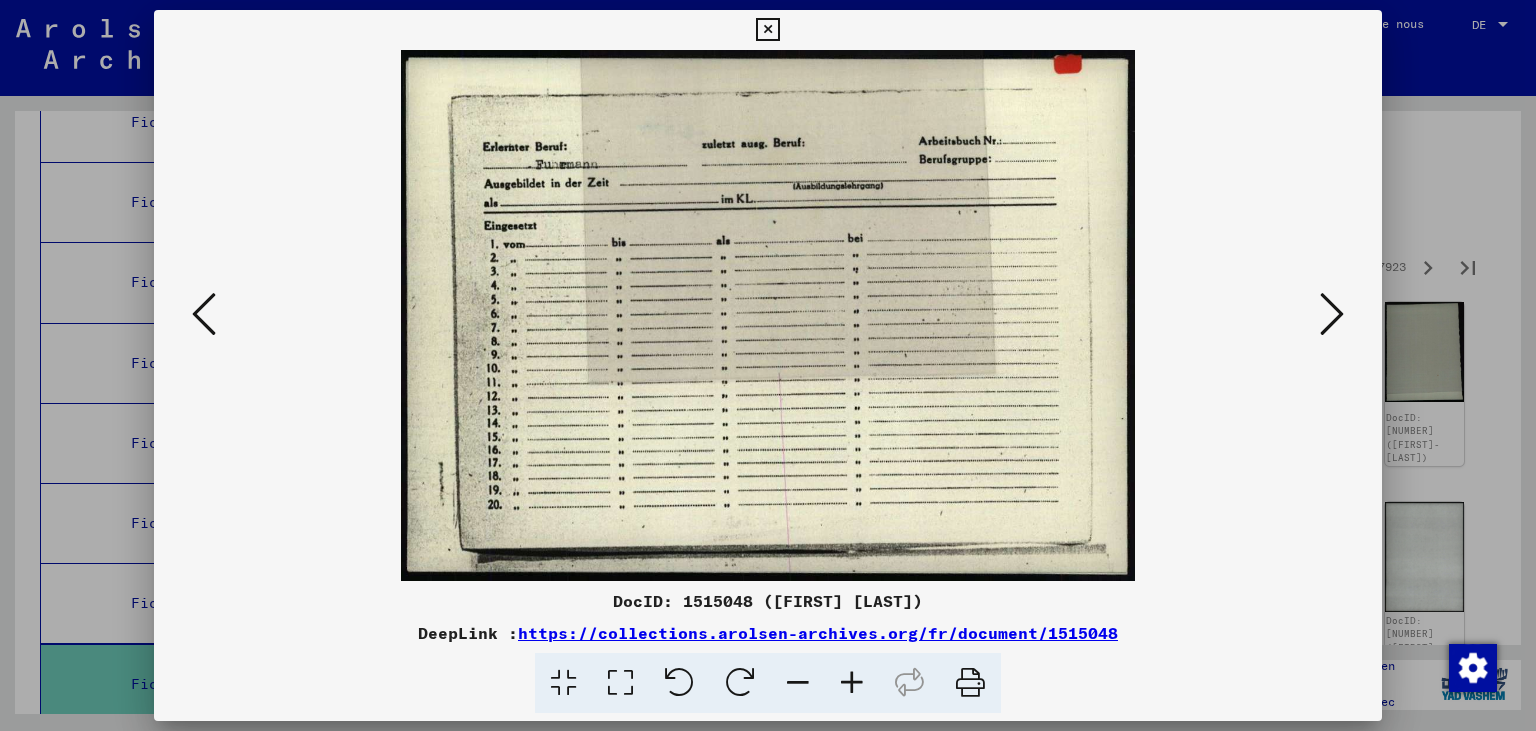click at bounding box center (1332, 314) 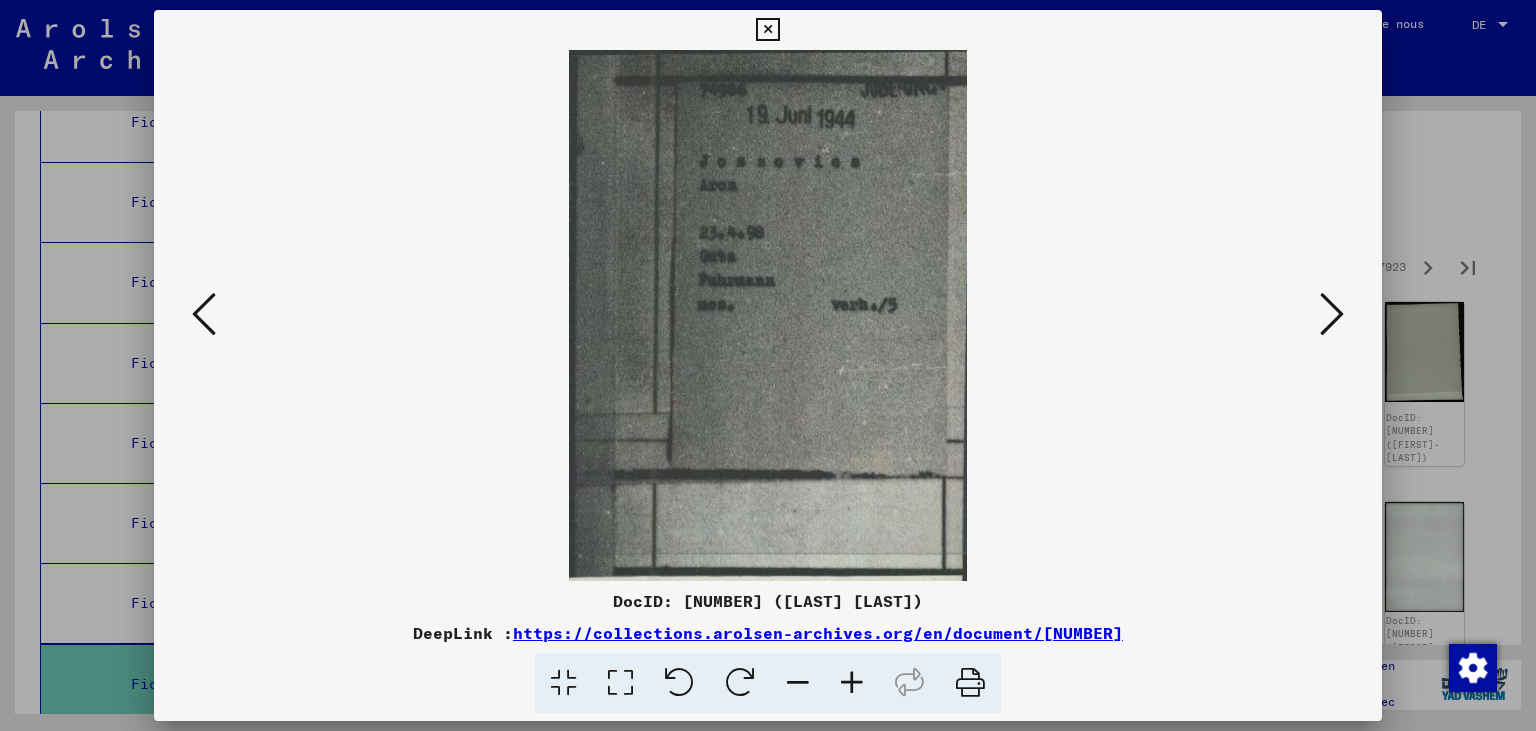 click at bounding box center [1332, 314] 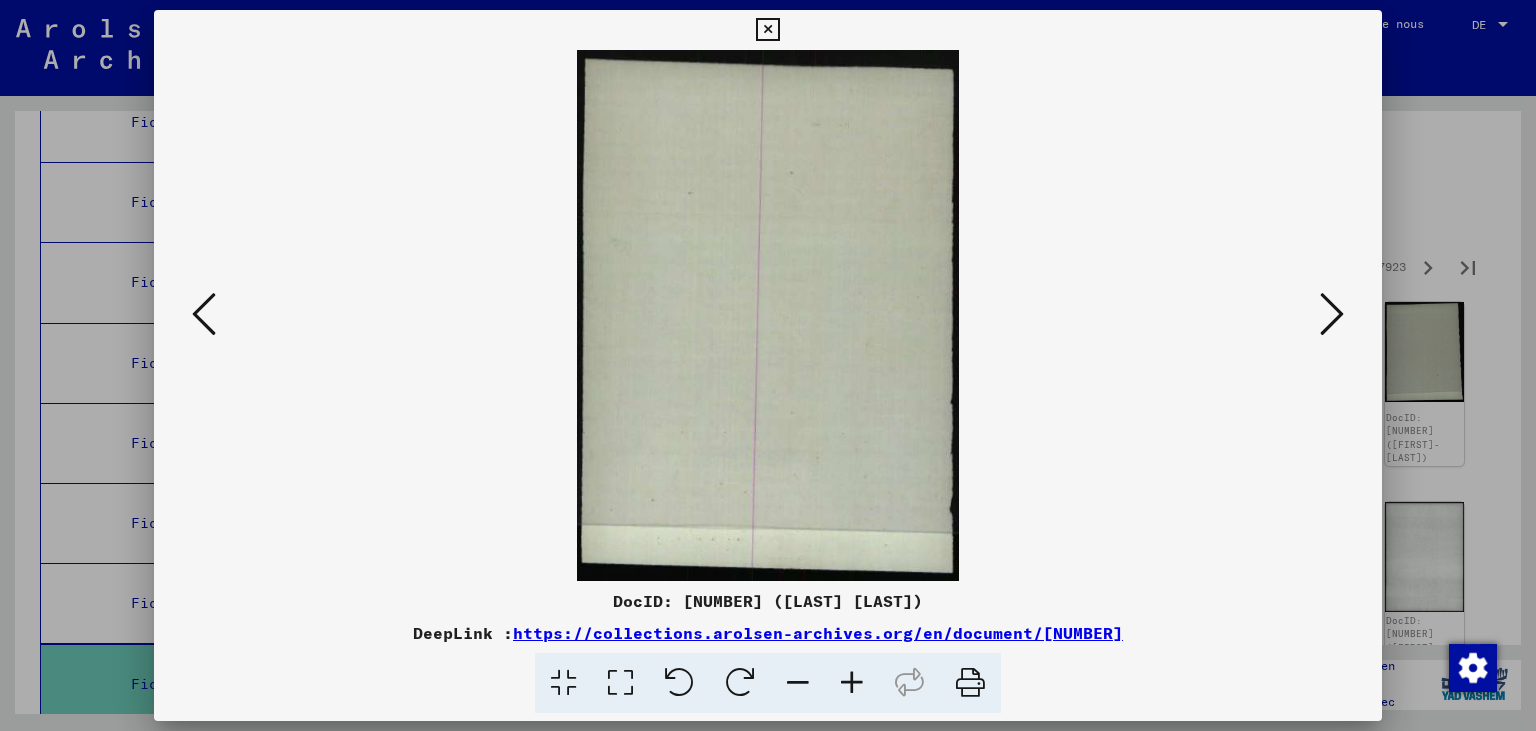 click at bounding box center [1332, 314] 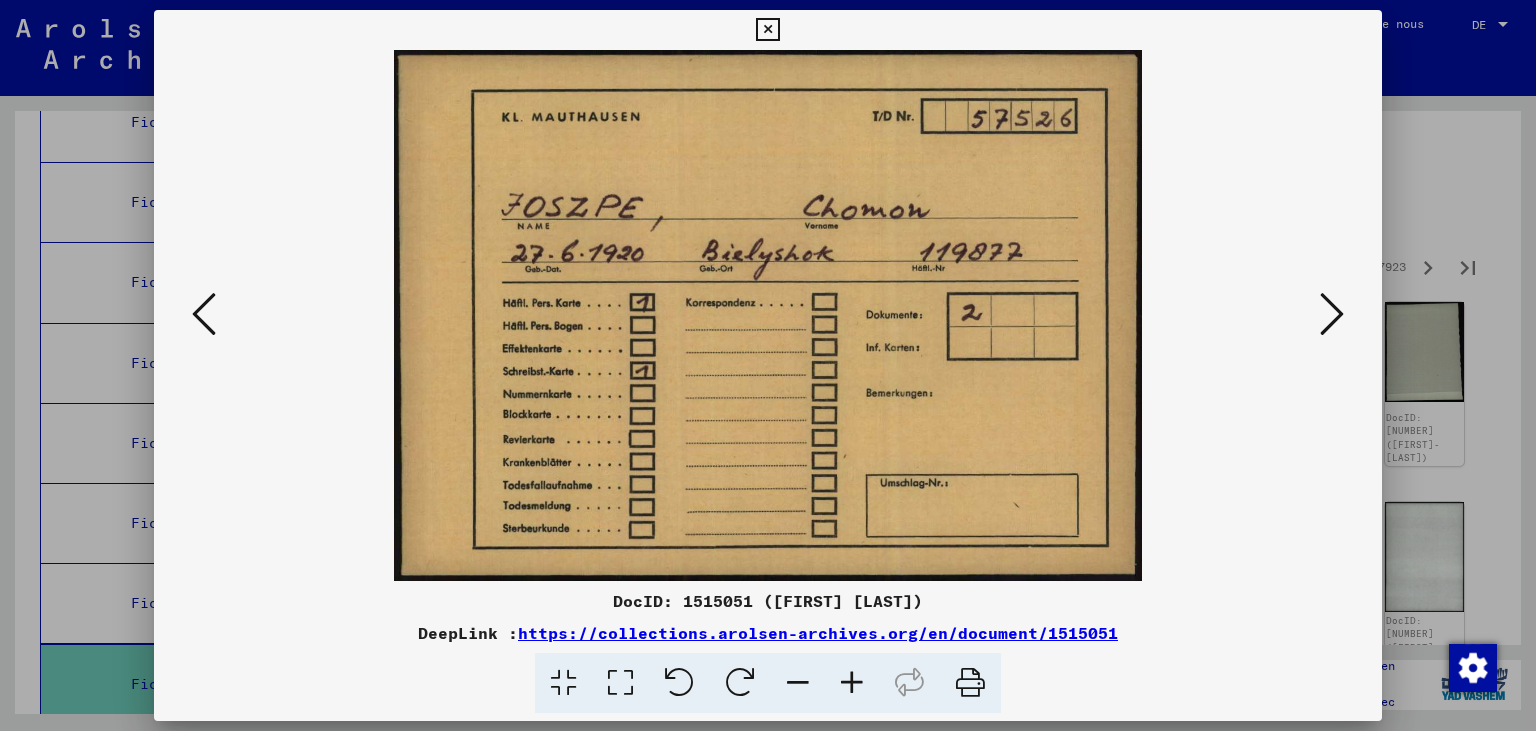 click at bounding box center (1332, 314) 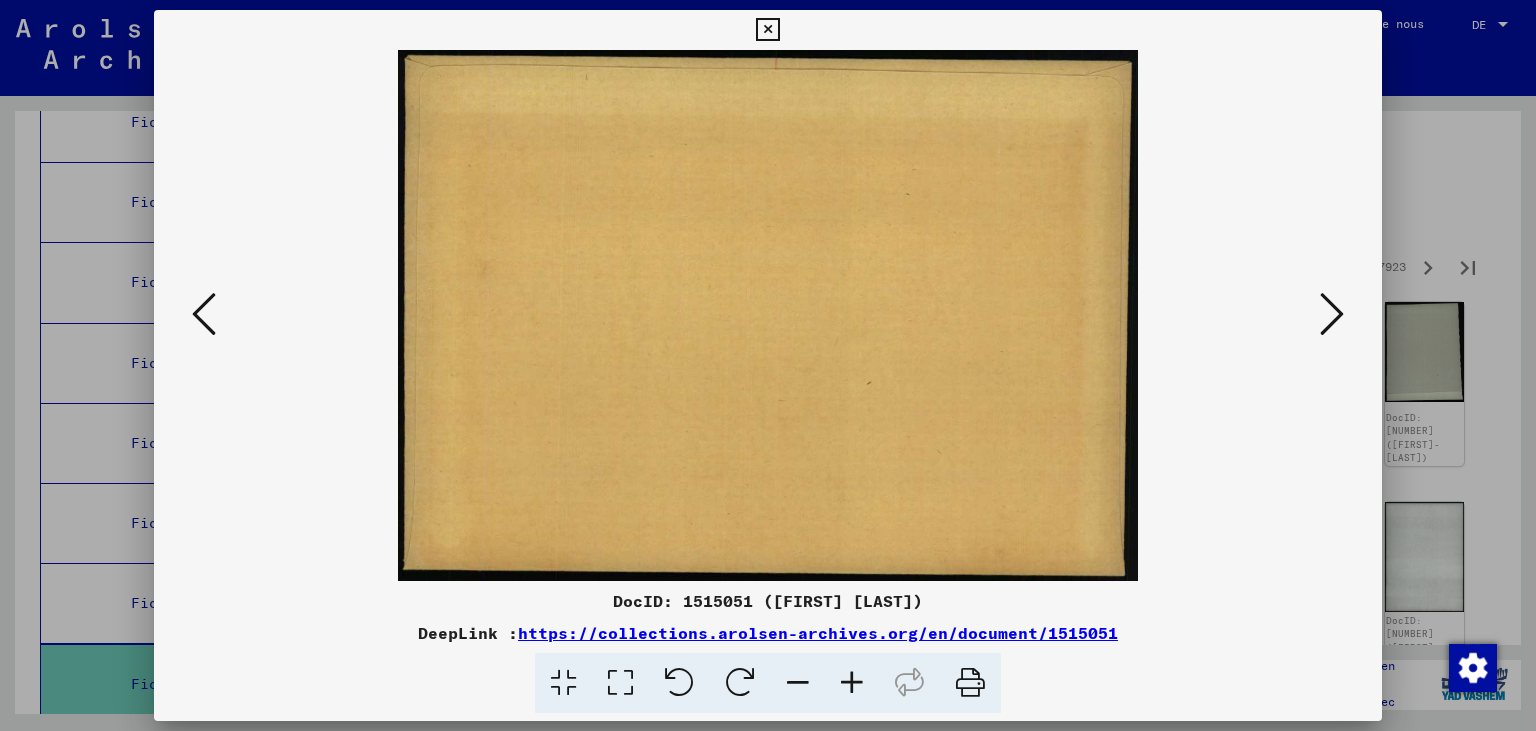 click at bounding box center (1332, 314) 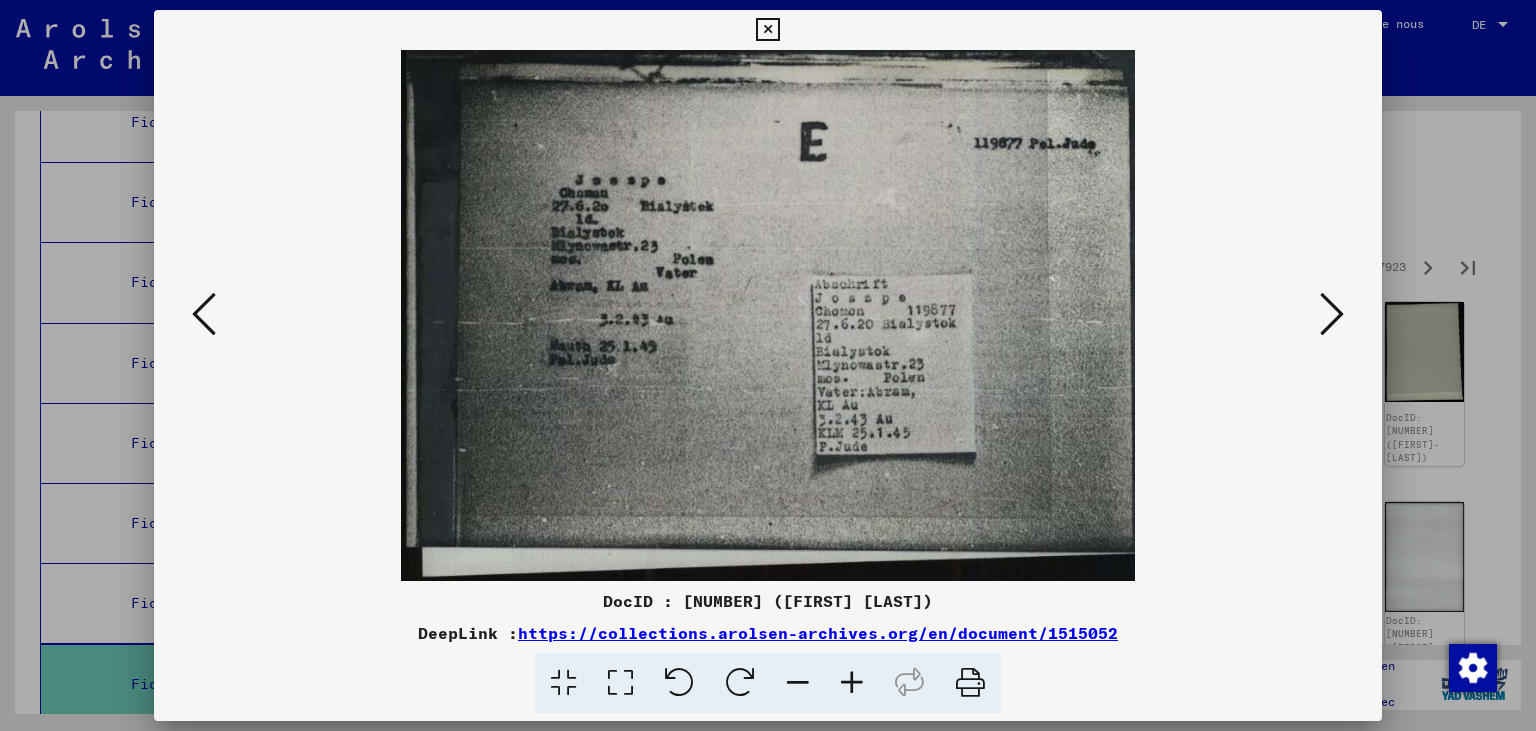 click at bounding box center (1332, 314) 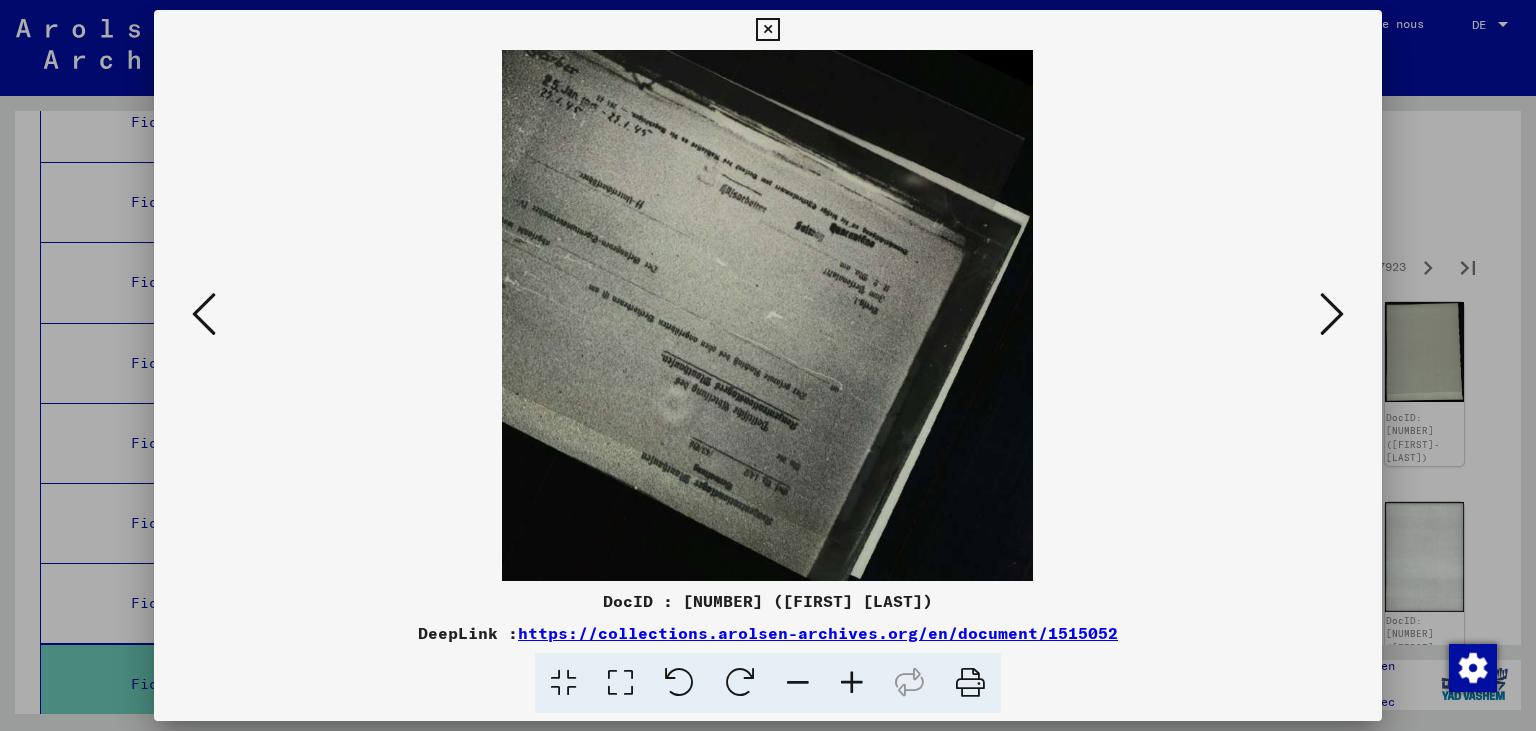 click at bounding box center (1332, 314) 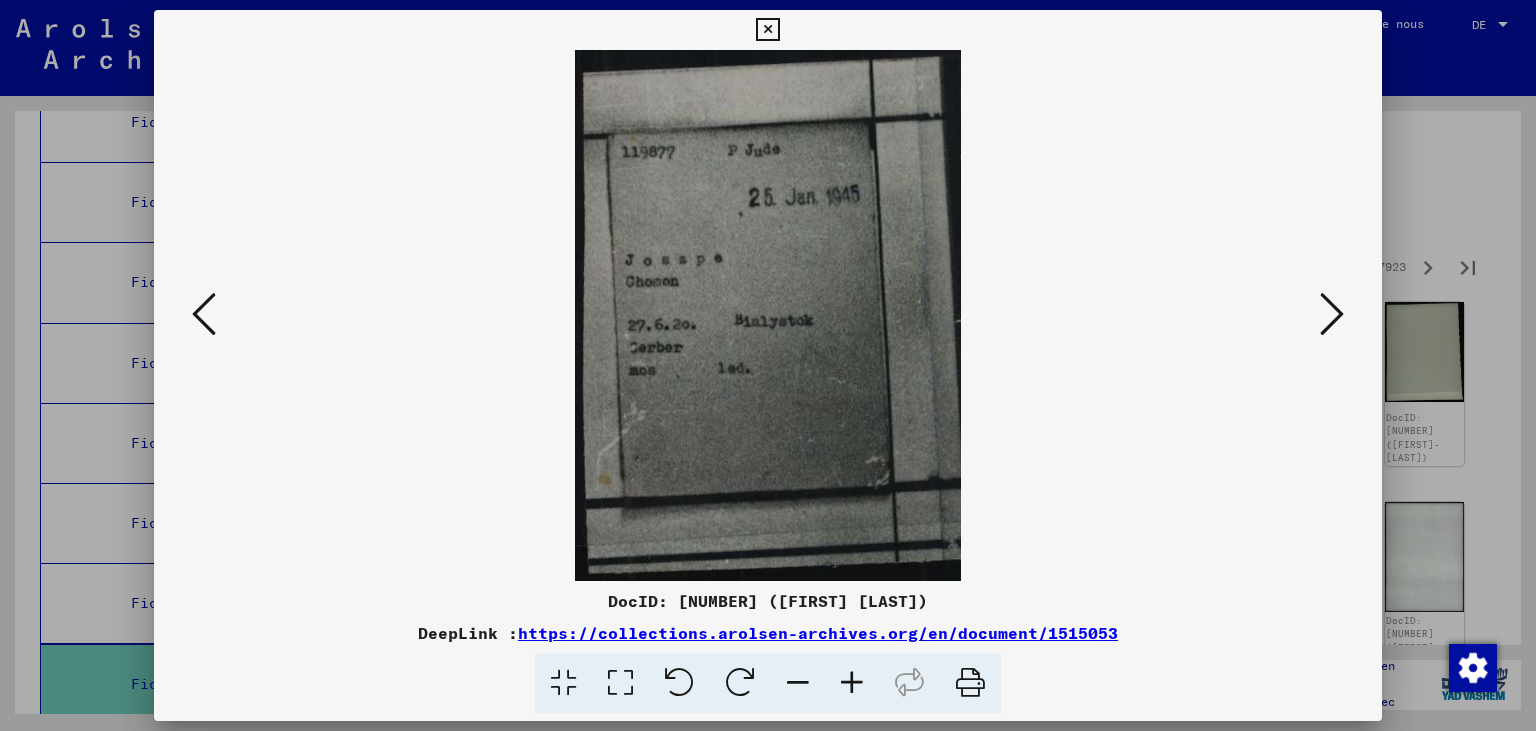 click at bounding box center (1332, 314) 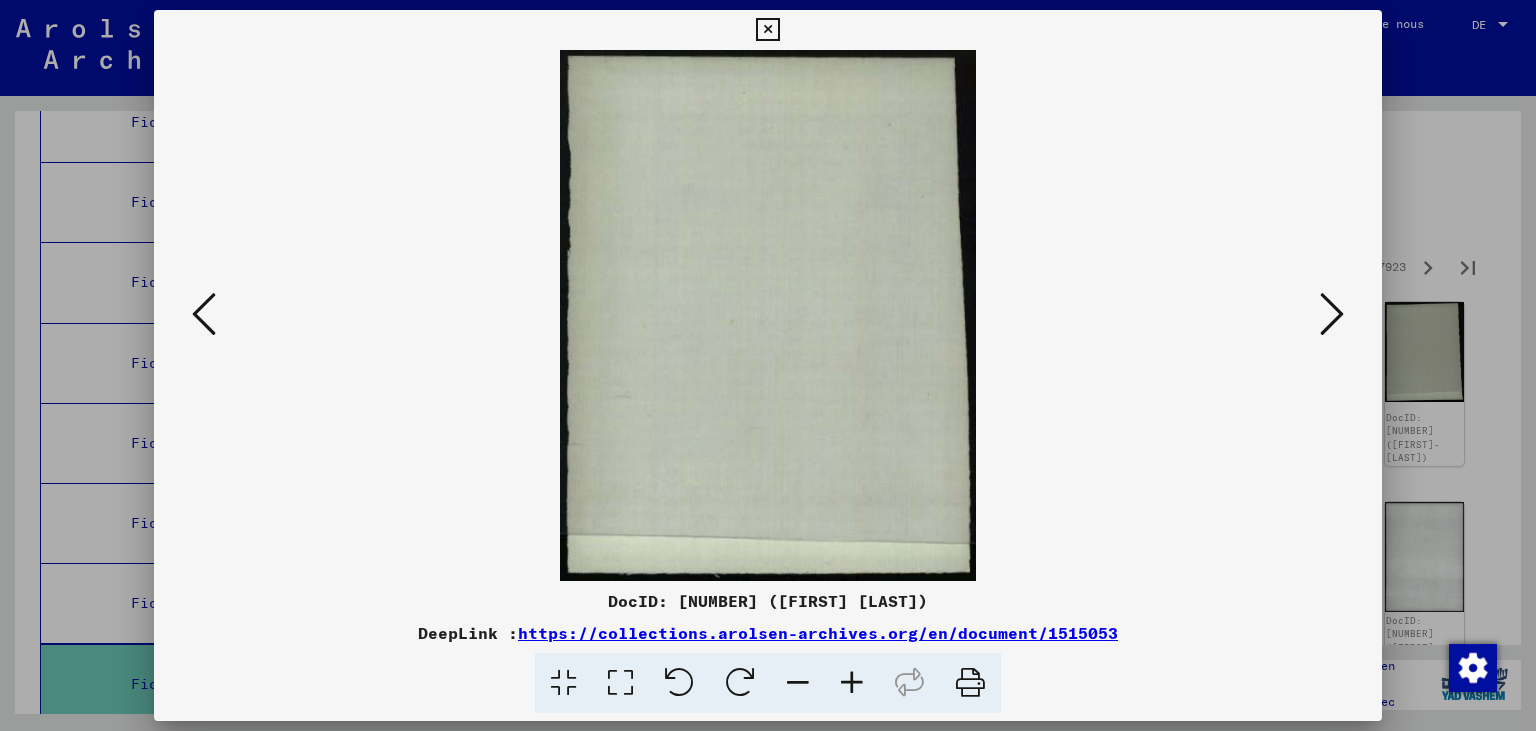 click at bounding box center [1332, 314] 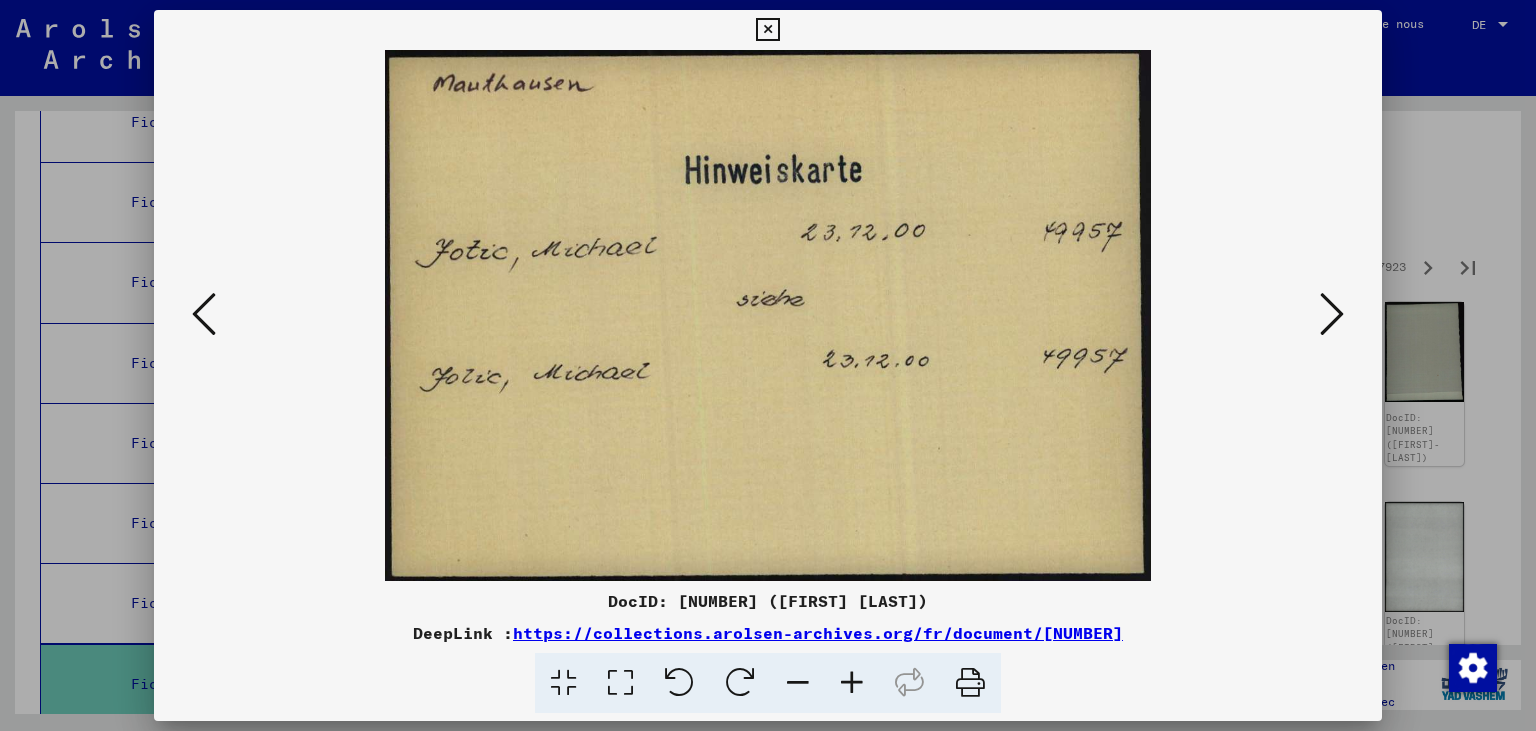 click at bounding box center [1332, 314] 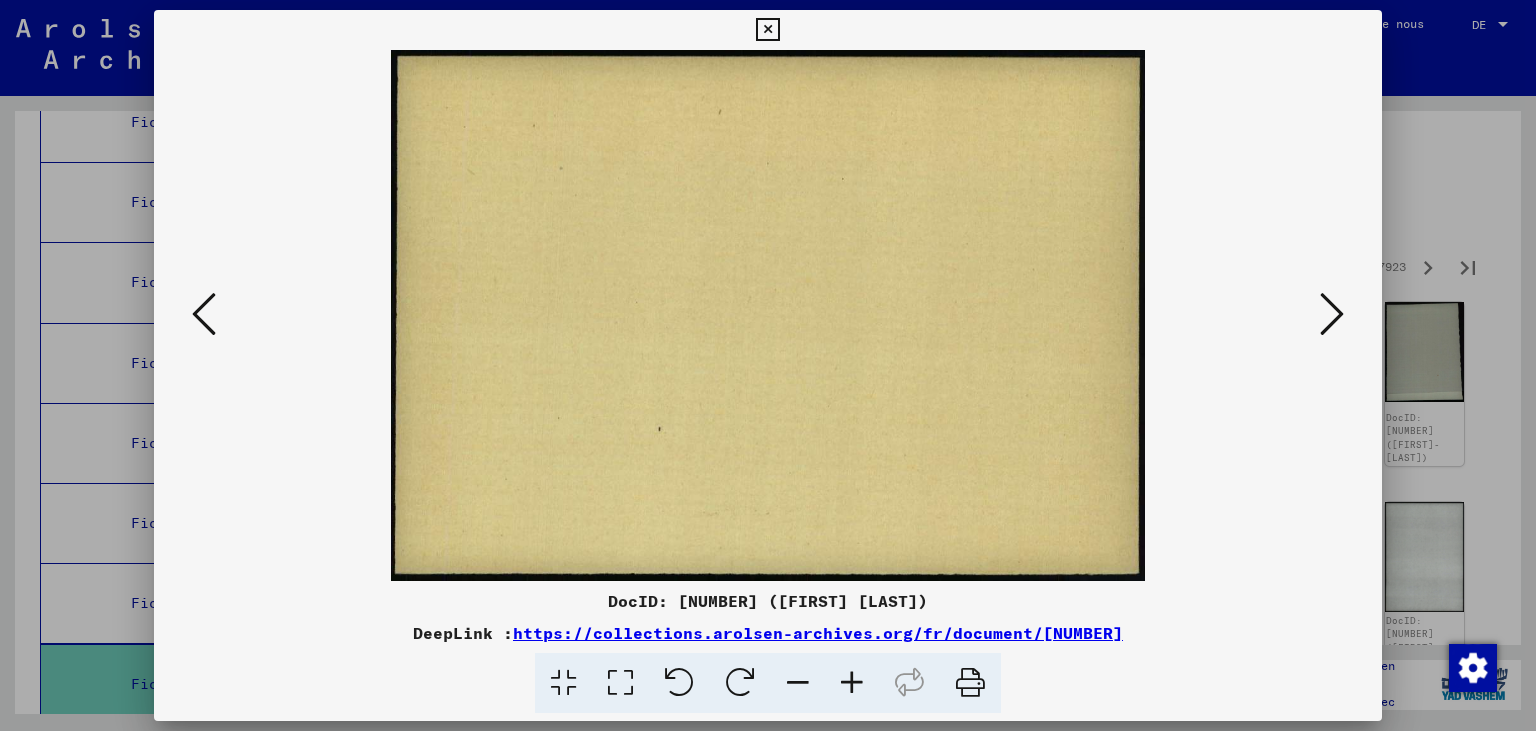 click at bounding box center (1332, 314) 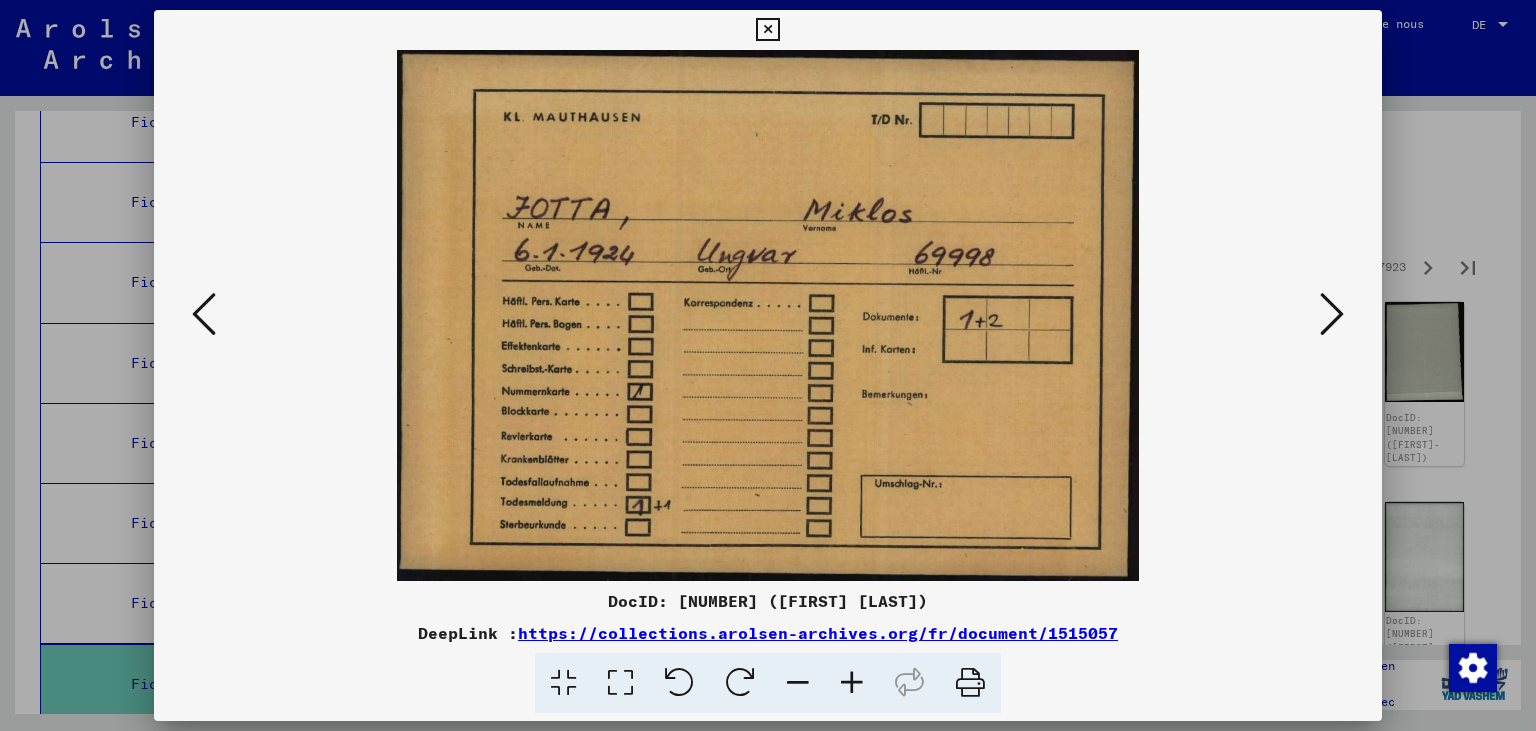 click at bounding box center [1332, 314] 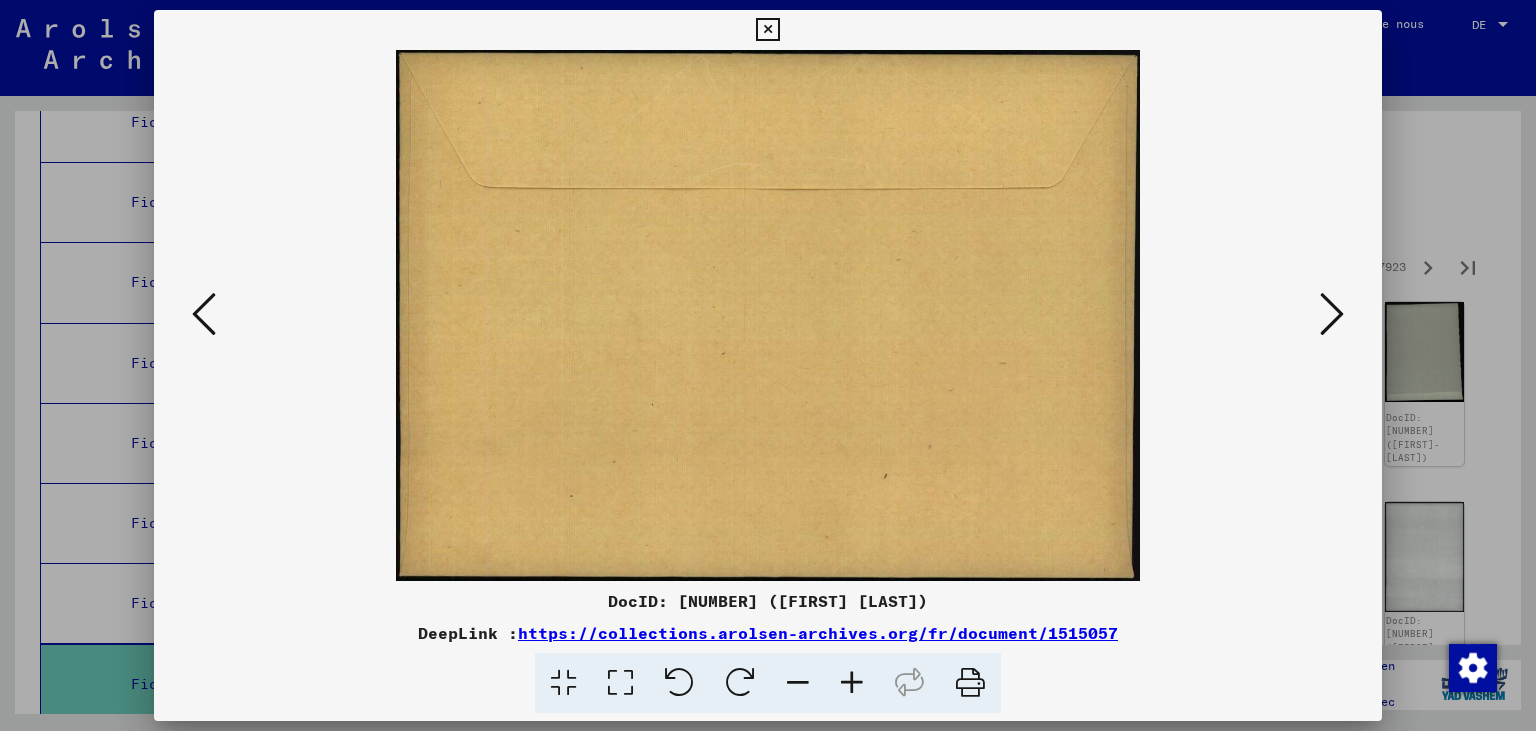 click at bounding box center [1332, 314] 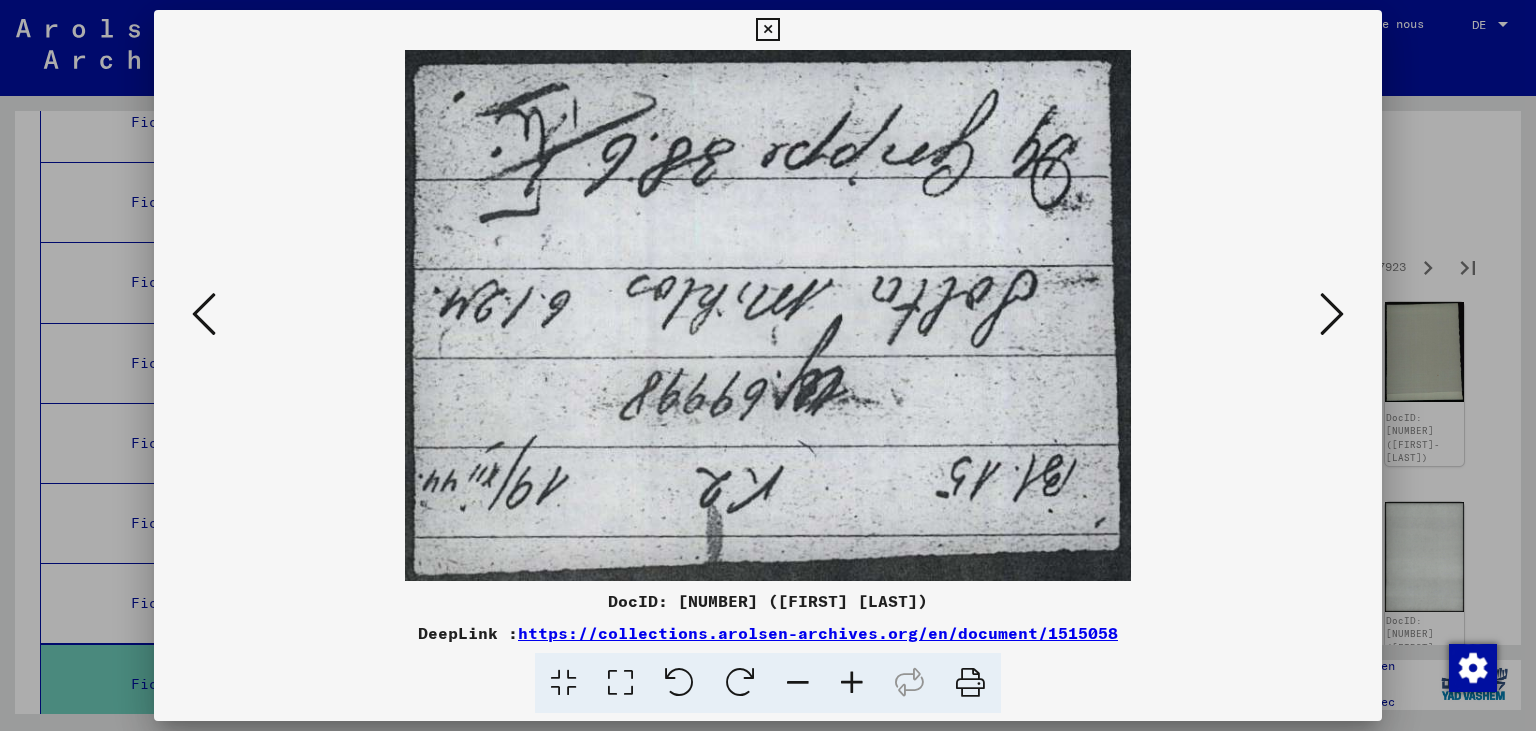 click at bounding box center [1332, 314] 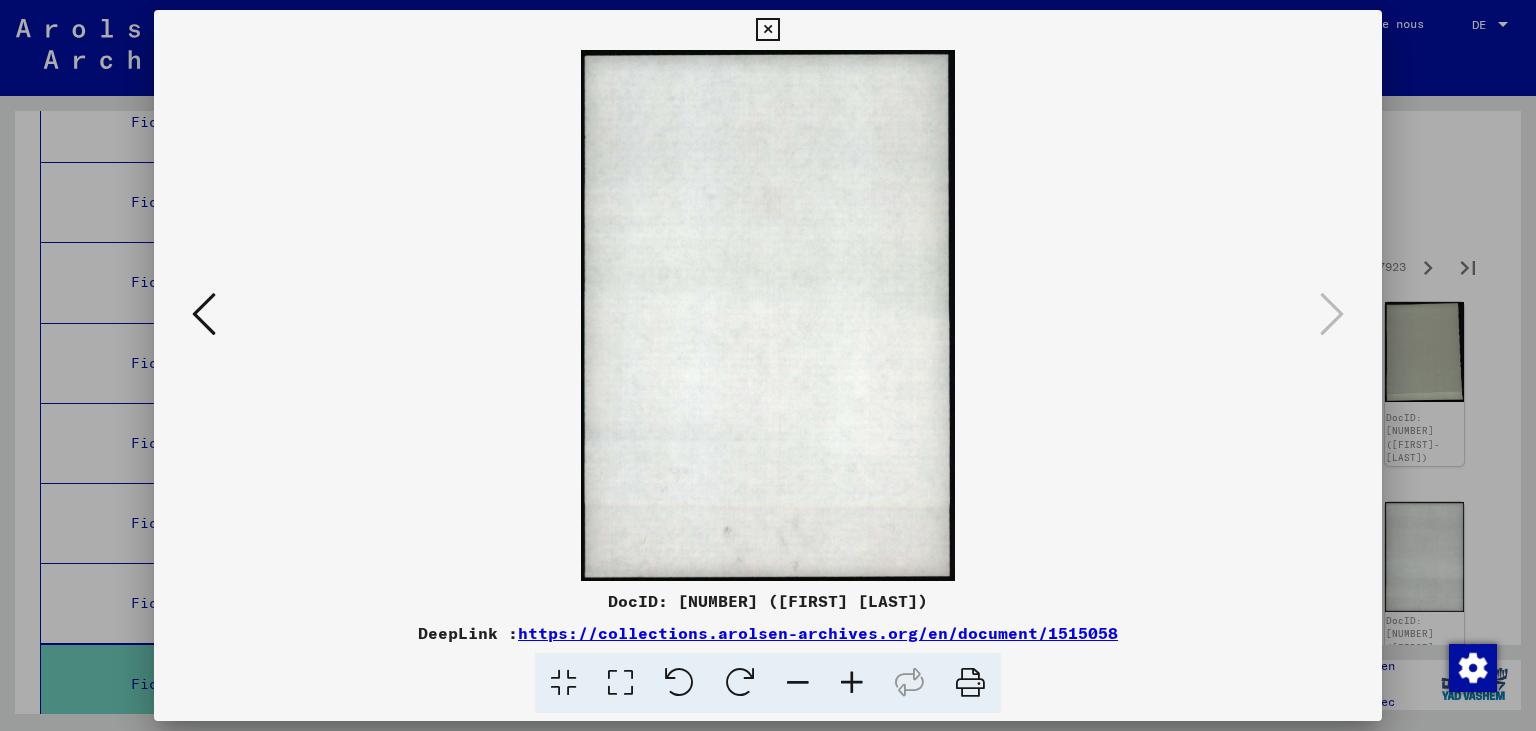 click at bounding box center (767, 30) 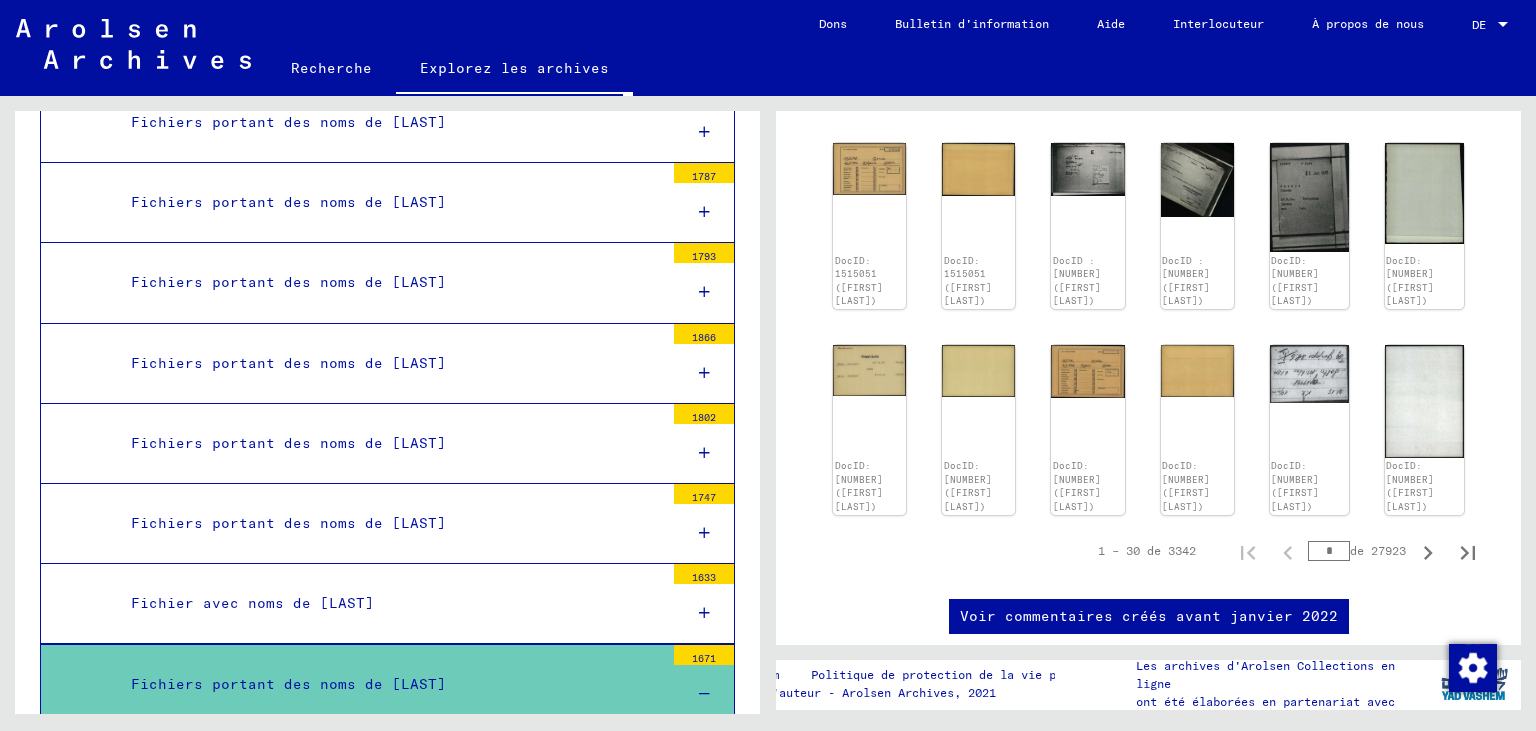 scroll, scrollTop: 1133, scrollLeft: 0, axis: vertical 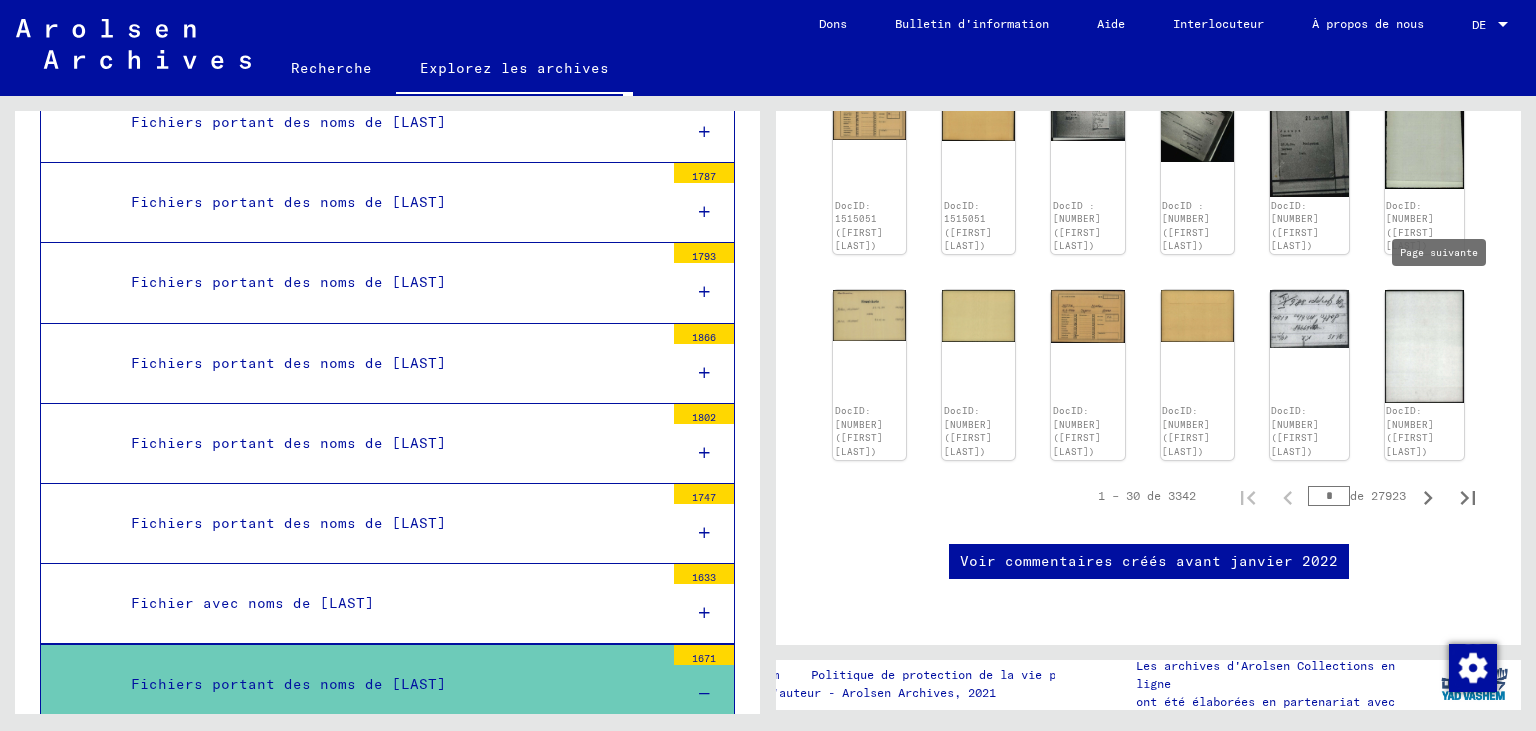 click 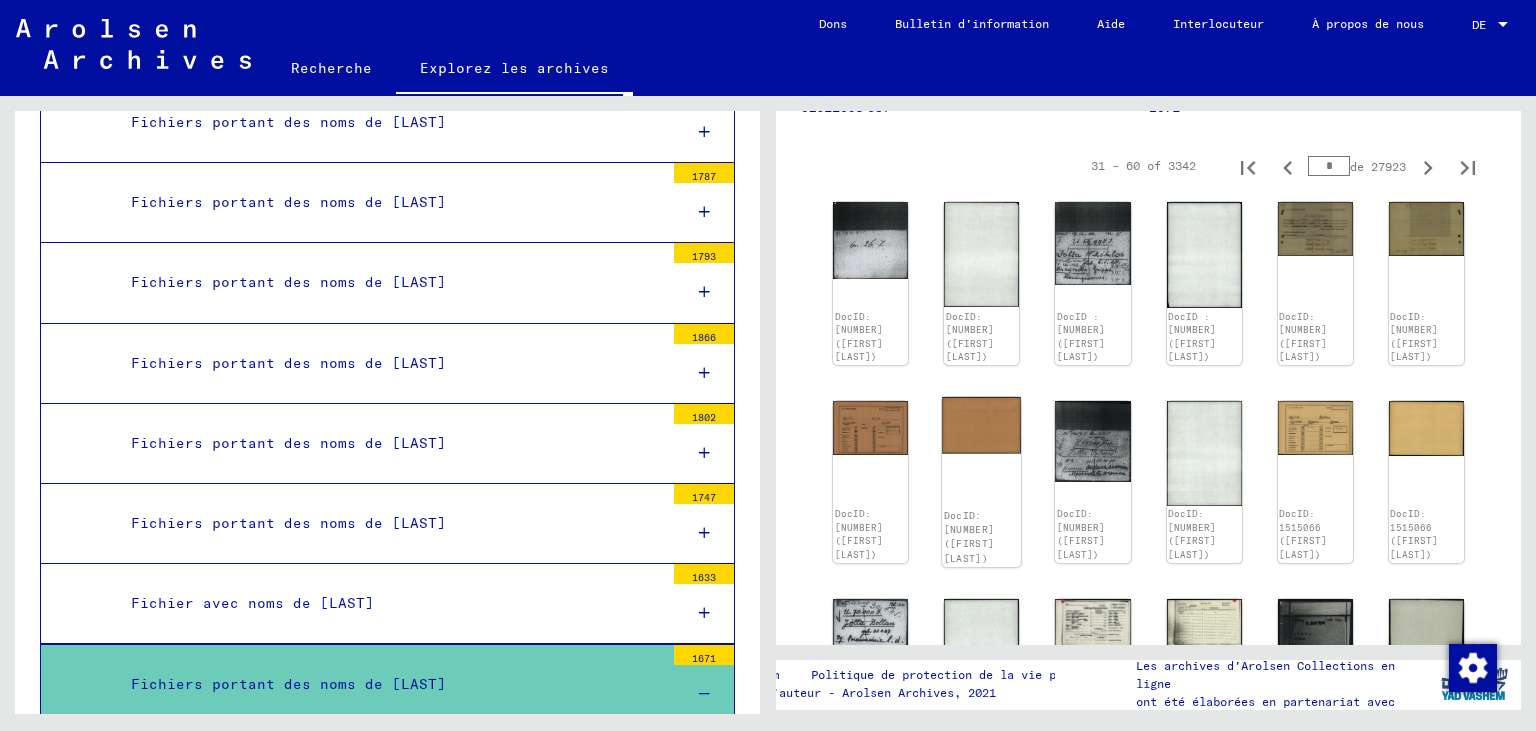 scroll, scrollTop: 193, scrollLeft: 0, axis: vertical 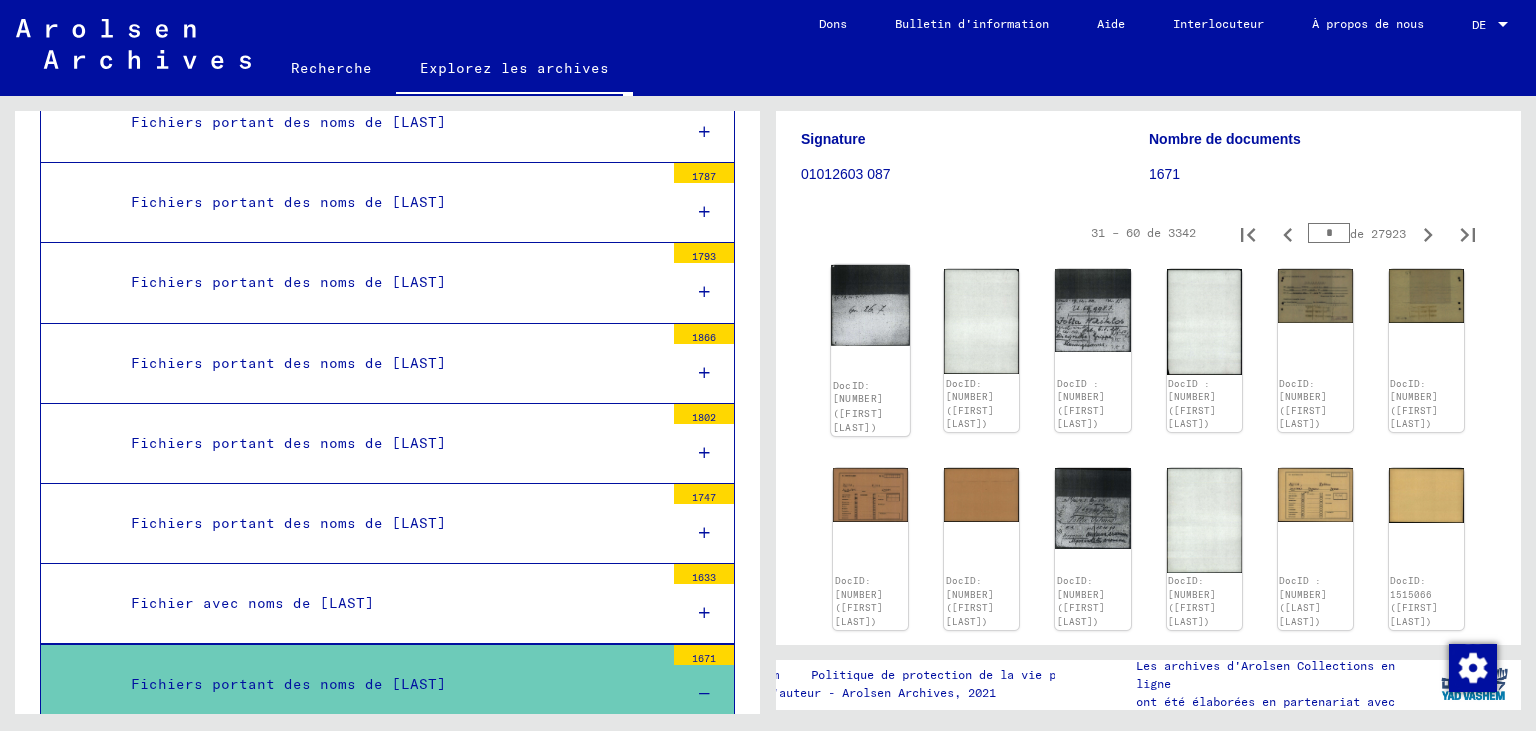 click 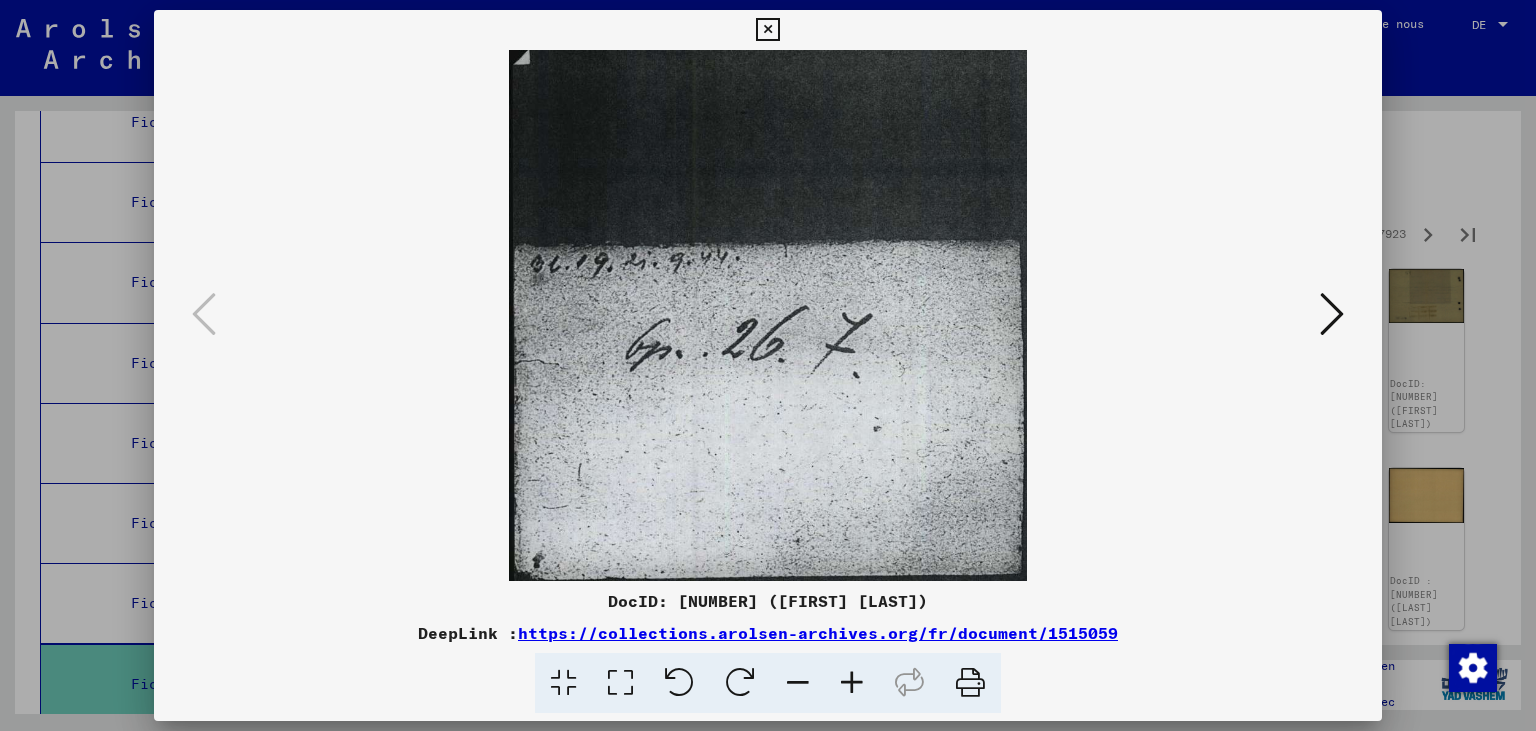click at bounding box center (1332, 314) 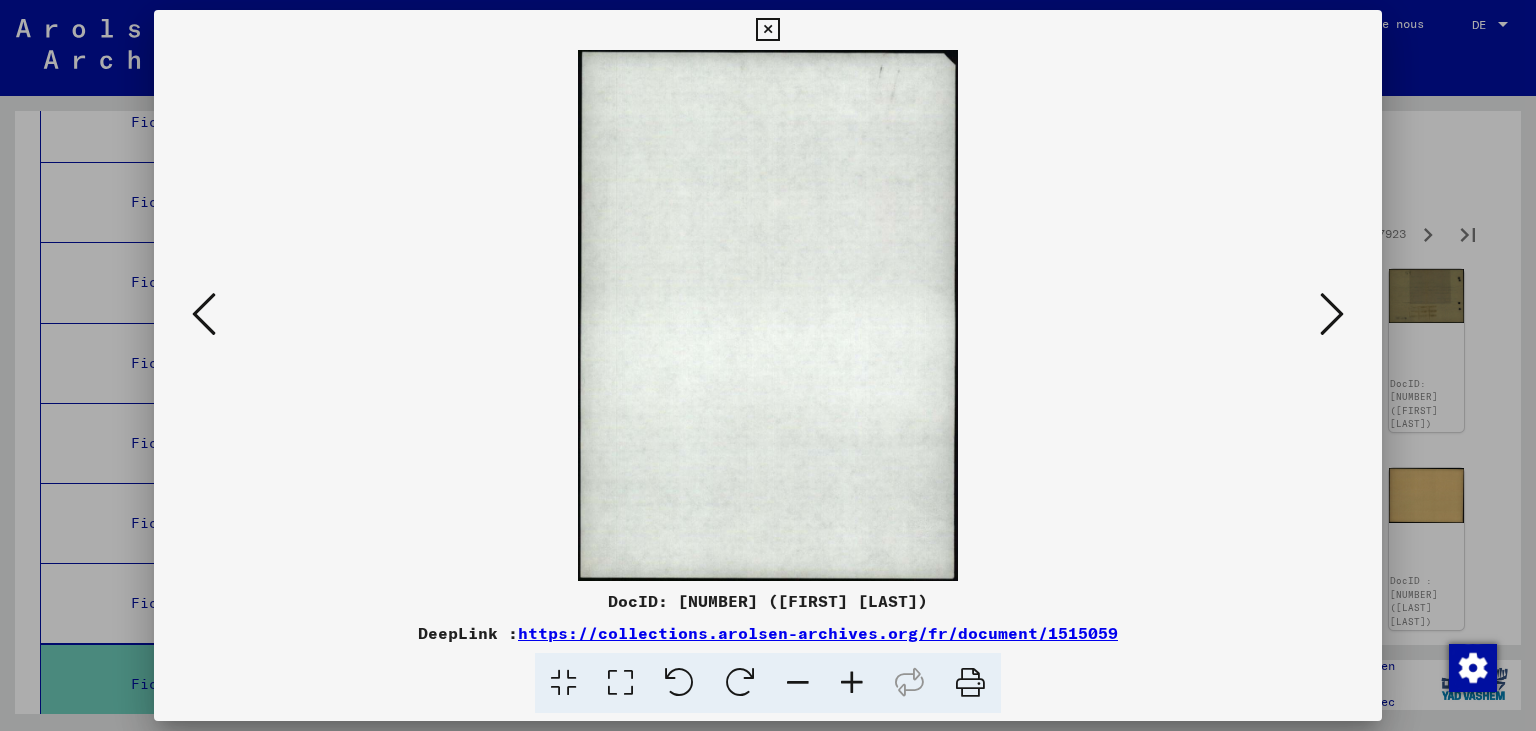 click at bounding box center [1332, 314] 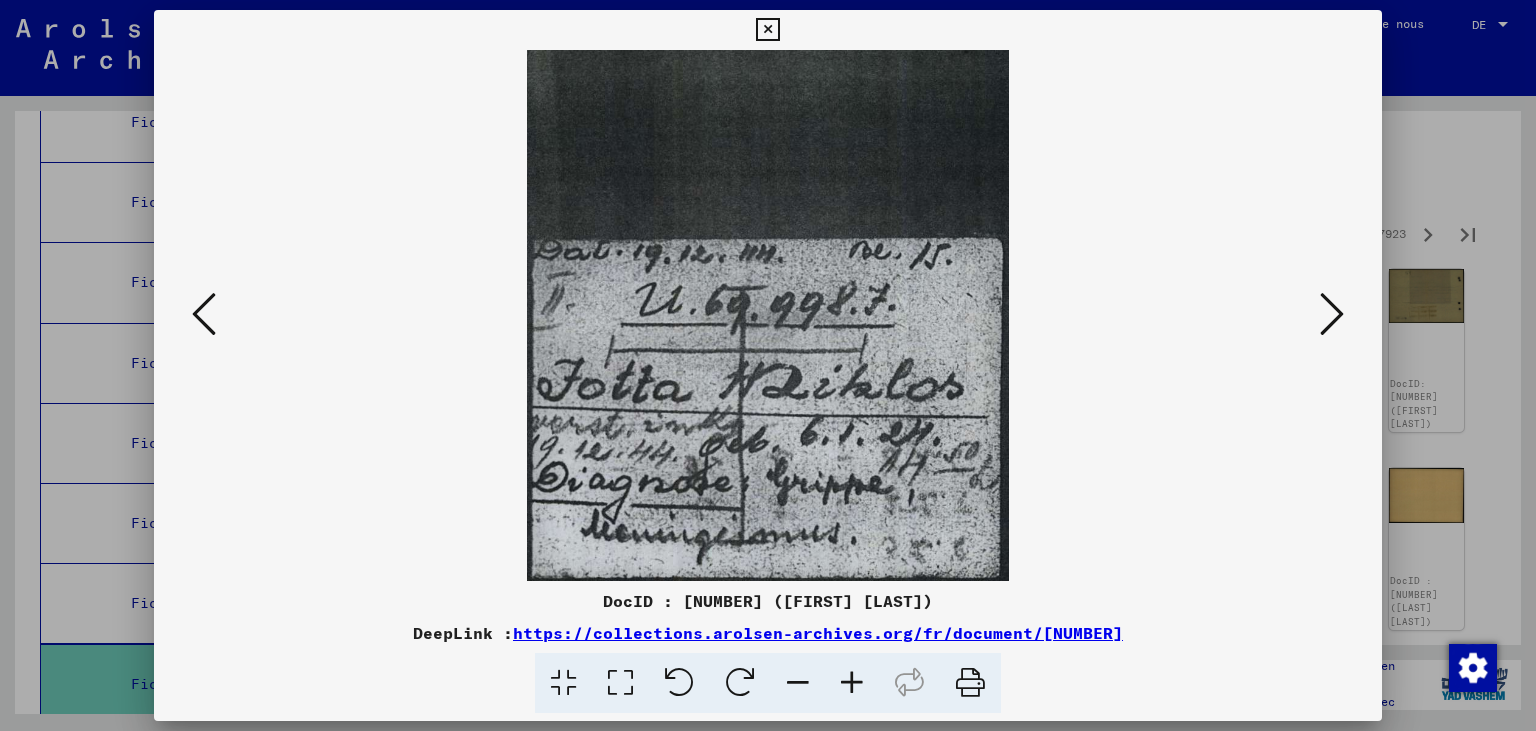 click at bounding box center (1332, 314) 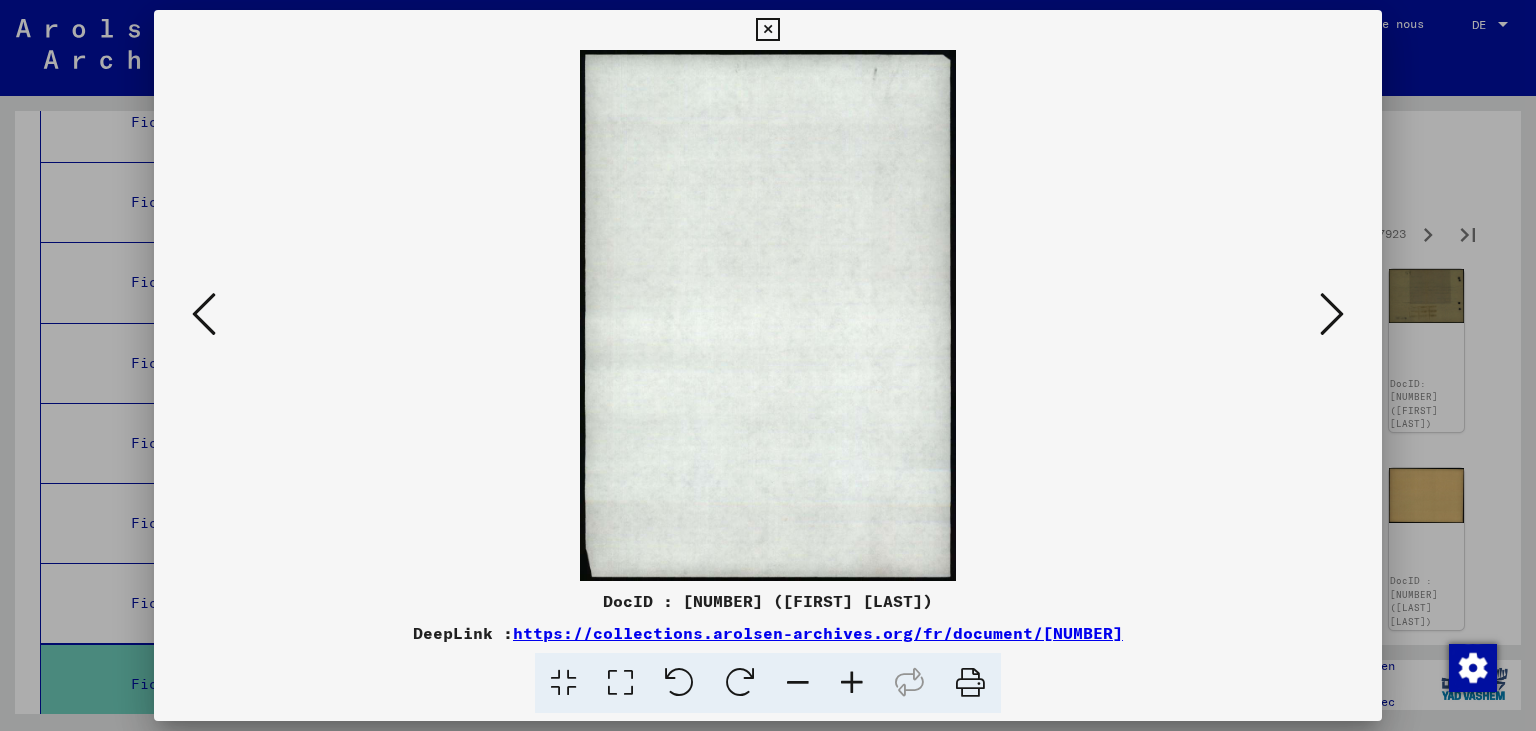 click at bounding box center (1332, 314) 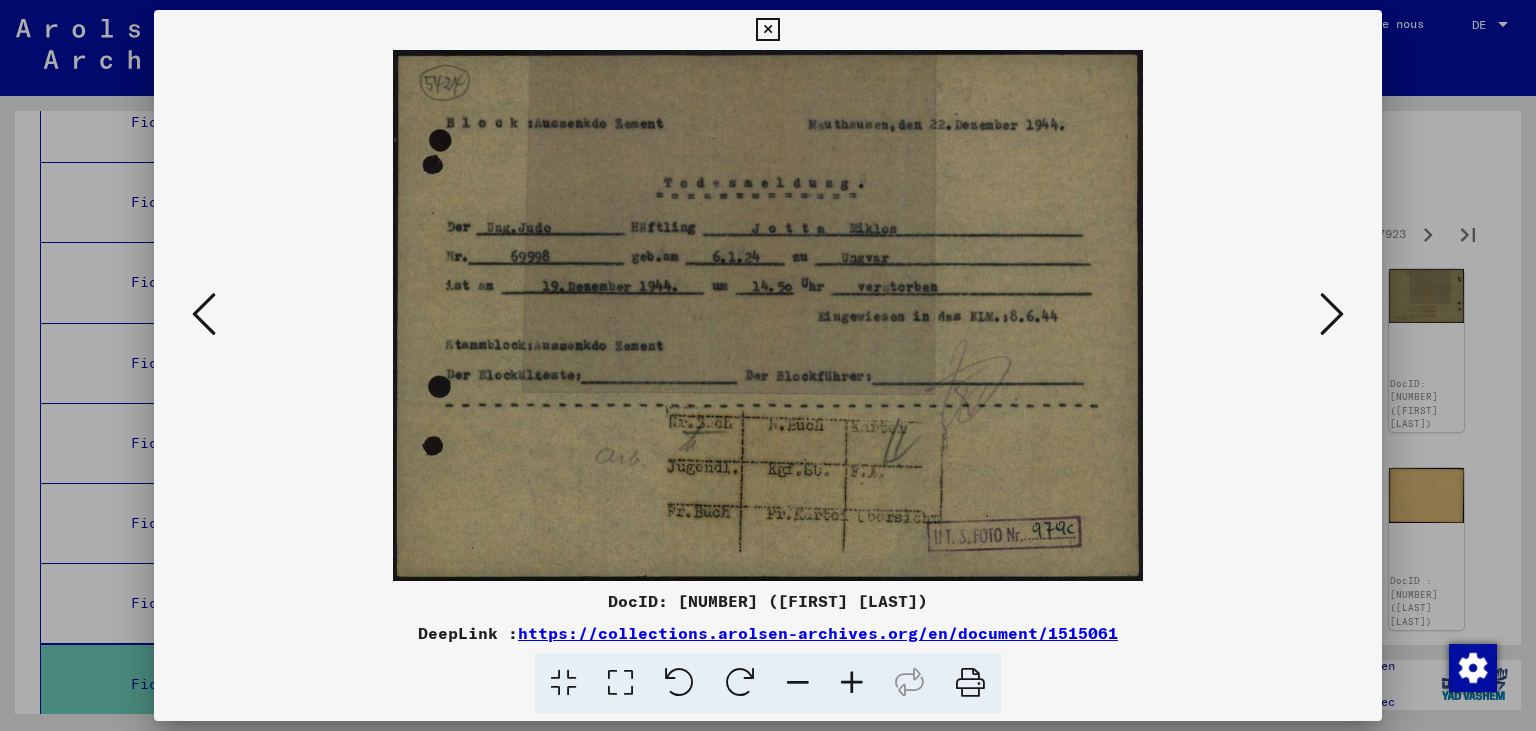 click at bounding box center (1332, 314) 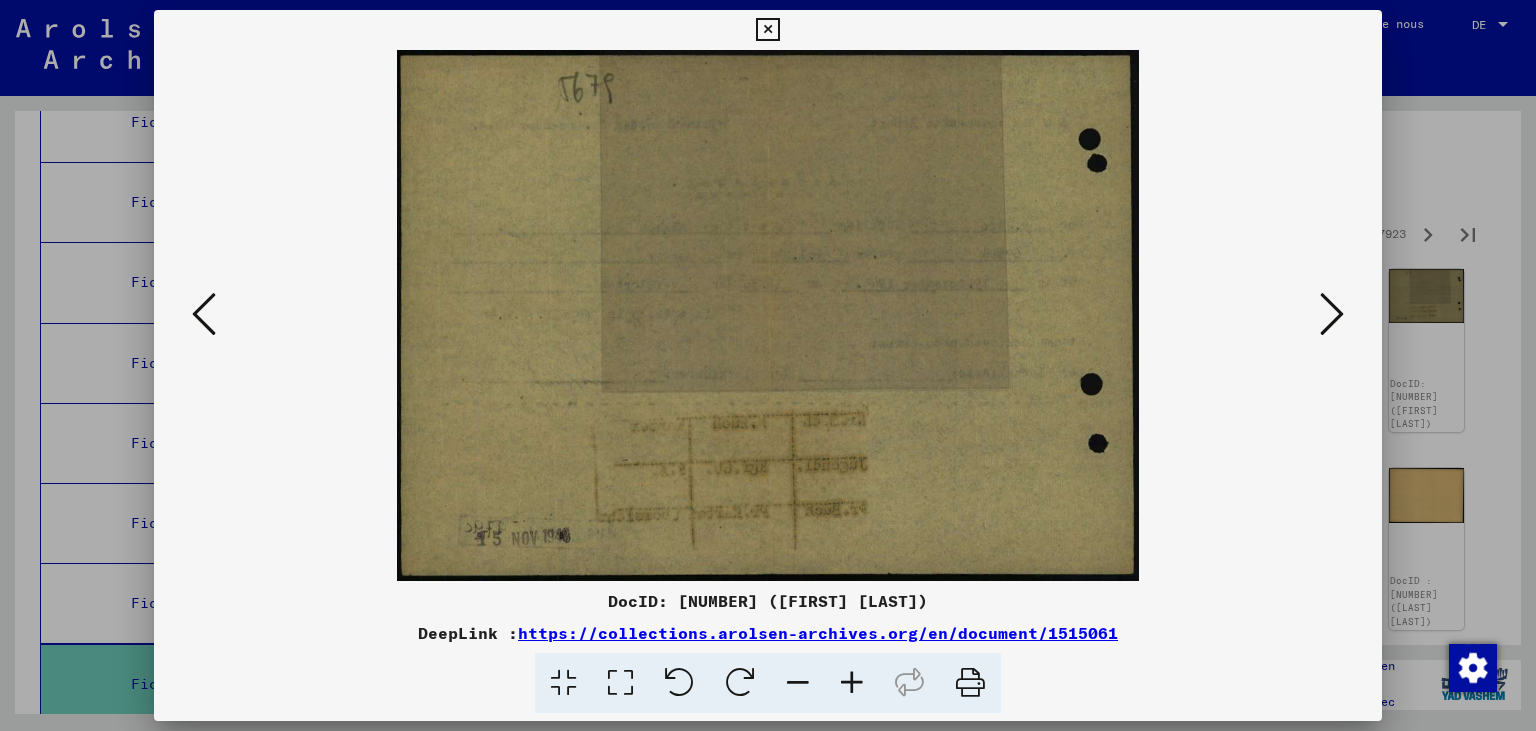 click at bounding box center [1332, 314] 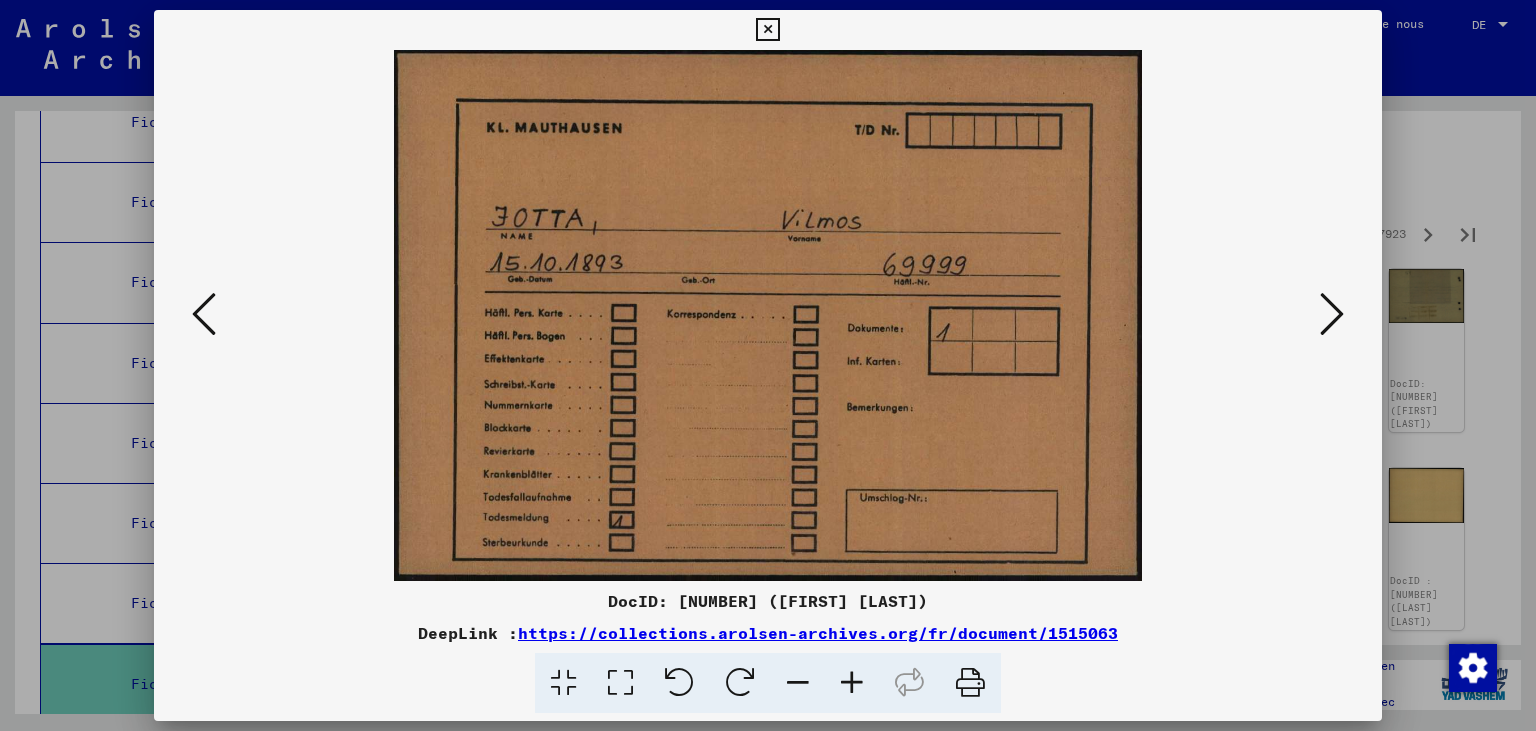 click at bounding box center [1332, 314] 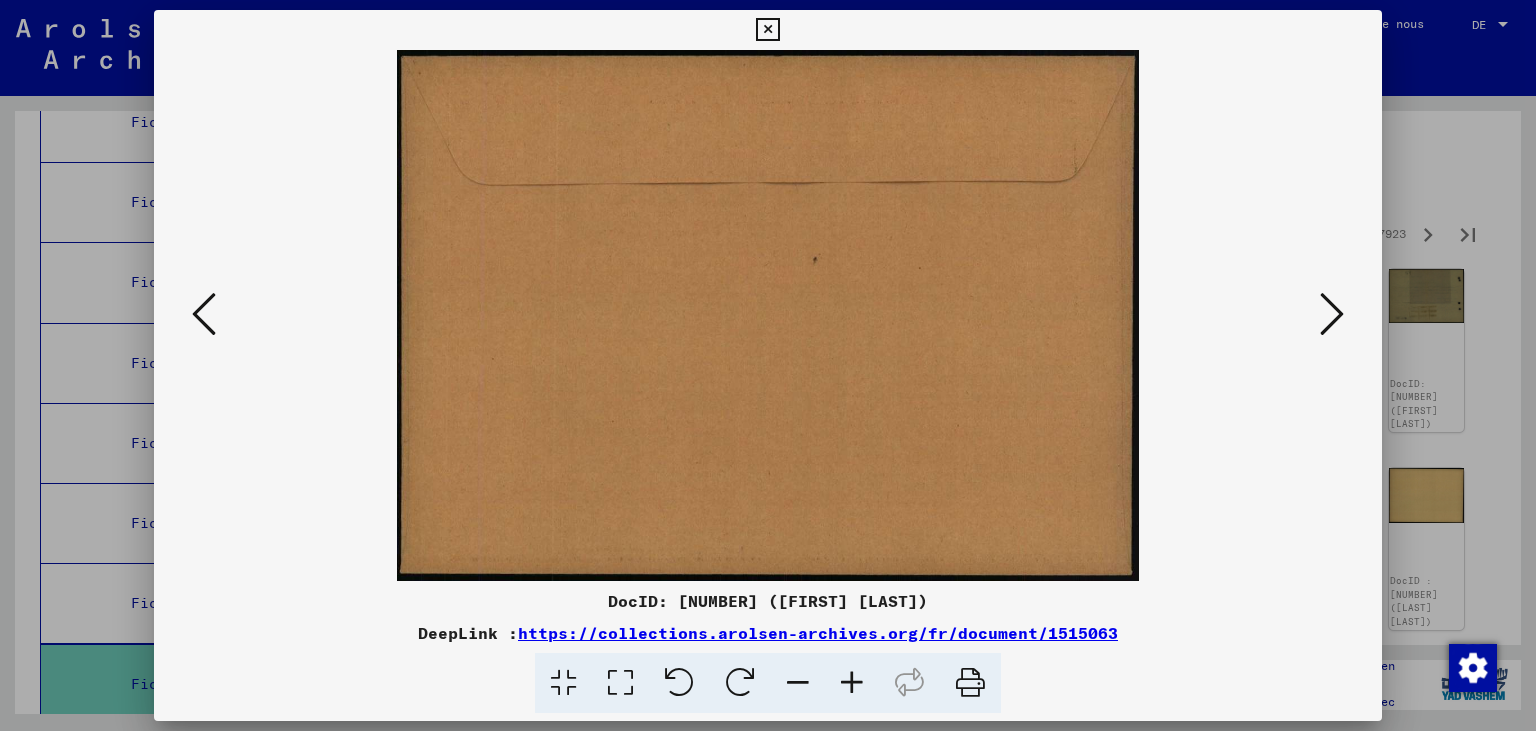 click at bounding box center [1332, 314] 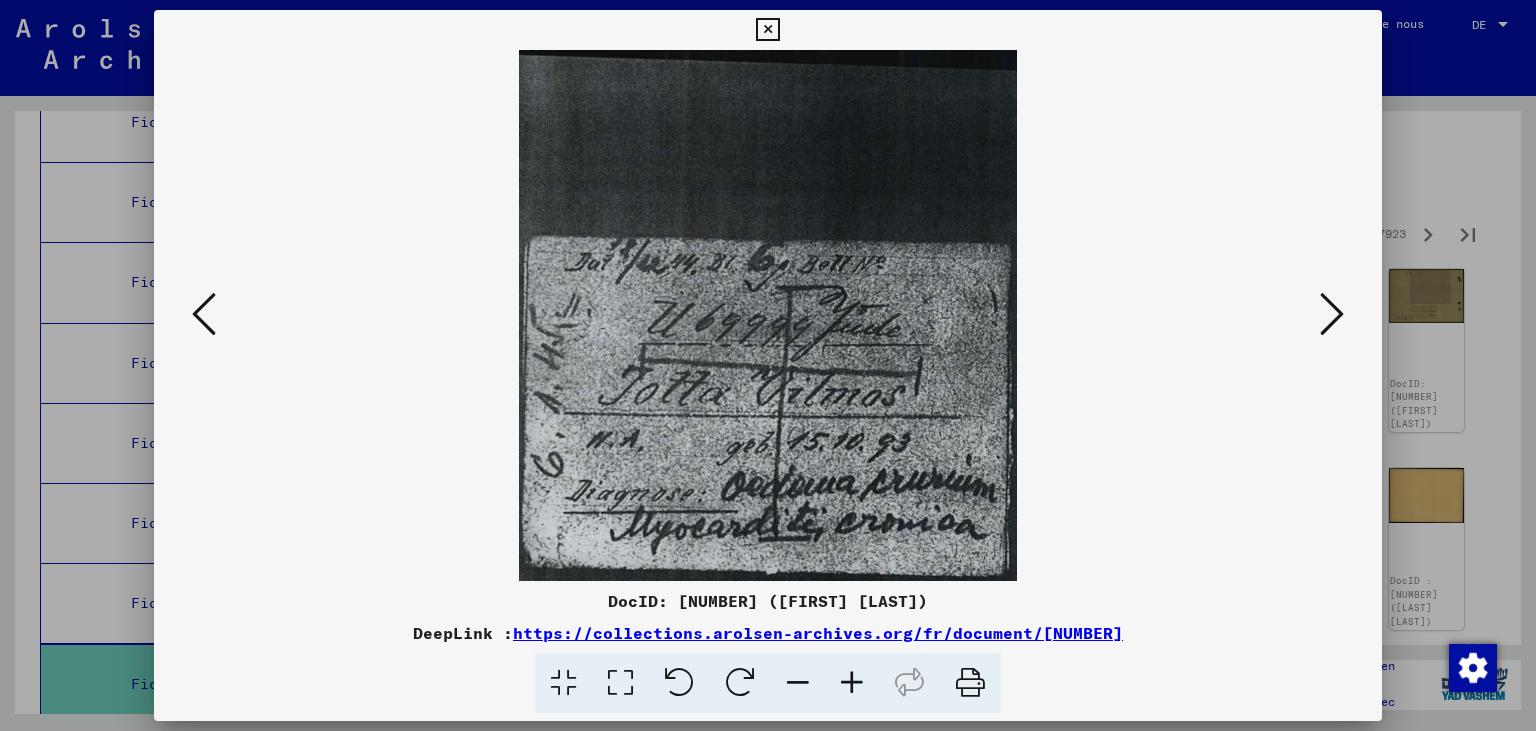 click at bounding box center [1332, 314] 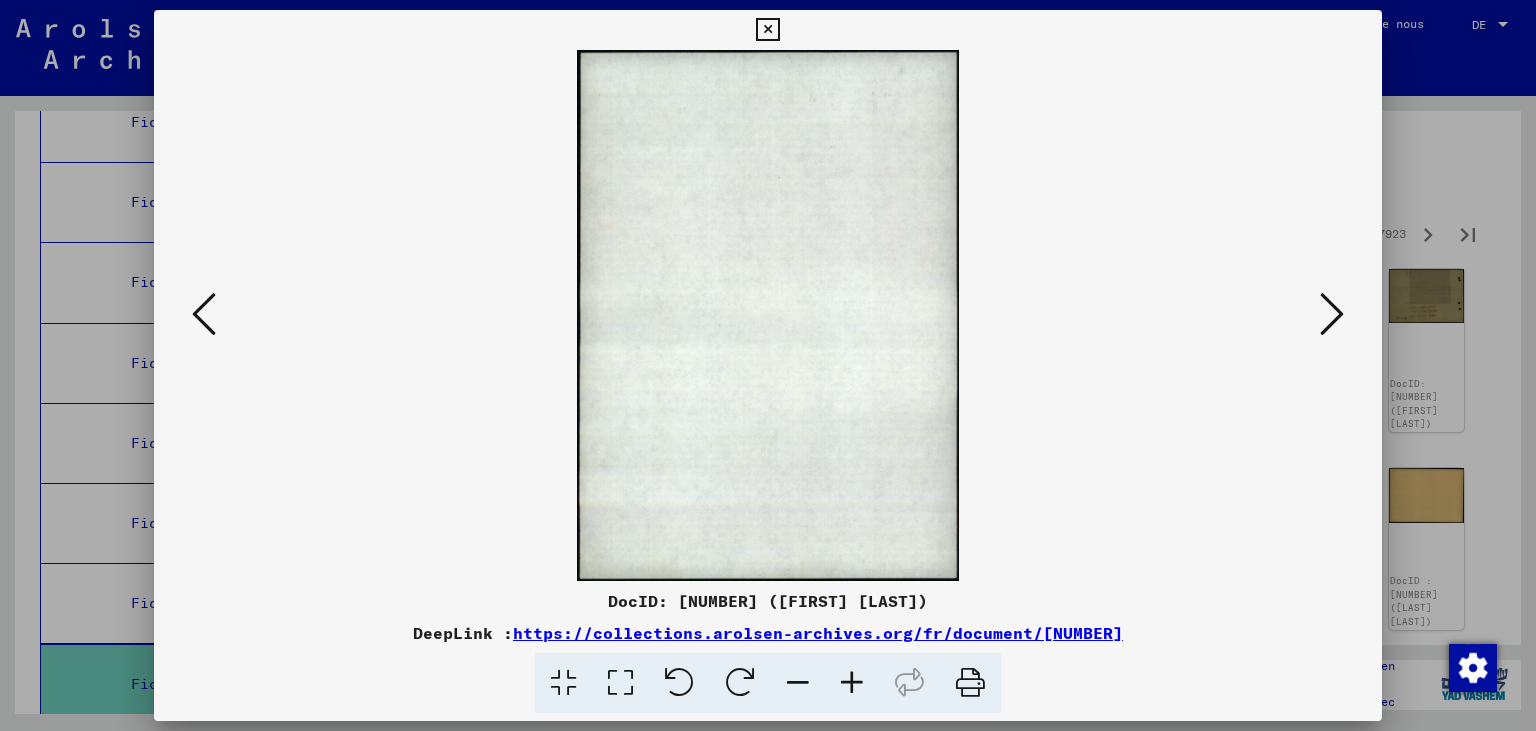 click at bounding box center [1332, 314] 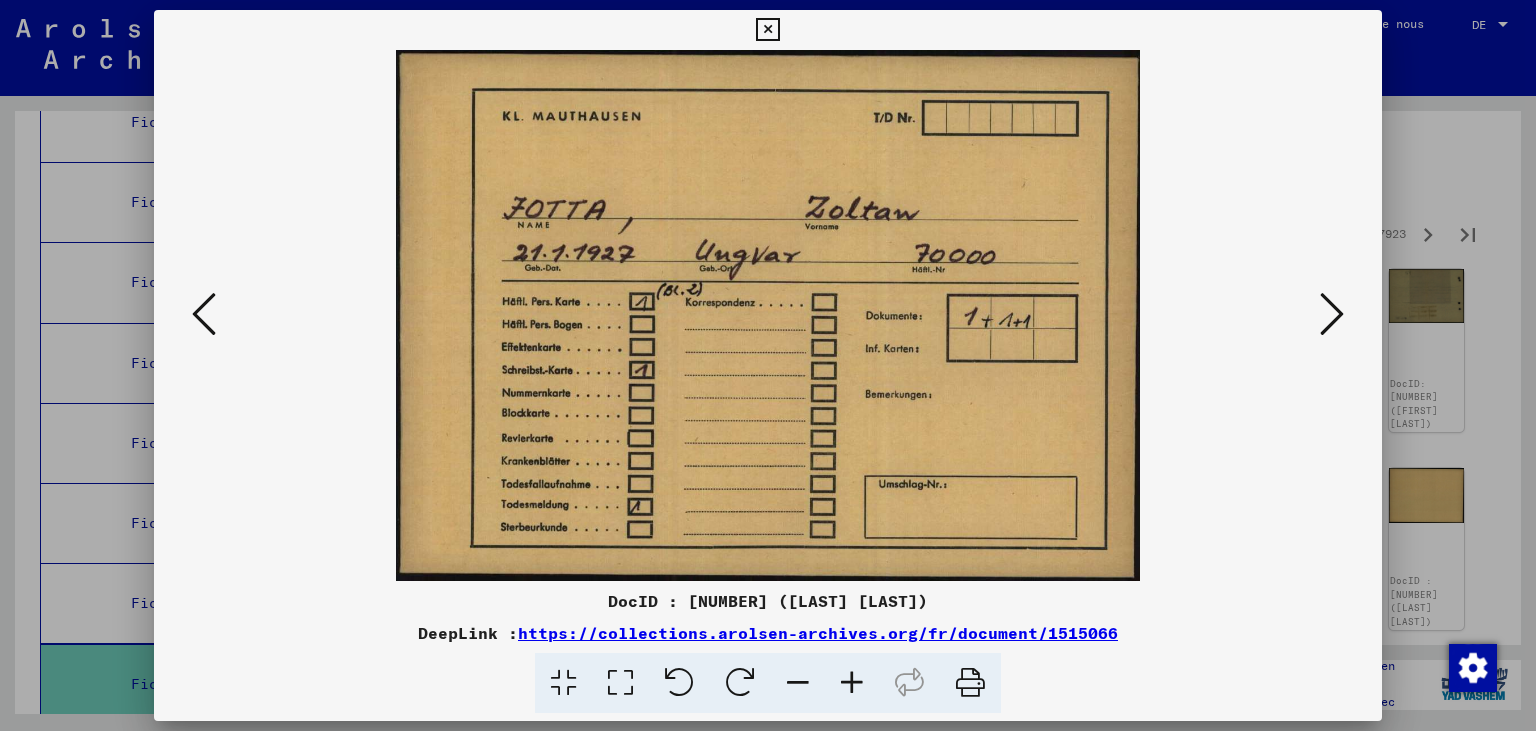 click at bounding box center (1332, 314) 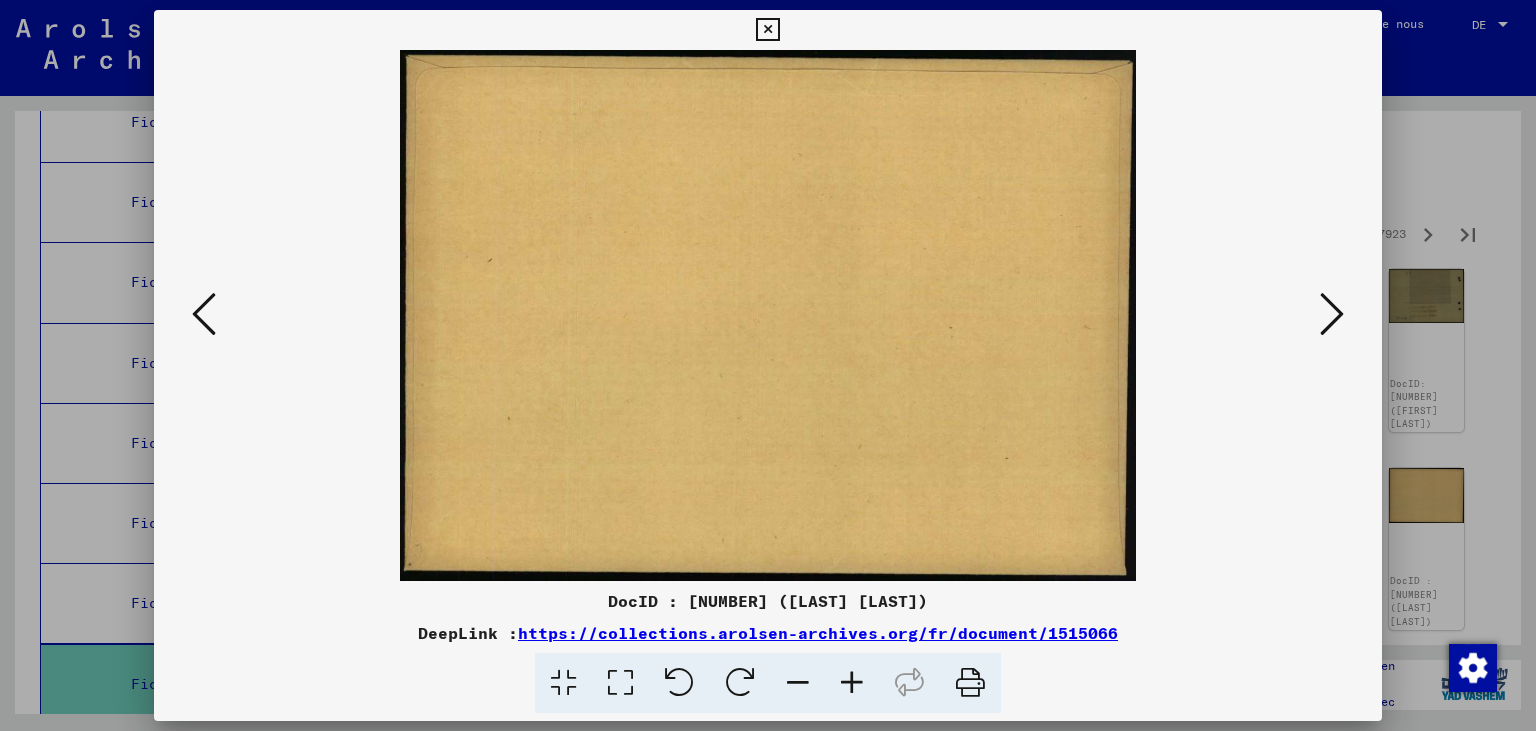 click at bounding box center (1332, 314) 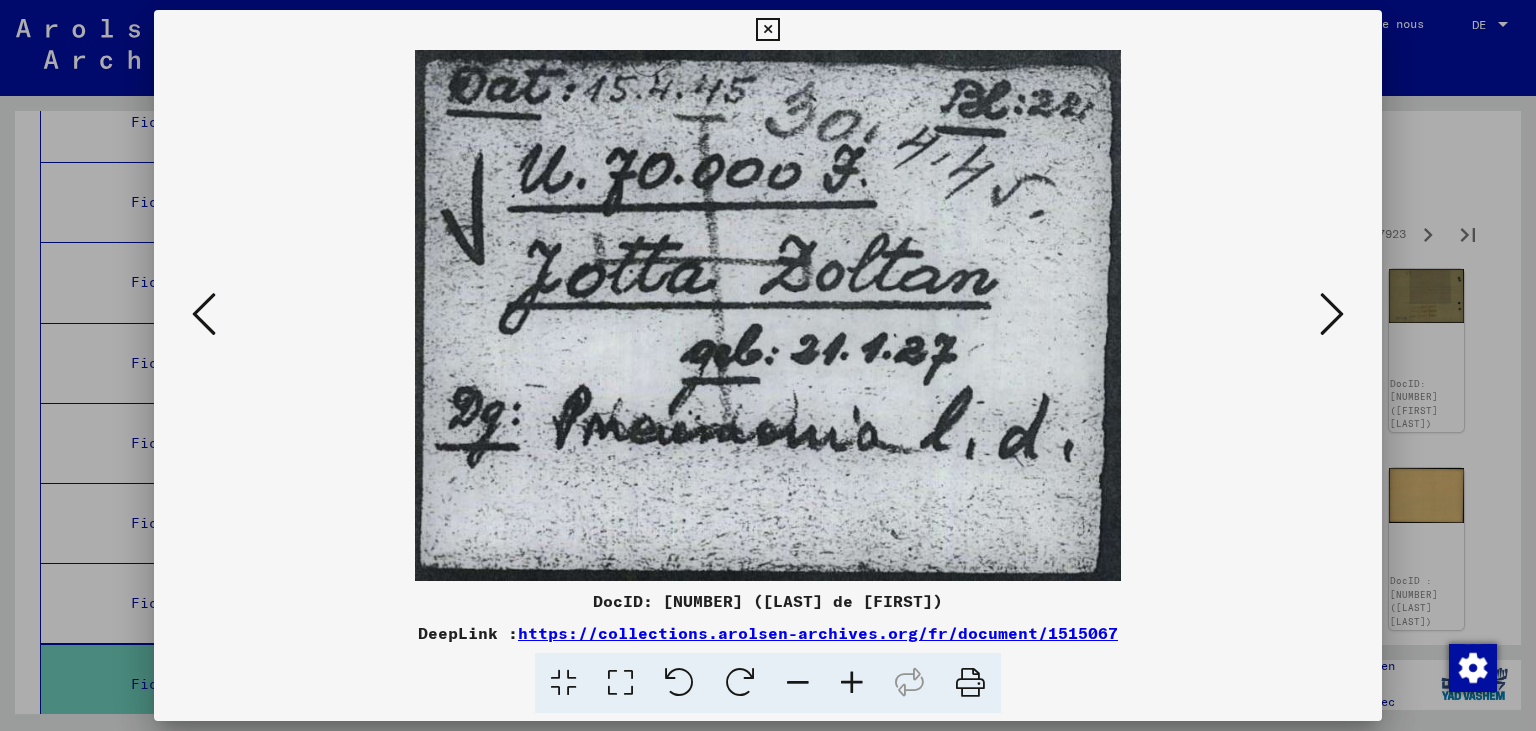 click at bounding box center (1332, 314) 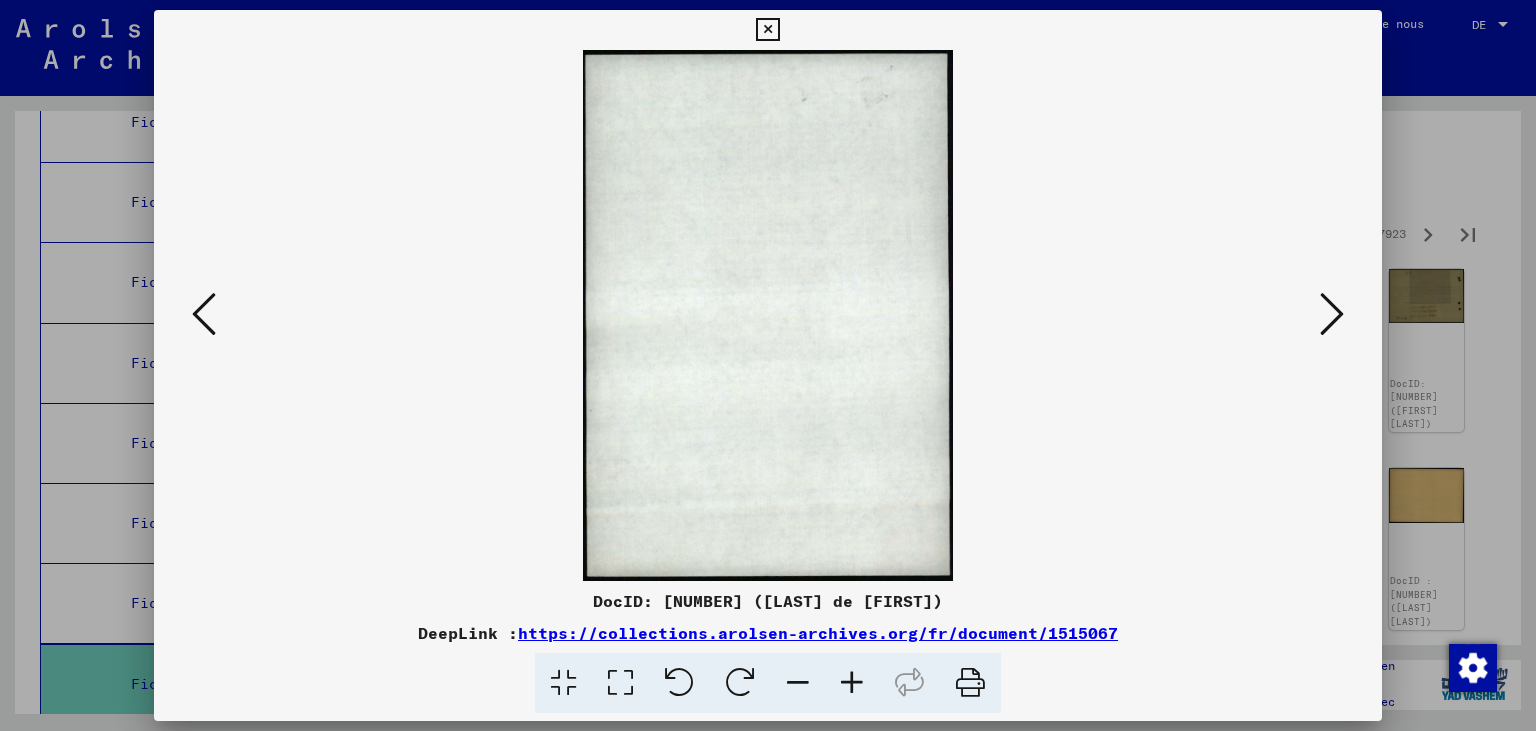 click at bounding box center (1332, 314) 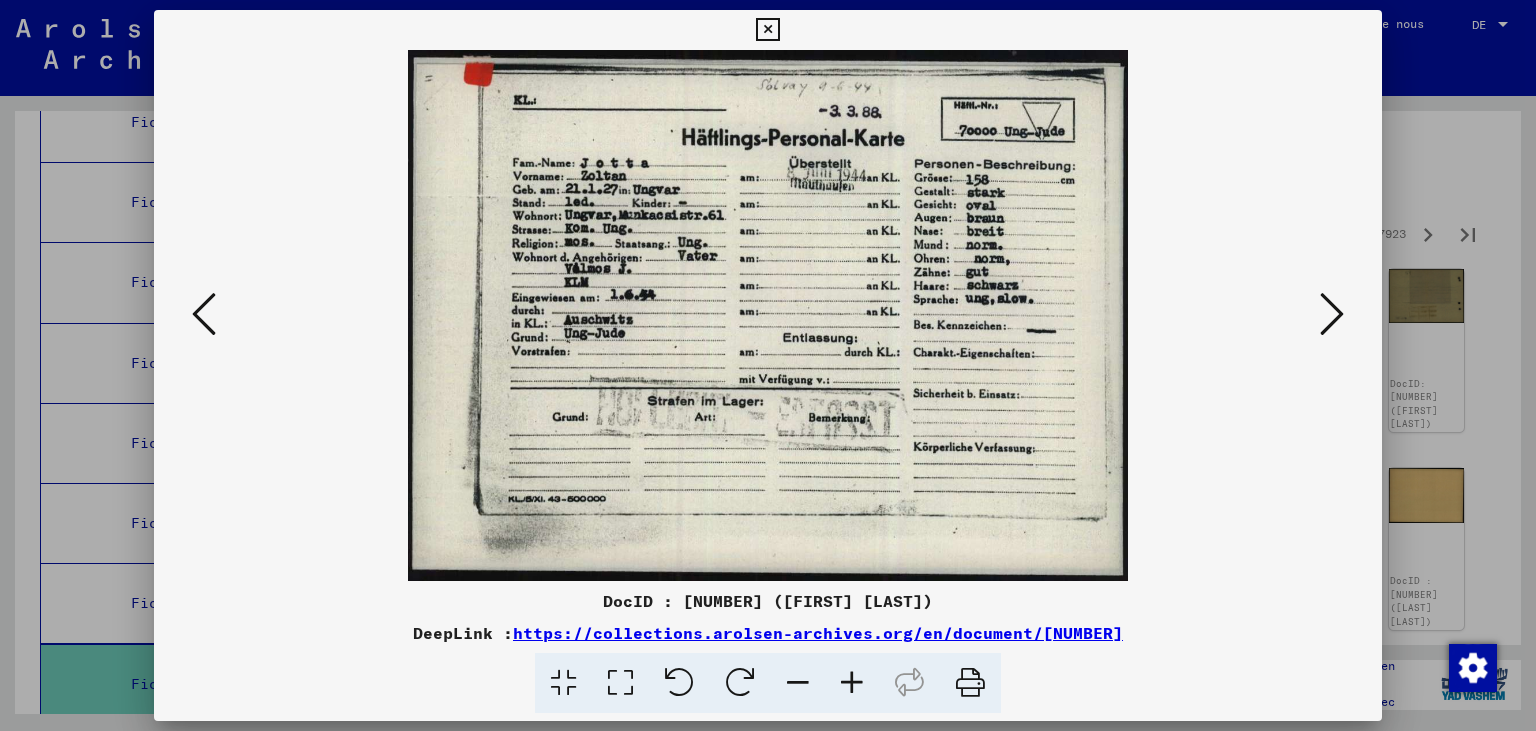 click at bounding box center (1332, 314) 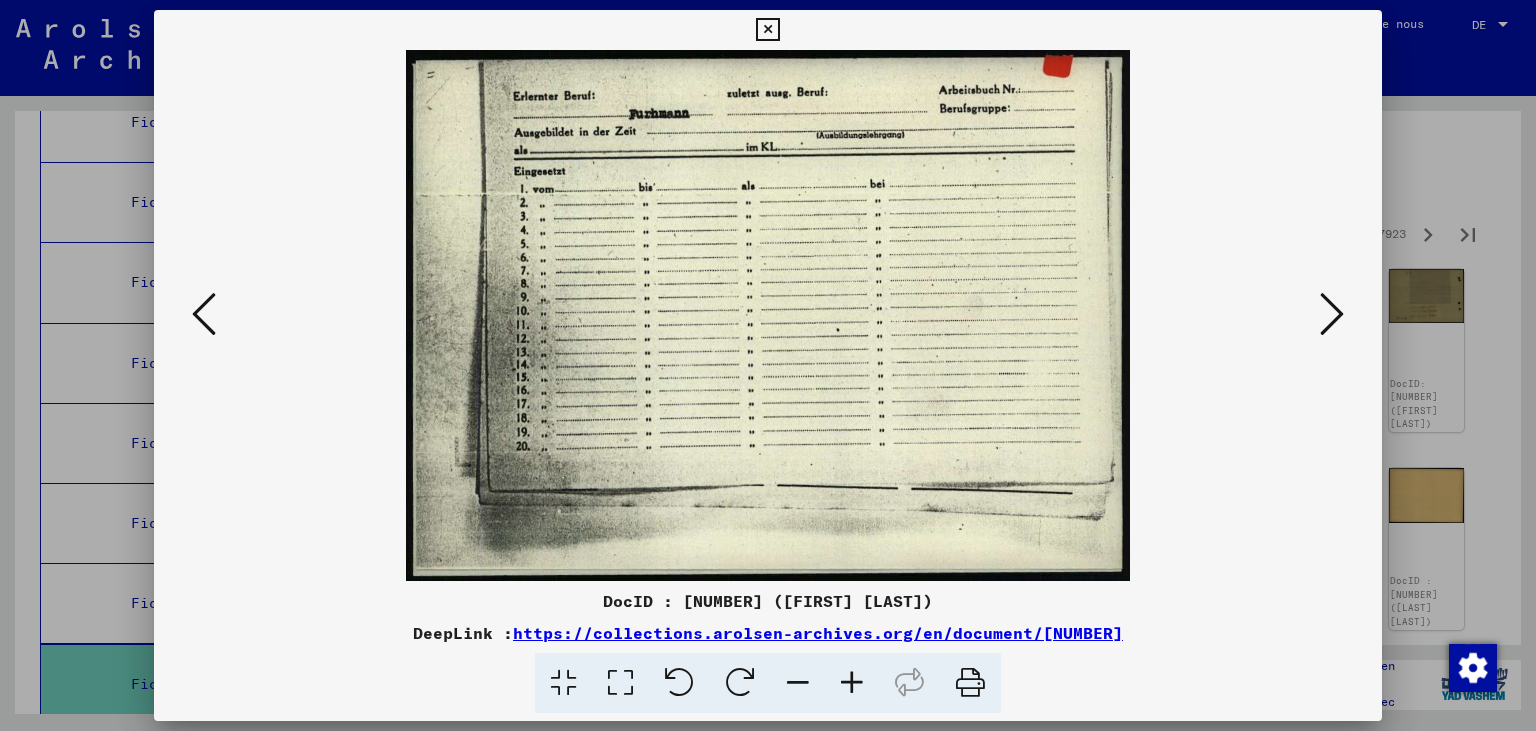click at bounding box center [1332, 314] 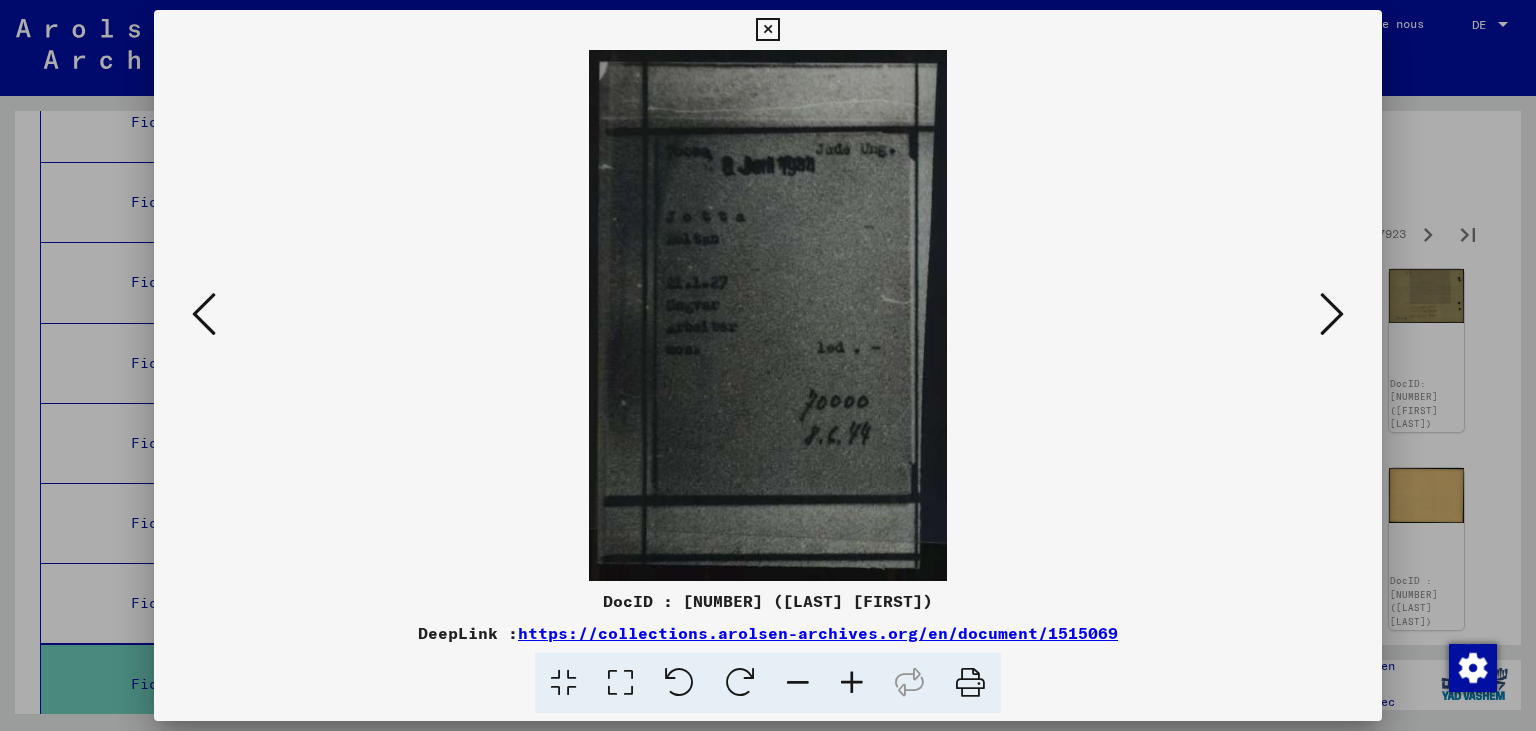 click at bounding box center [1332, 314] 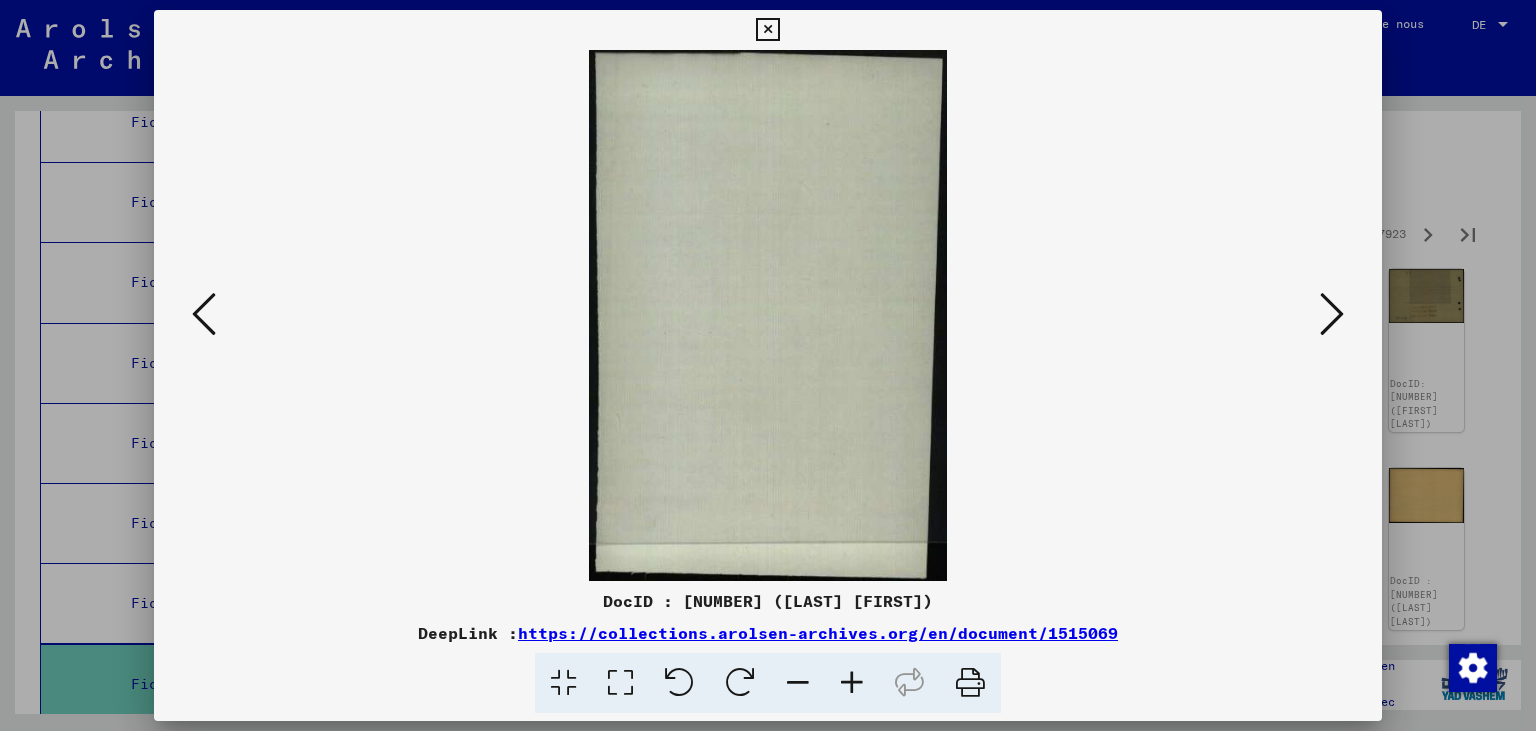 click at bounding box center [1332, 314] 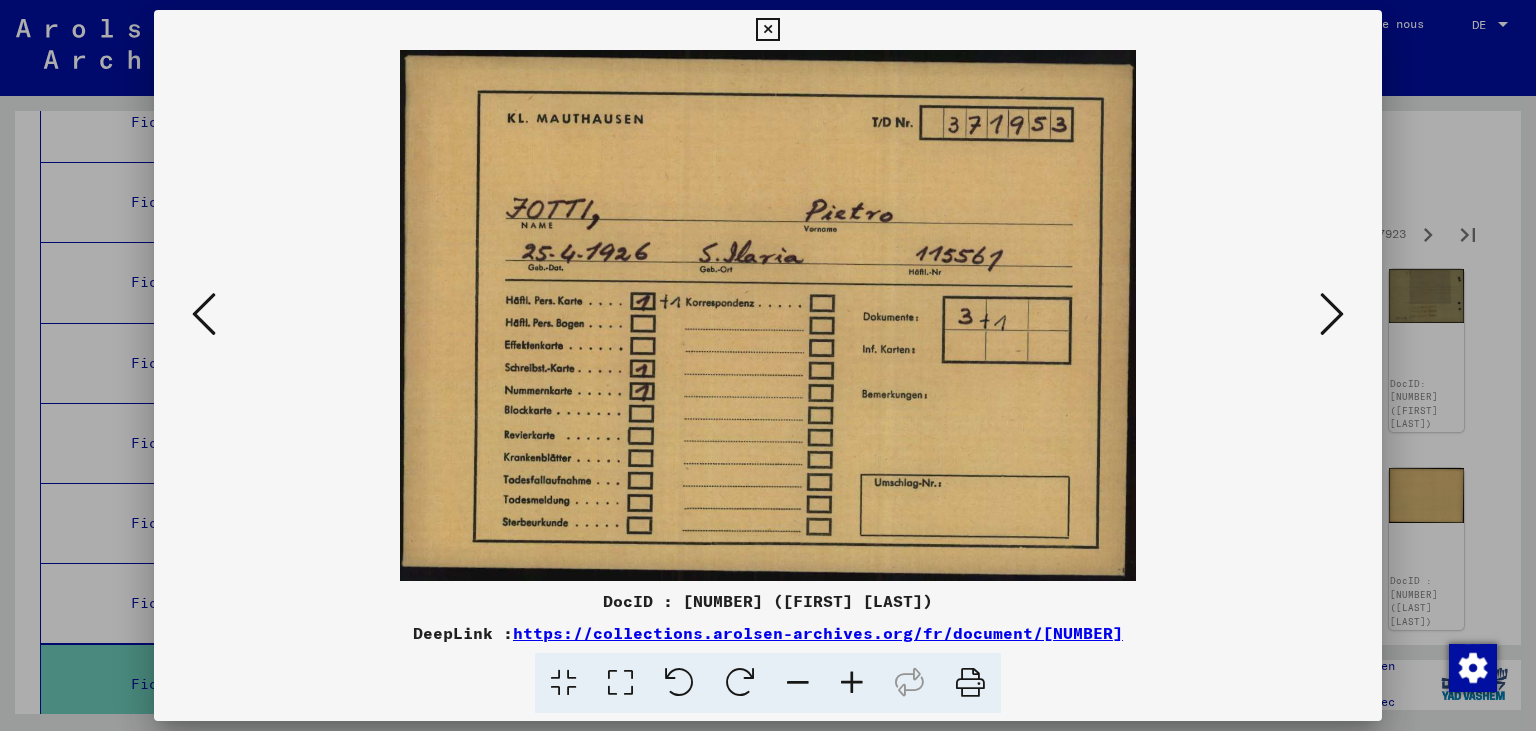 click at bounding box center [1332, 314] 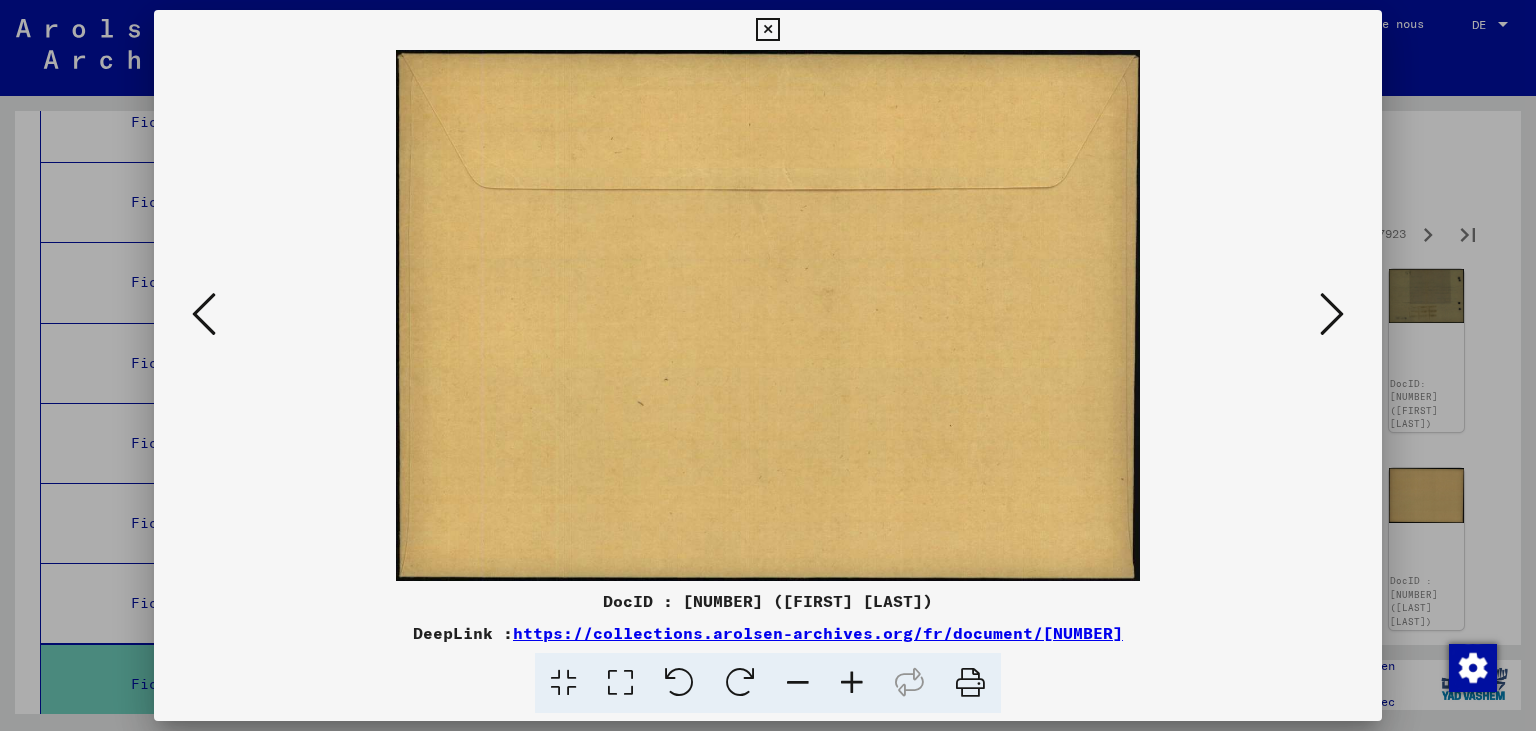 click at bounding box center (1332, 314) 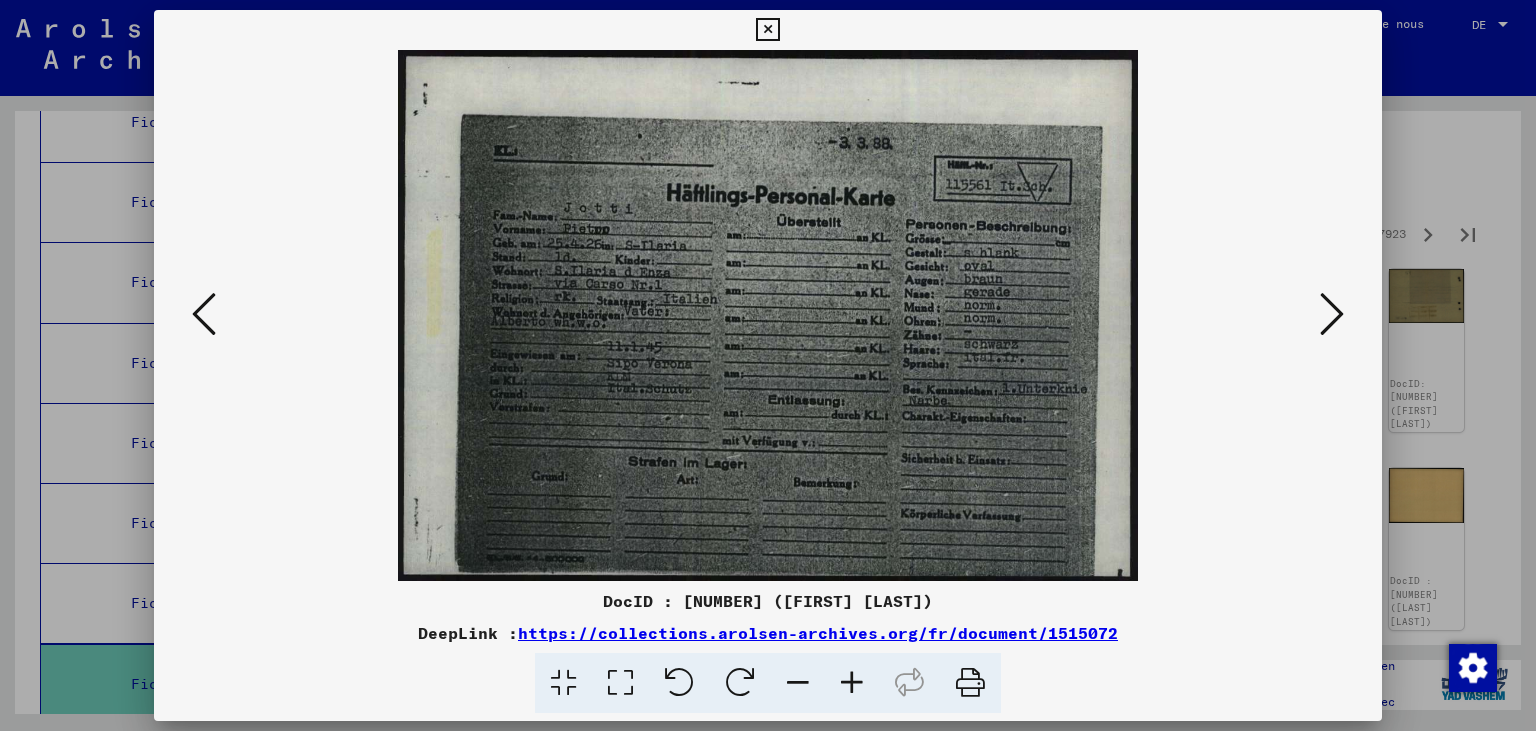 click at bounding box center (1332, 314) 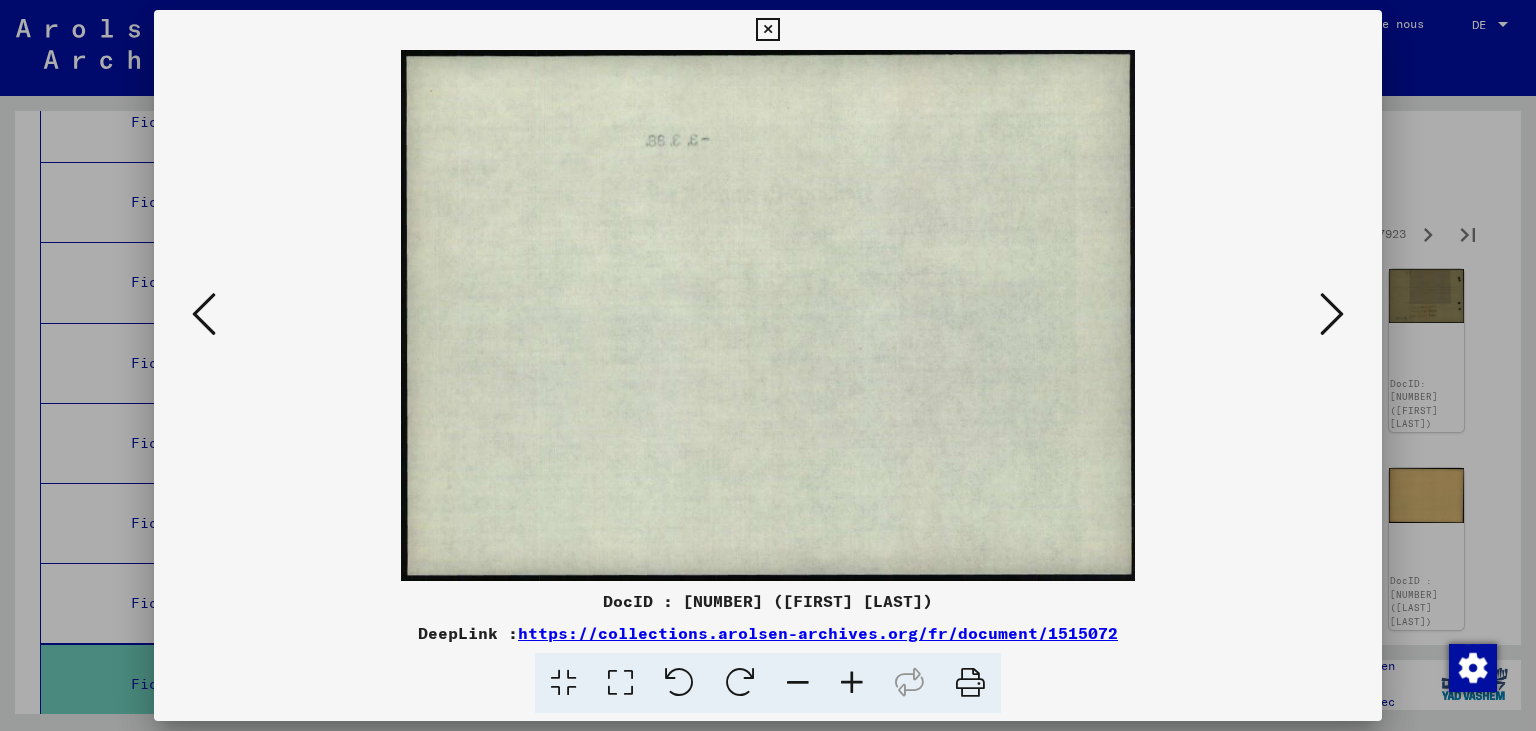 click at bounding box center [1332, 314] 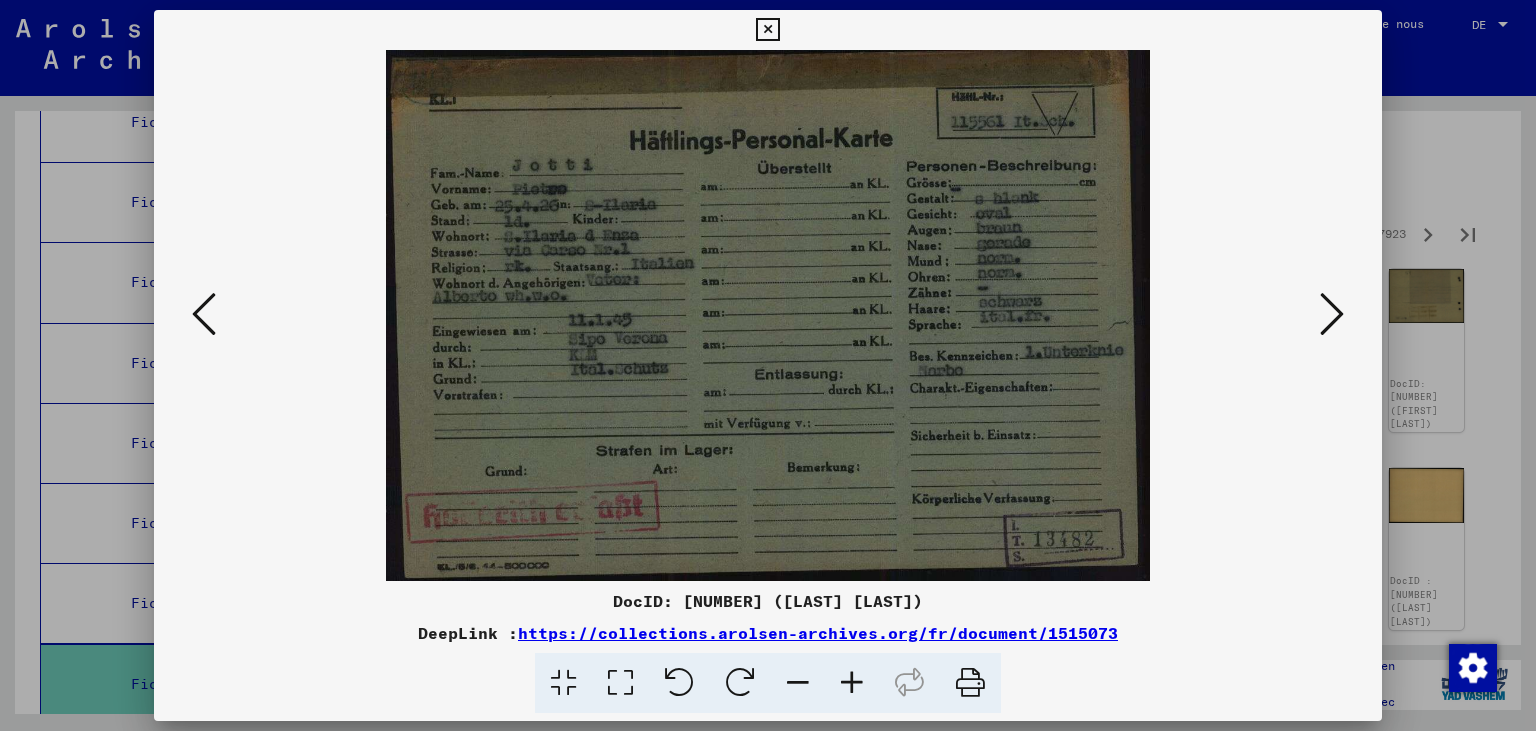 click at bounding box center (1332, 314) 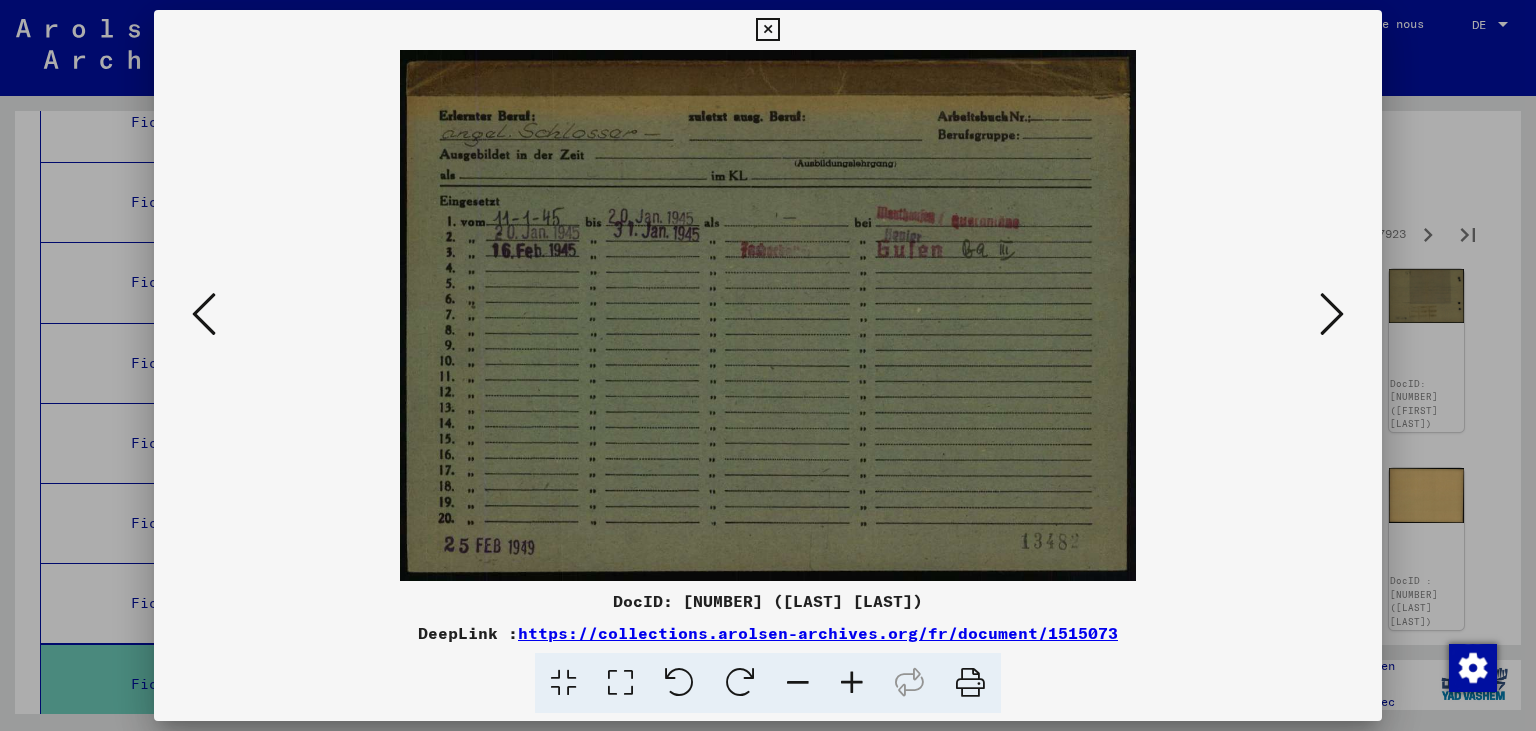 click at bounding box center [1332, 314] 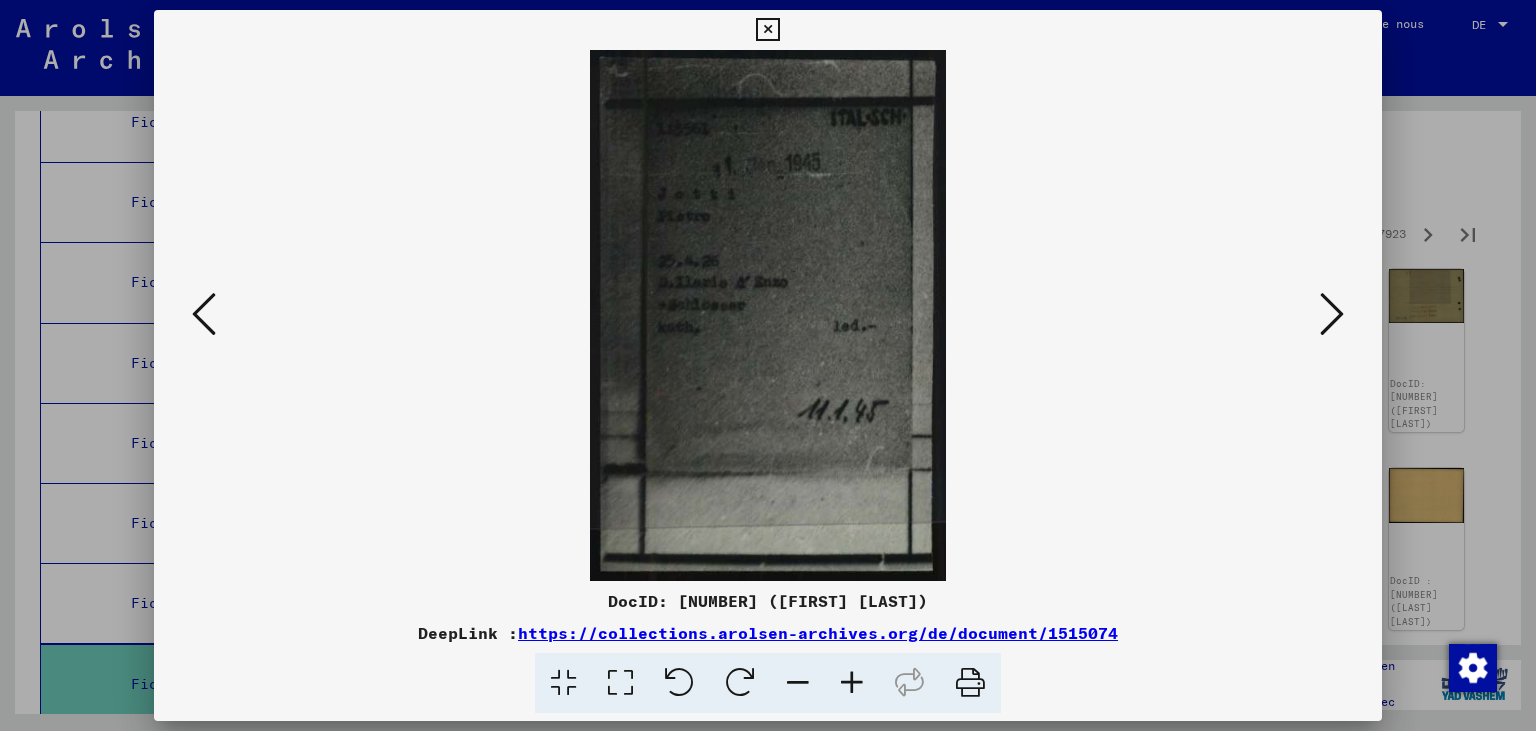 click at bounding box center [1332, 314] 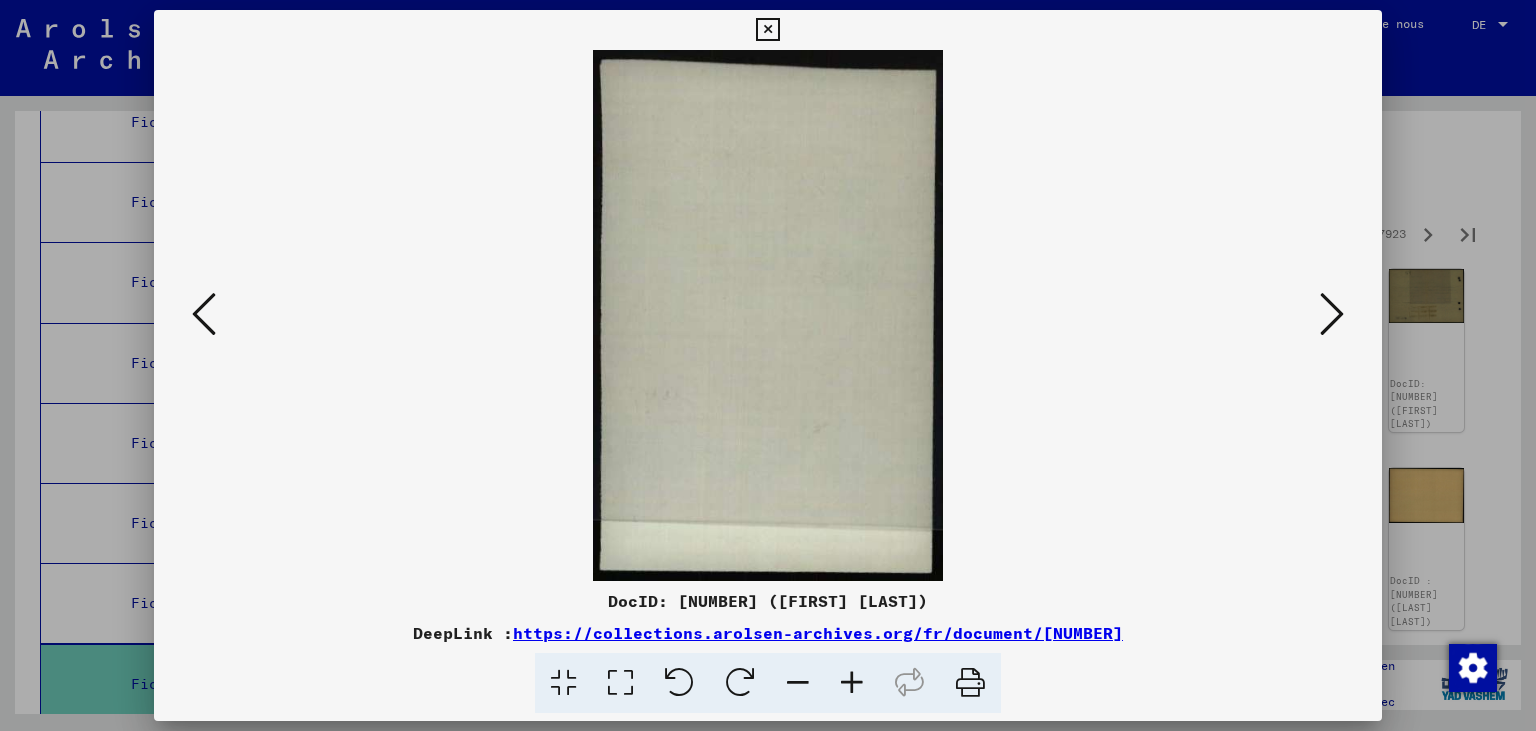 click at bounding box center [1332, 314] 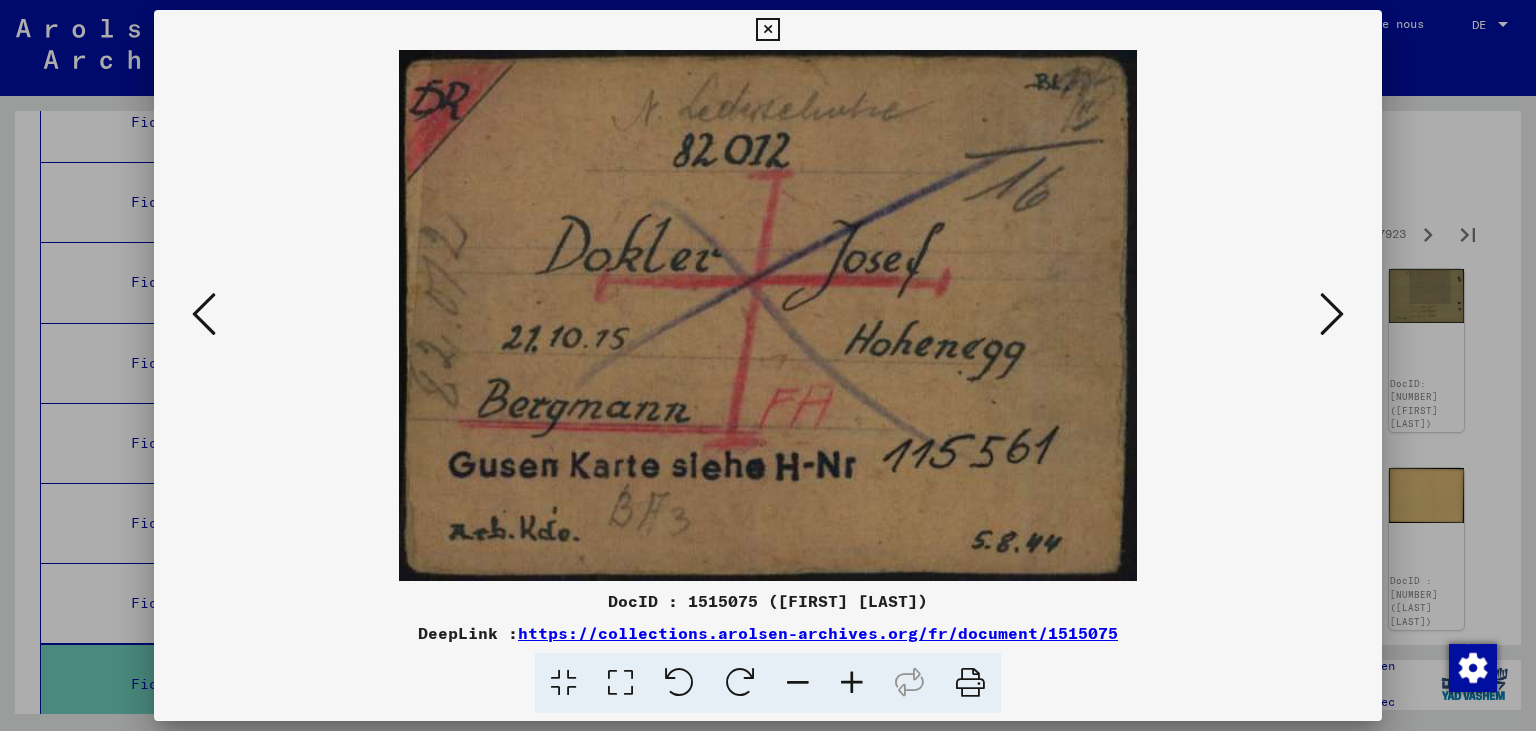 click at bounding box center (1332, 314) 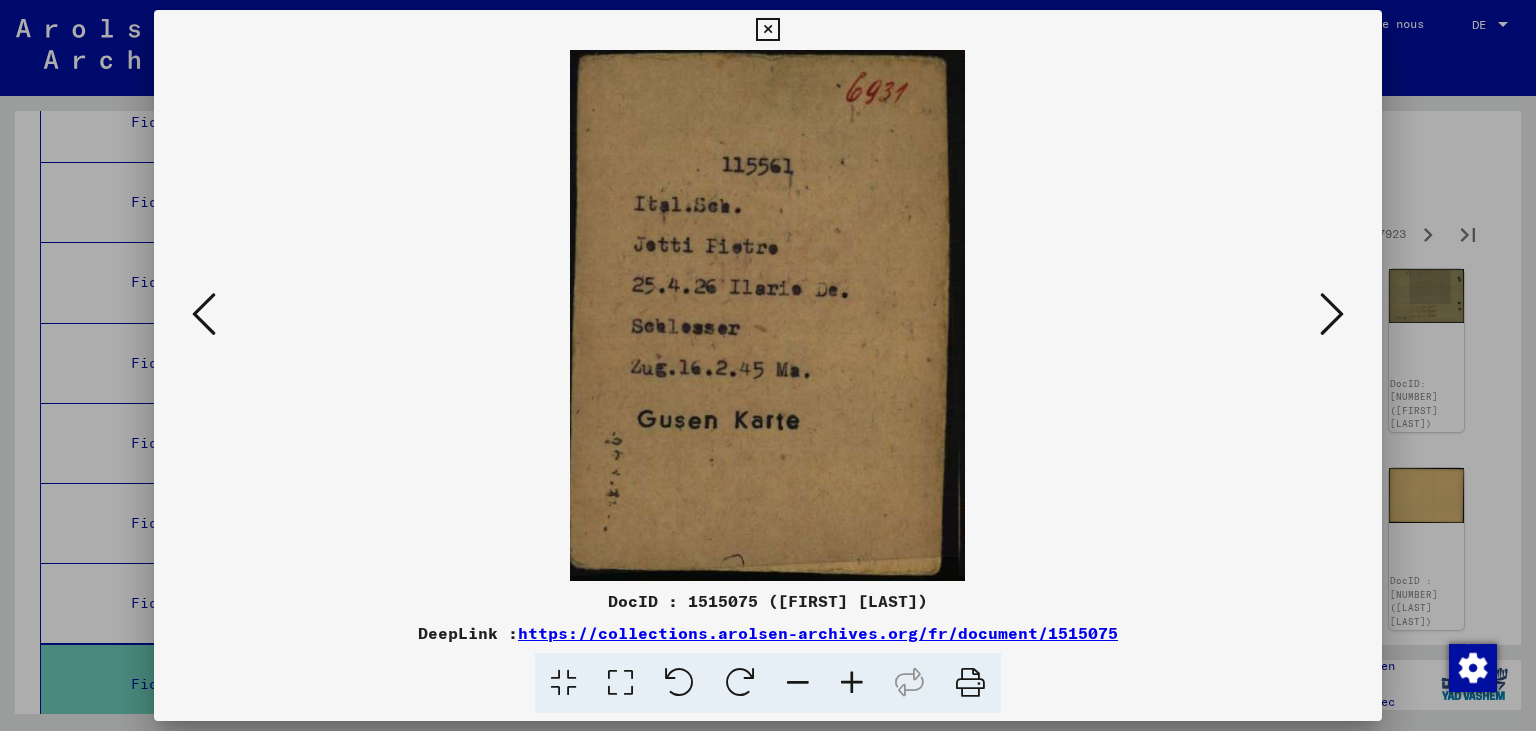 click at bounding box center [1332, 314] 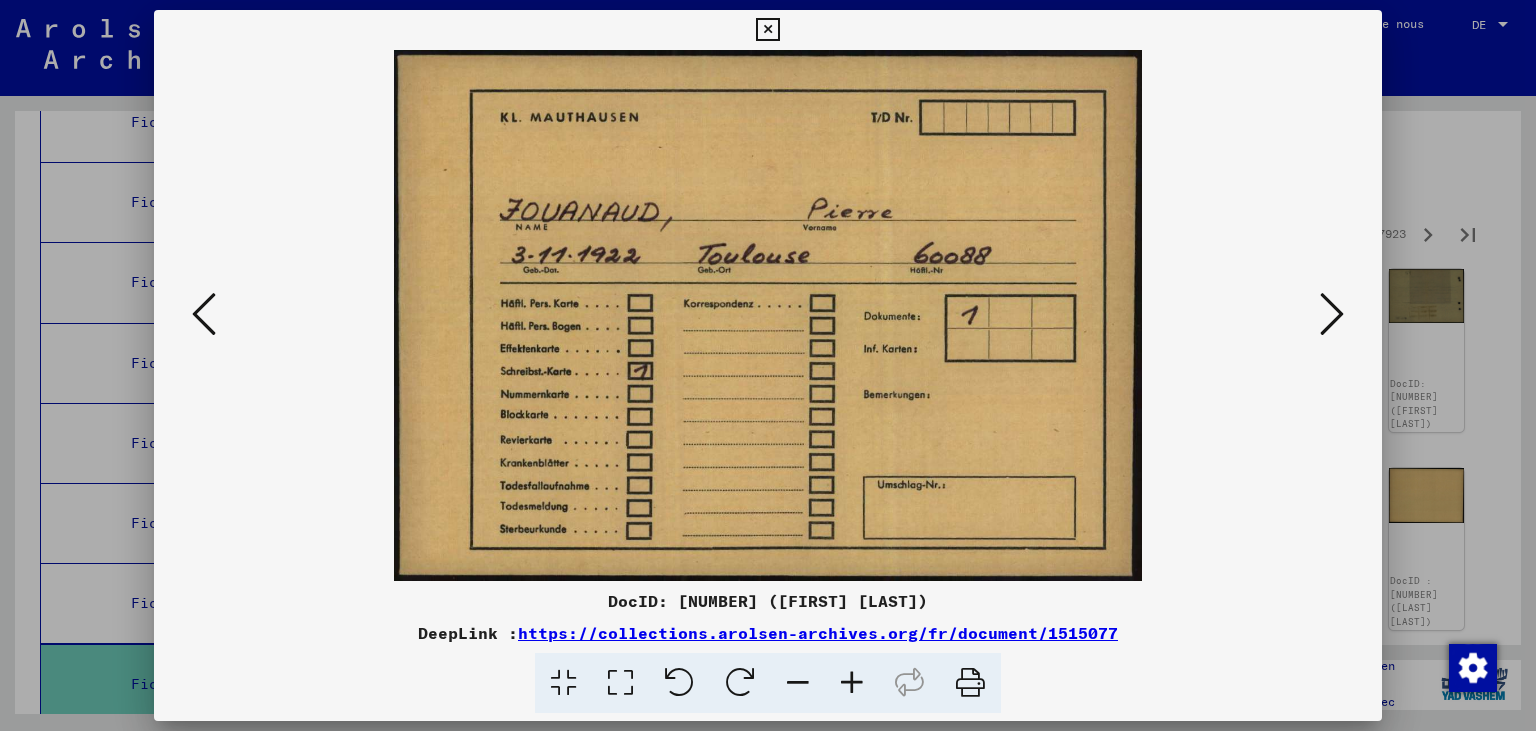 click at bounding box center (1332, 314) 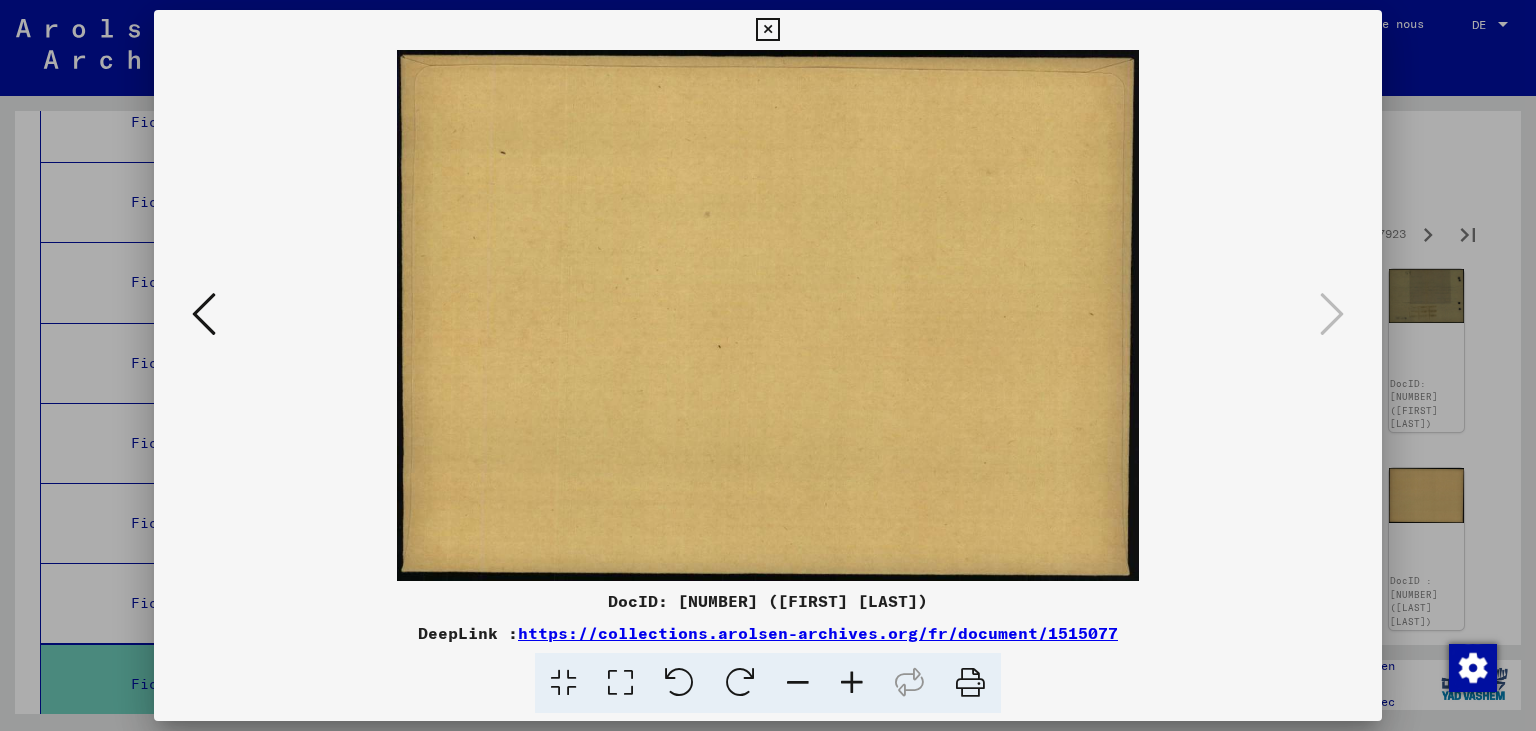 click at bounding box center (767, 30) 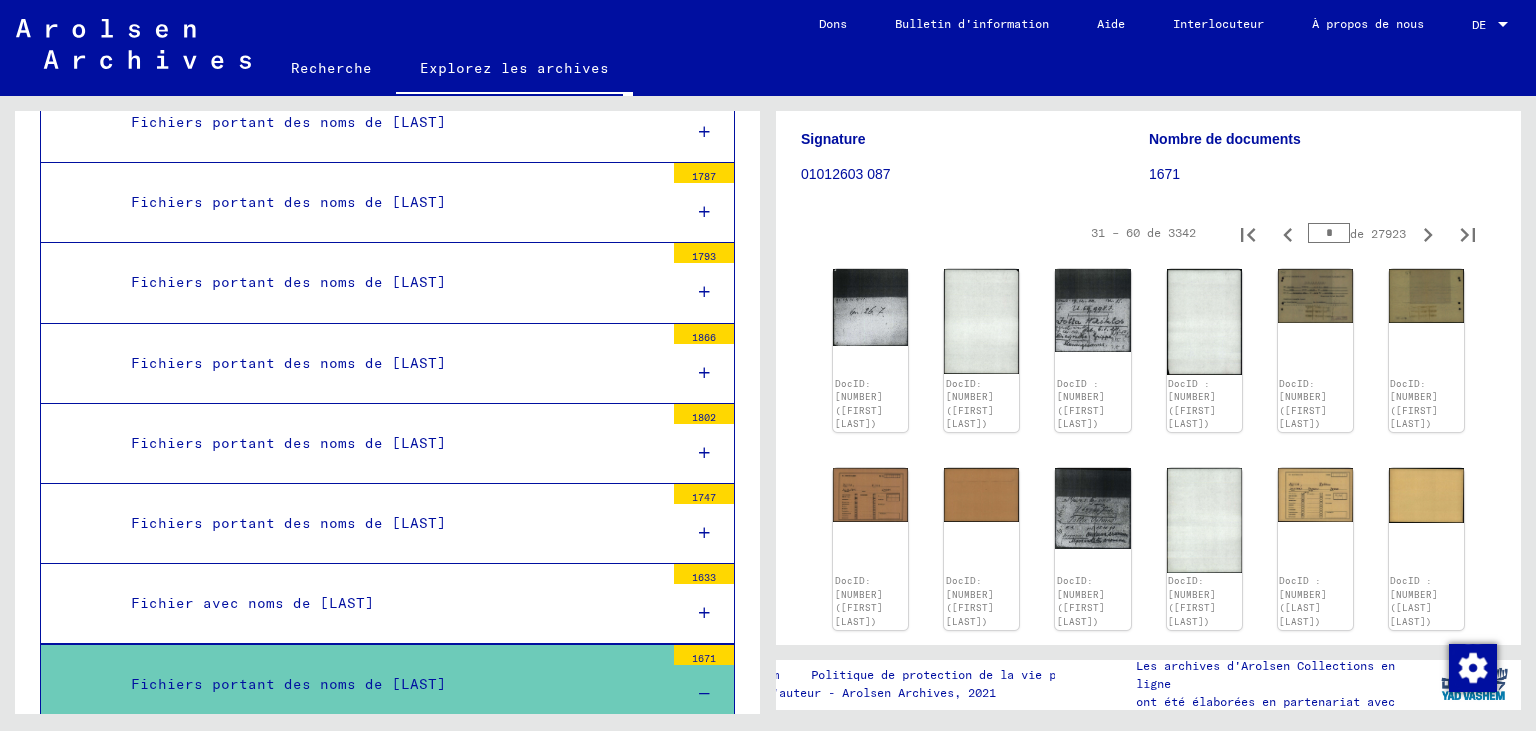 scroll, scrollTop: 0, scrollLeft: 0, axis: both 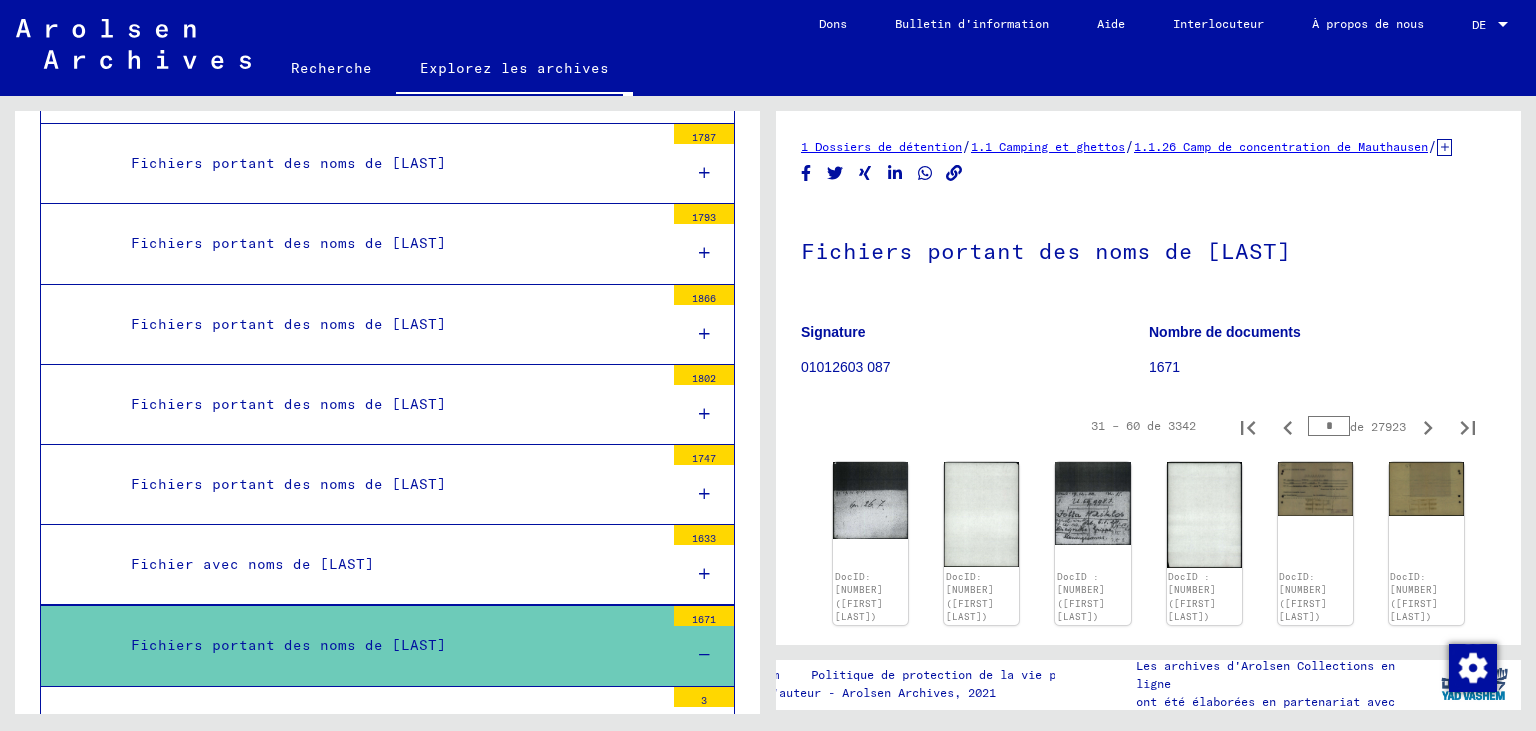 click at bounding box center (704, 655) 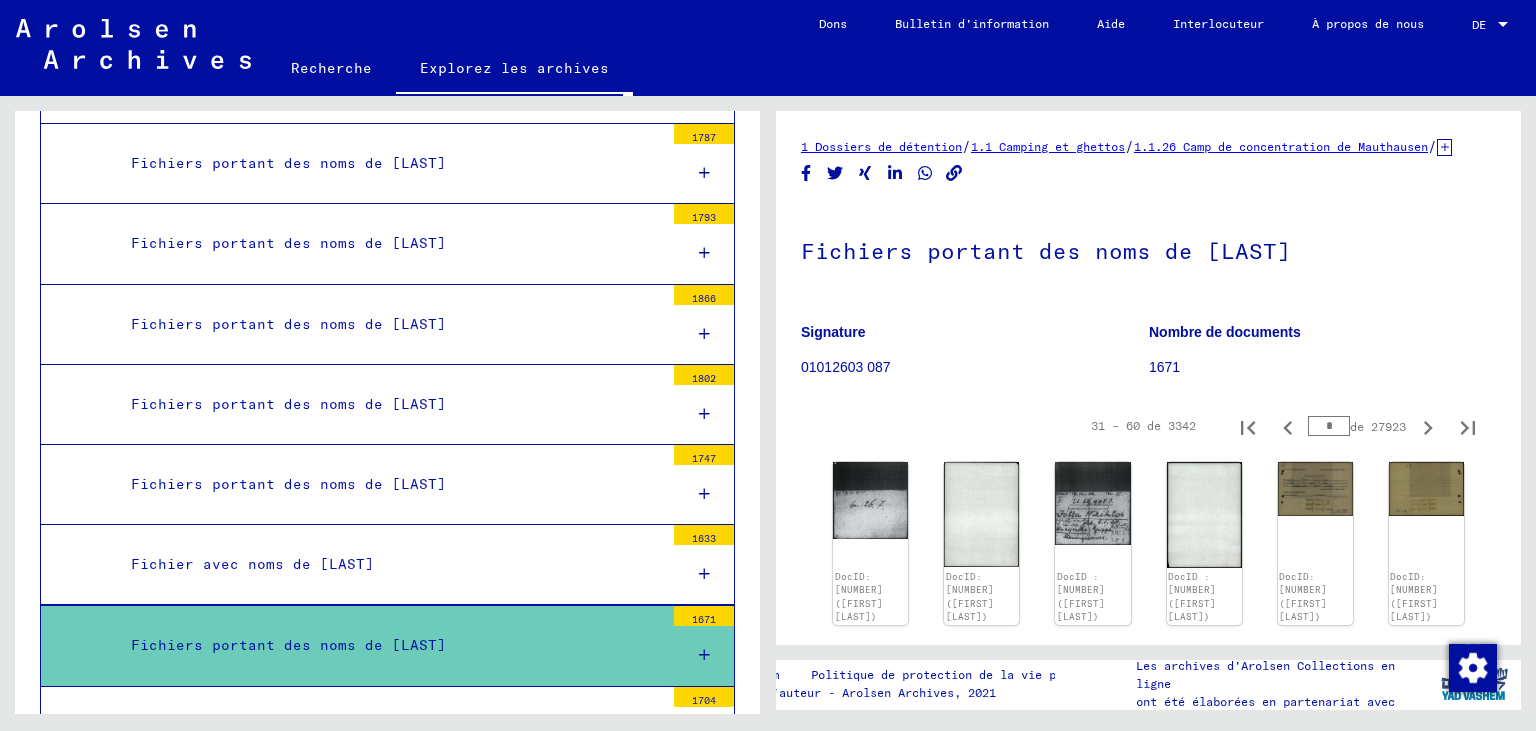 click at bounding box center [704, 655] 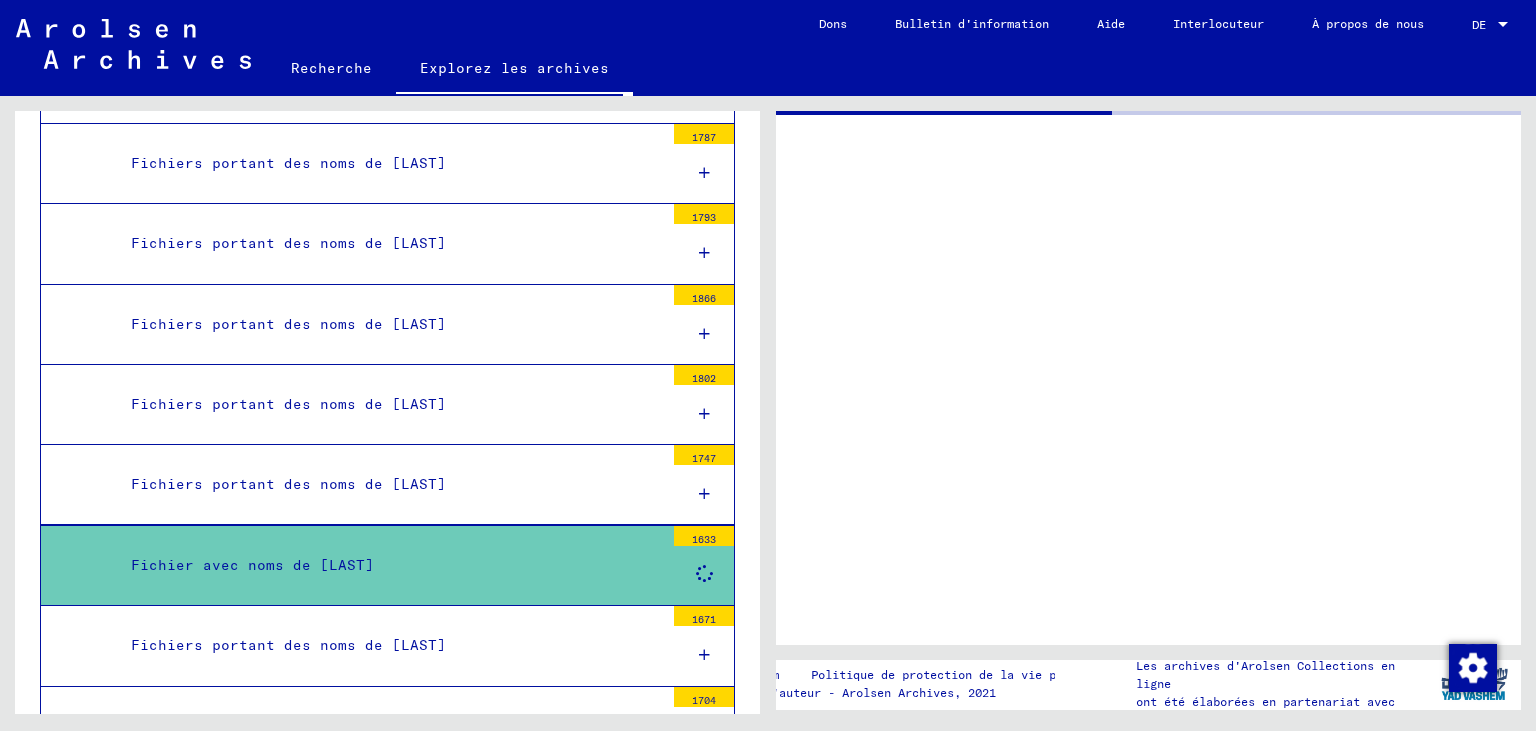 click on "Fichier avec noms de [LAST]" at bounding box center (390, 565) 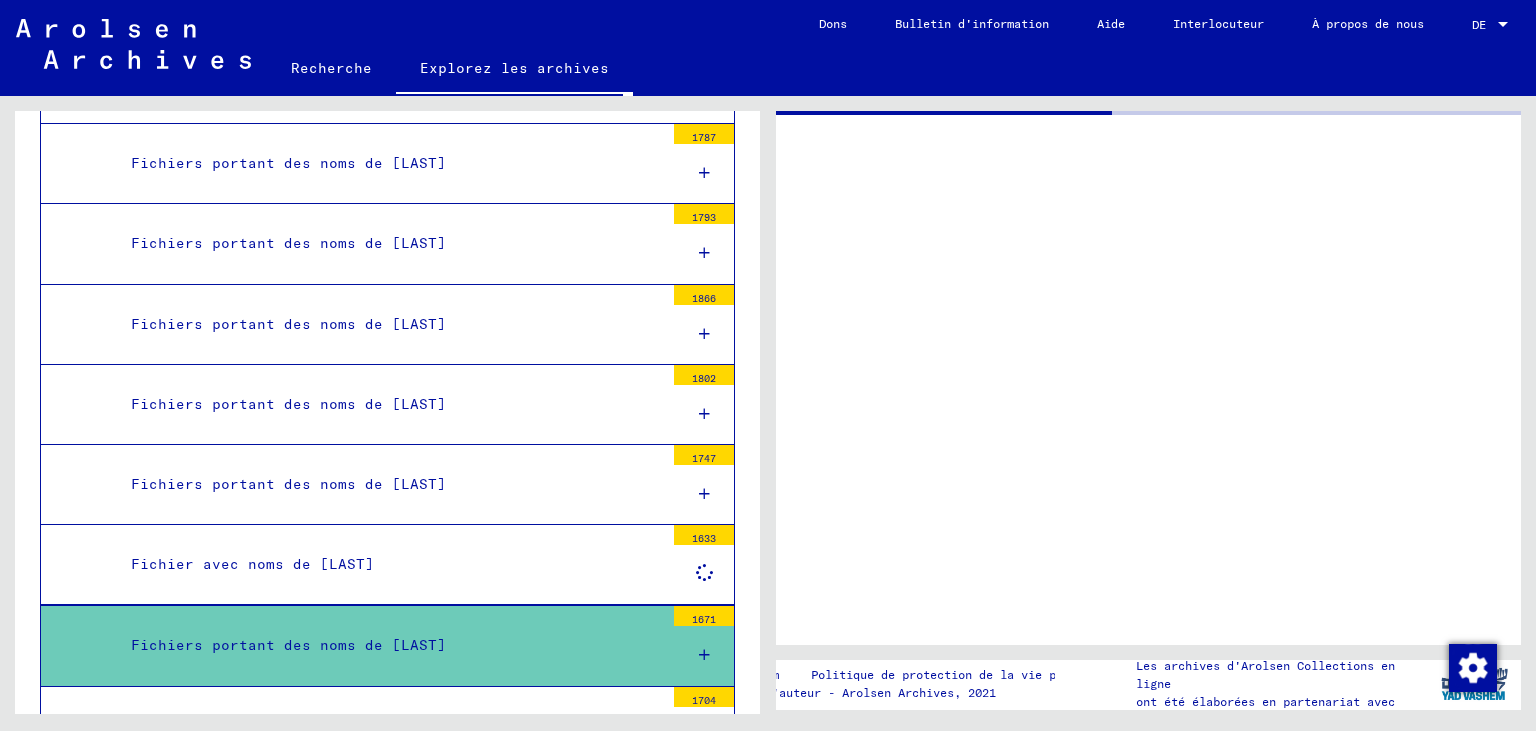 click at bounding box center (704, 655) 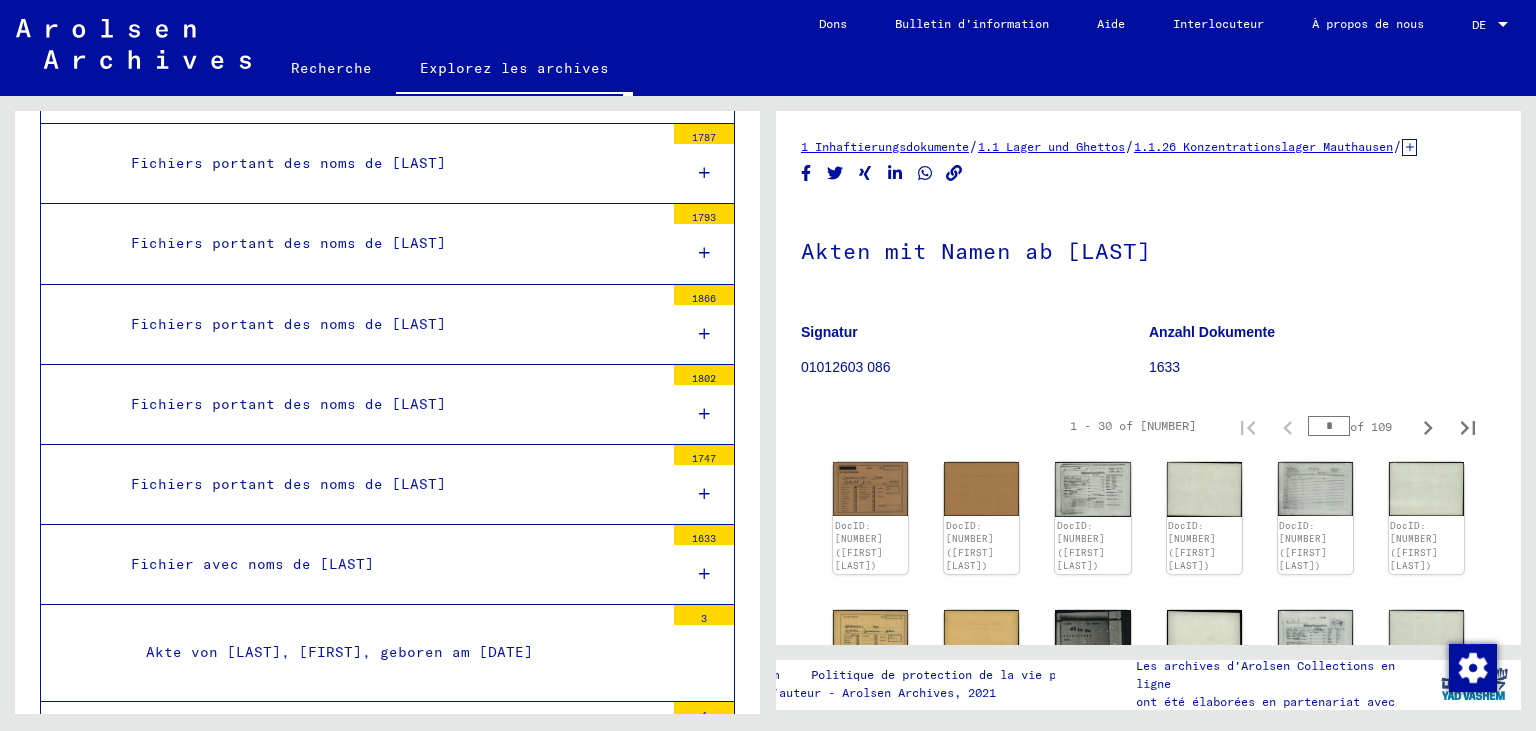click at bounding box center [704, 49310] 